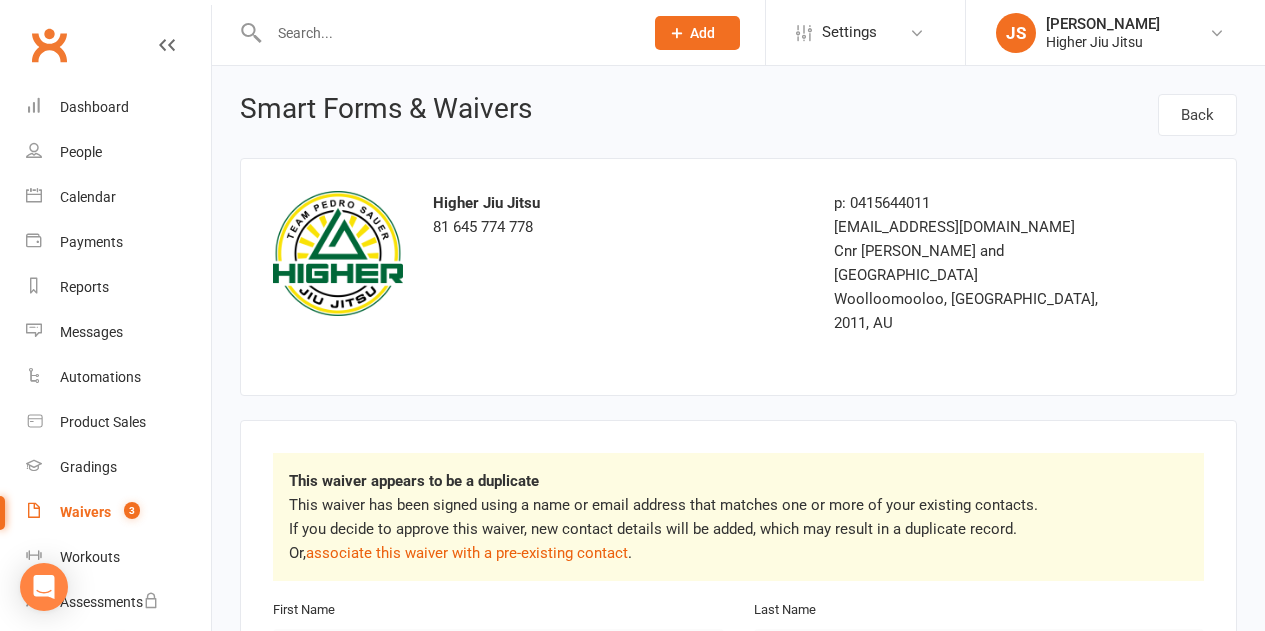 scroll, scrollTop: 0, scrollLeft: 0, axis: both 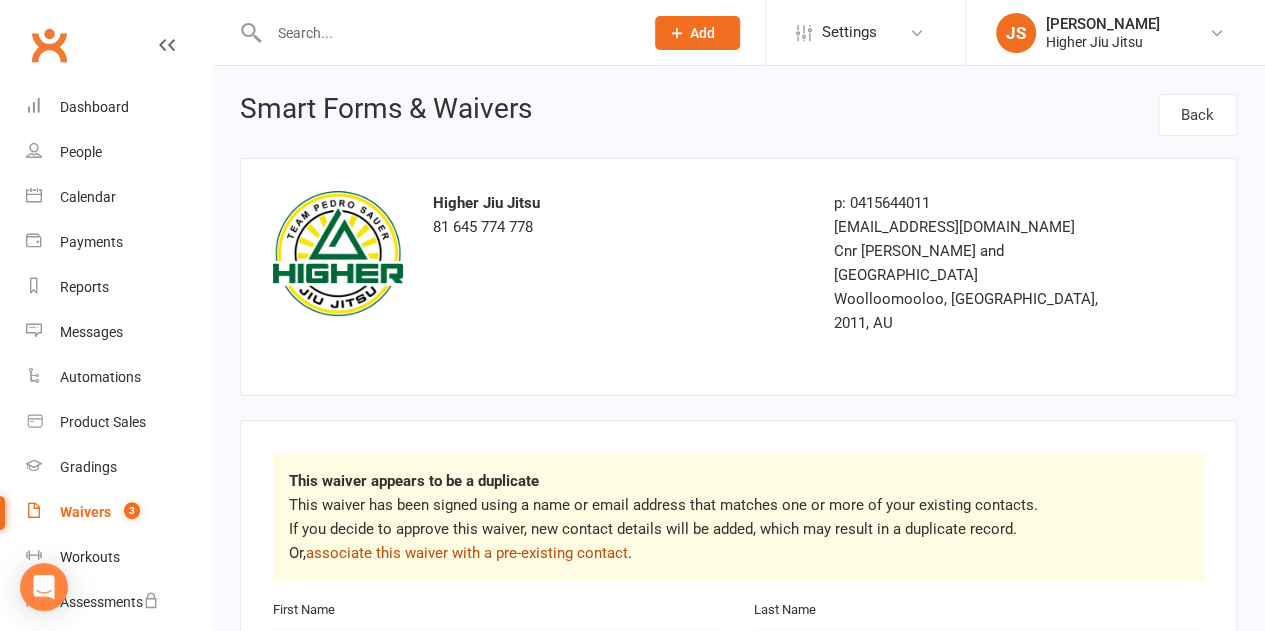 click on "associate this waiver with a pre-existing contact" at bounding box center (467, 553) 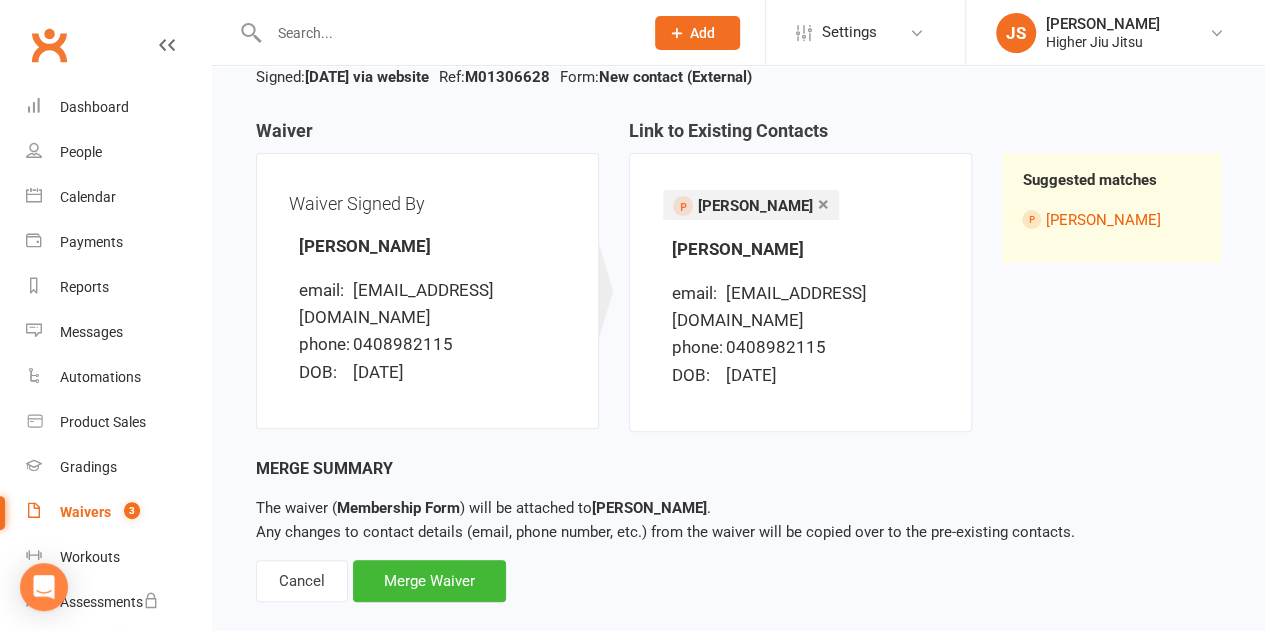 scroll, scrollTop: 162, scrollLeft: 0, axis: vertical 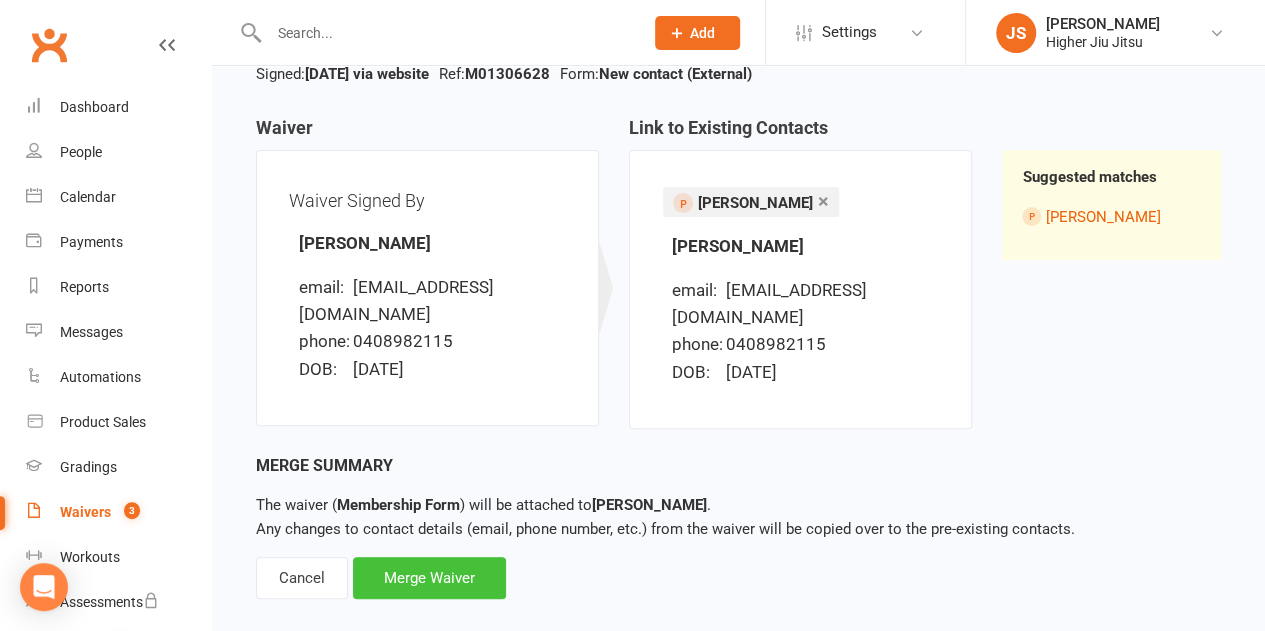 click on "Merge Waiver" at bounding box center [429, 578] 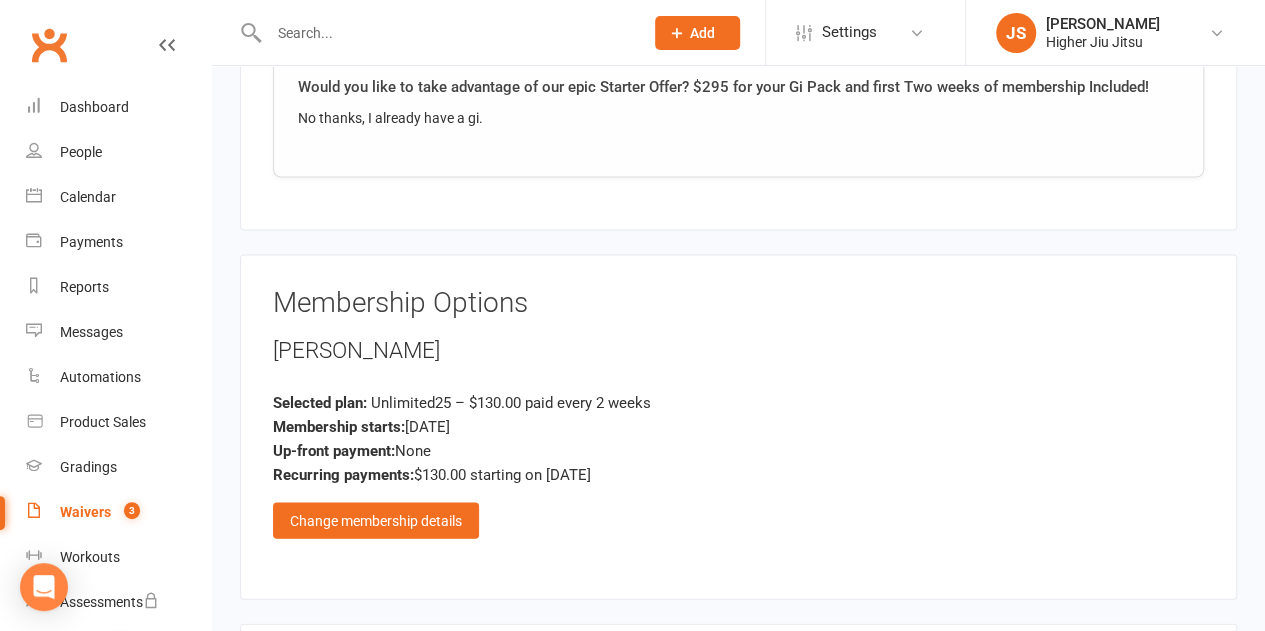 scroll, scrollTop: 1900, scrollLeft: 0, axis: vertical 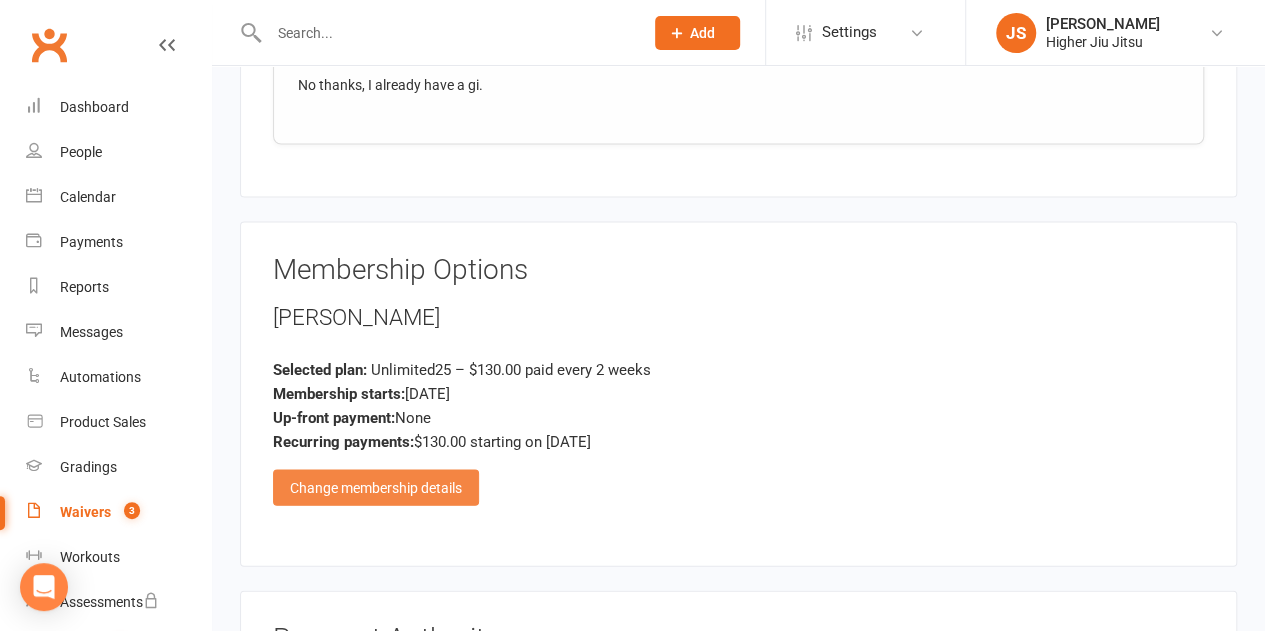 click on "Change membership details" at bounding box center (376, 488) 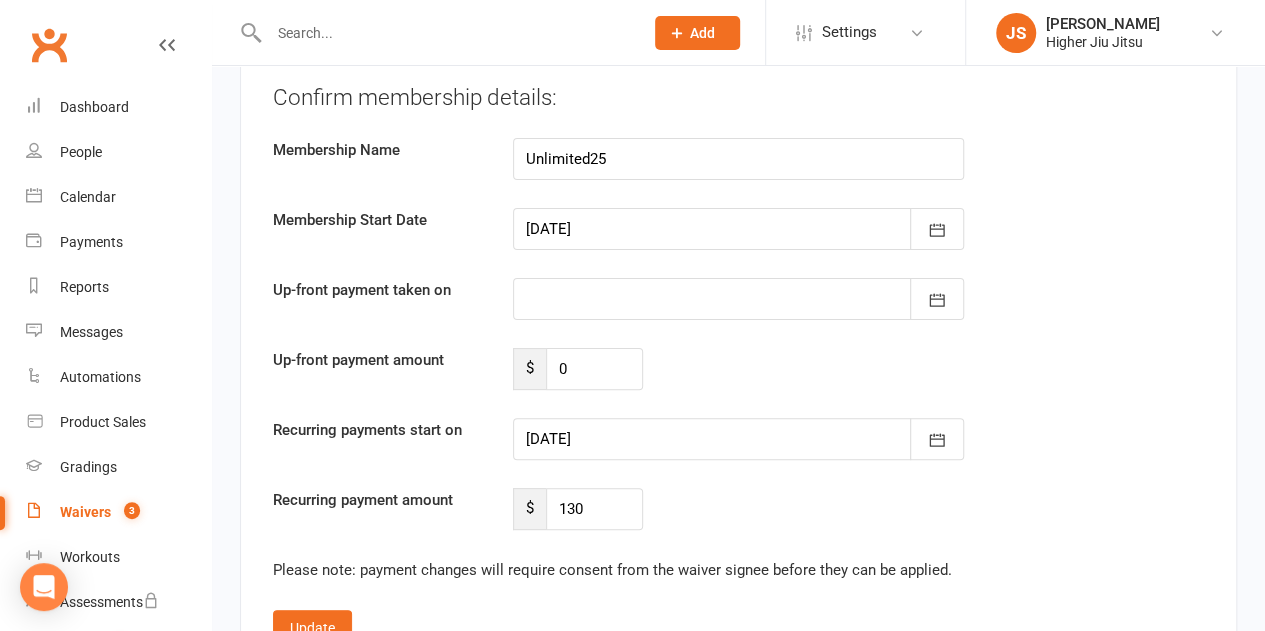 scroll, scrollTop: 3900, scrollLeft: 0, axis: vertical 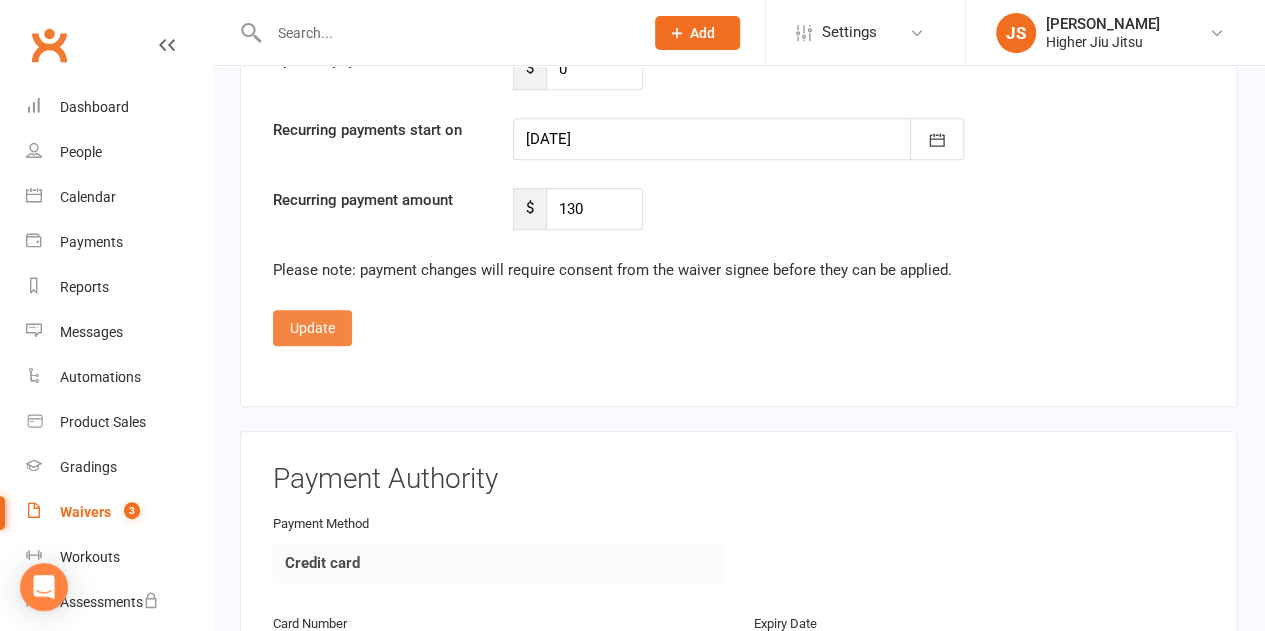 click on "Update" at bounding box center [312, 328] 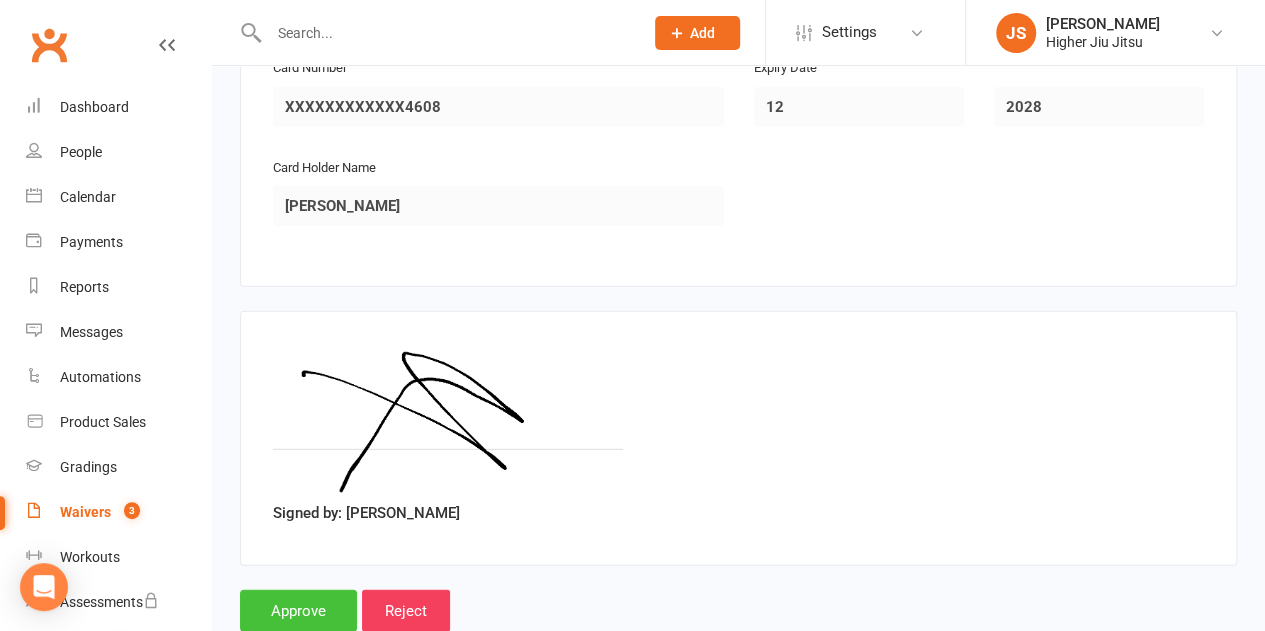 click on "Approve" at bounding box center [298, 611] 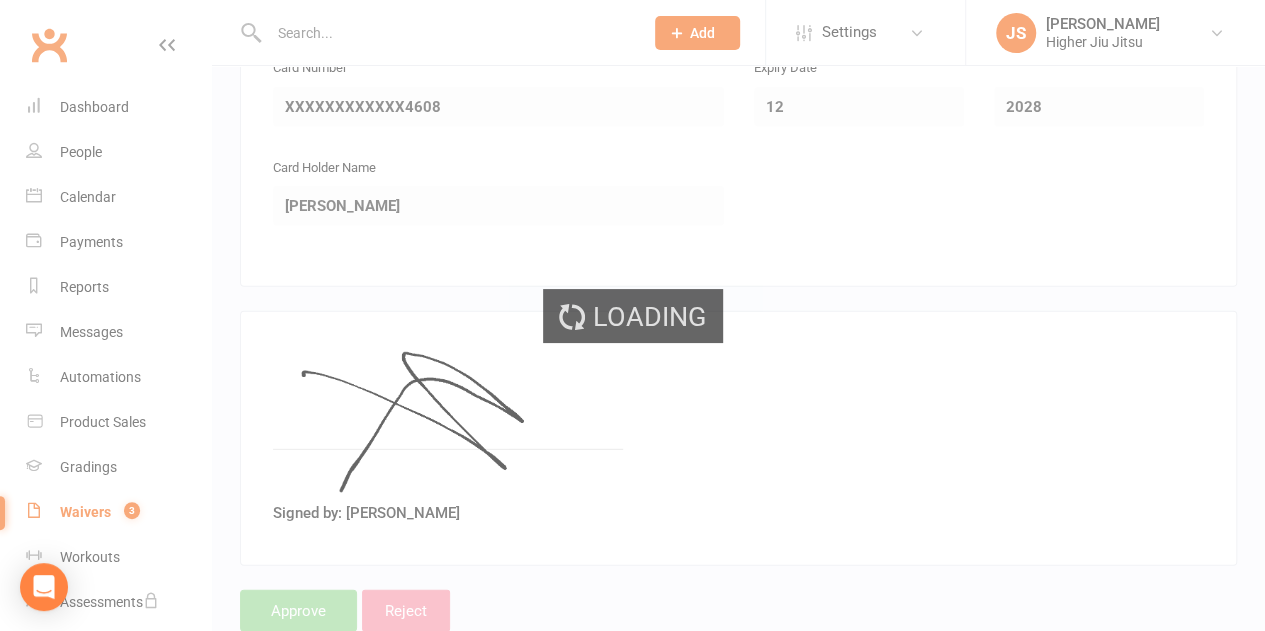 scroll, scrollTop: 0, scrollLeft: 0, axis: both 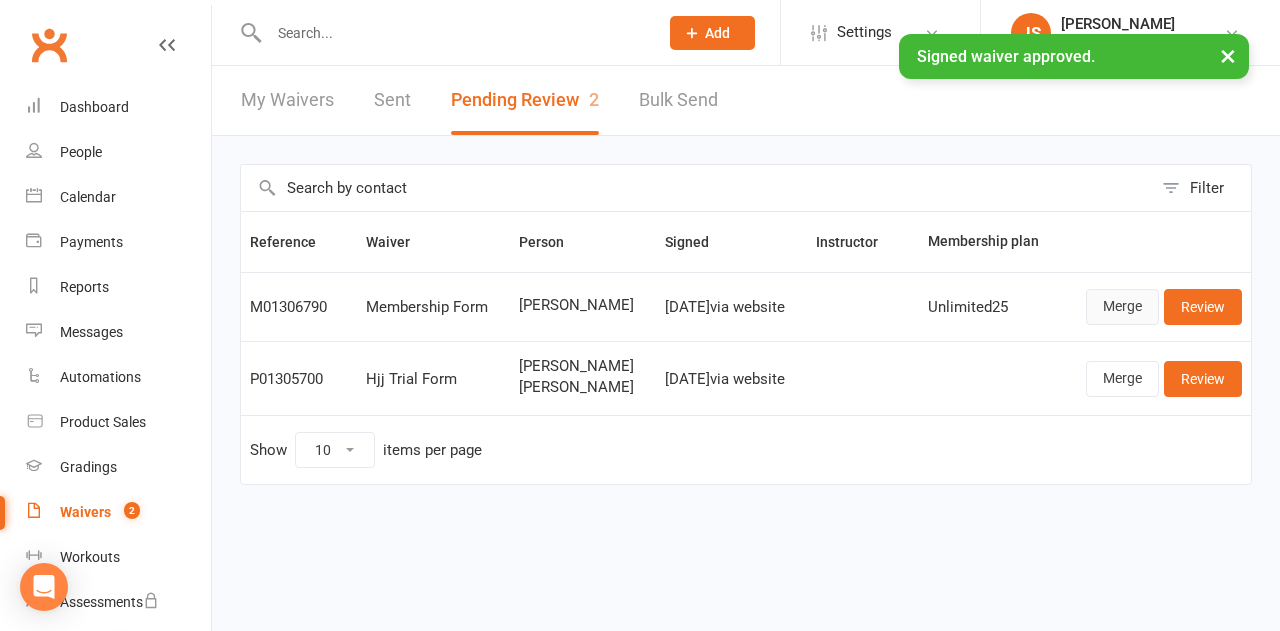 click on "Merge" at bounding box center (1122, 307) 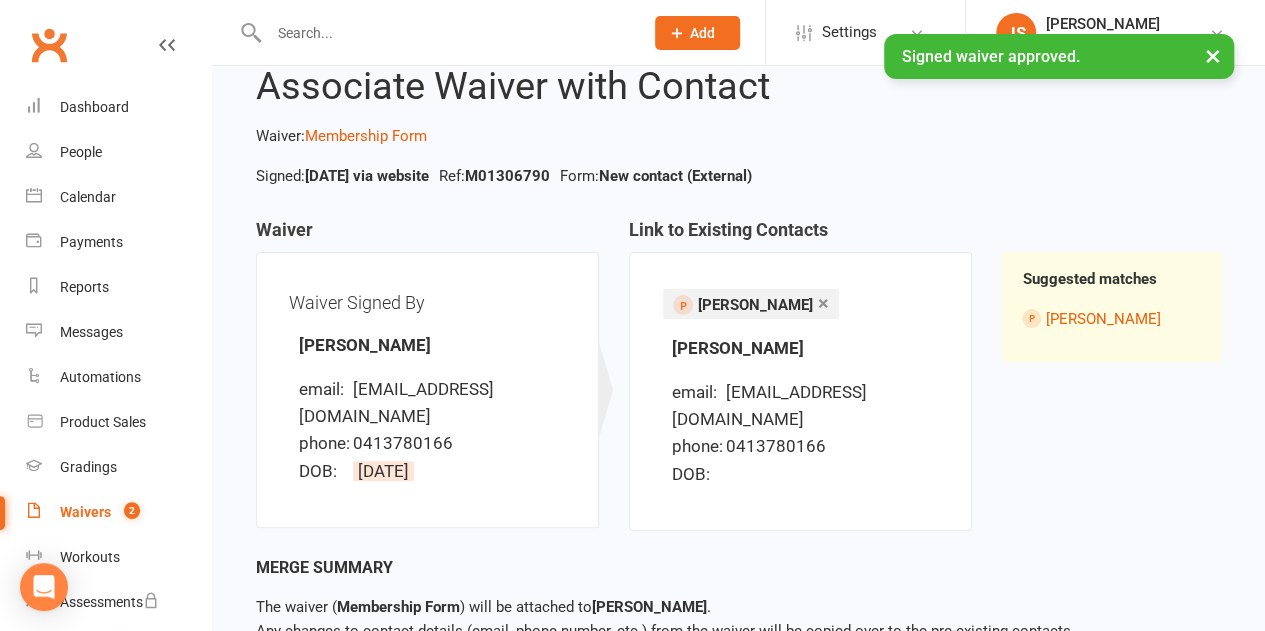 scroll, scrollTop: 162, scrollLeft: 0, axis: vertical 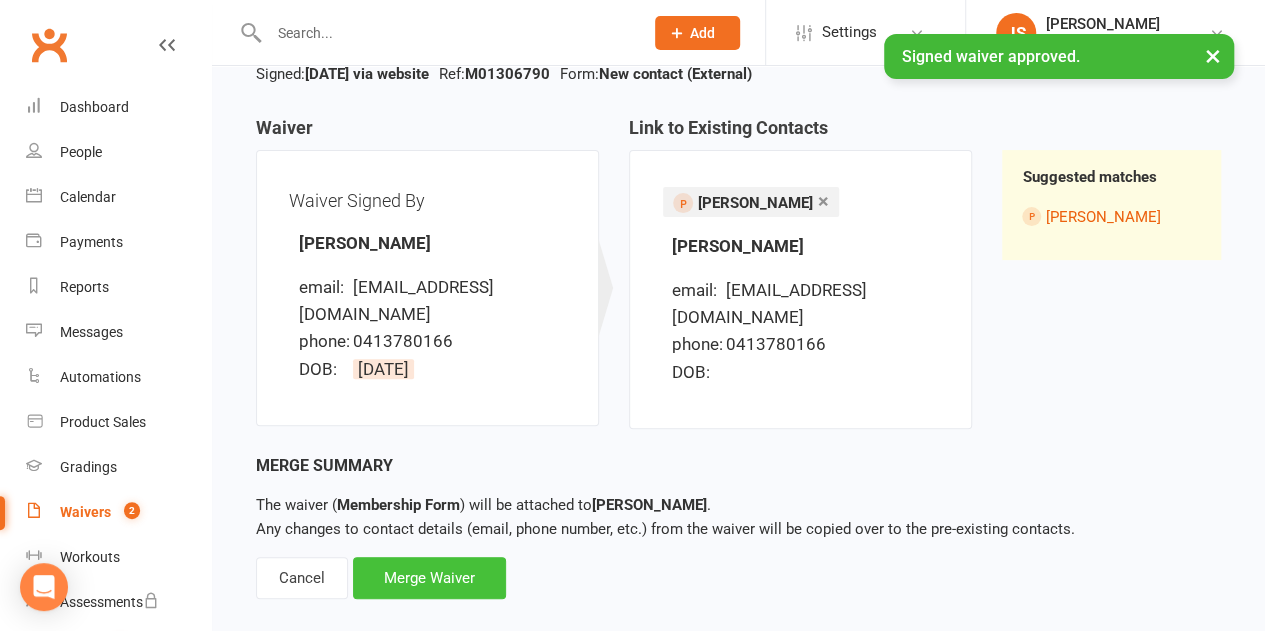 click on "Merge Waiver" at bounding box center [429, 578] 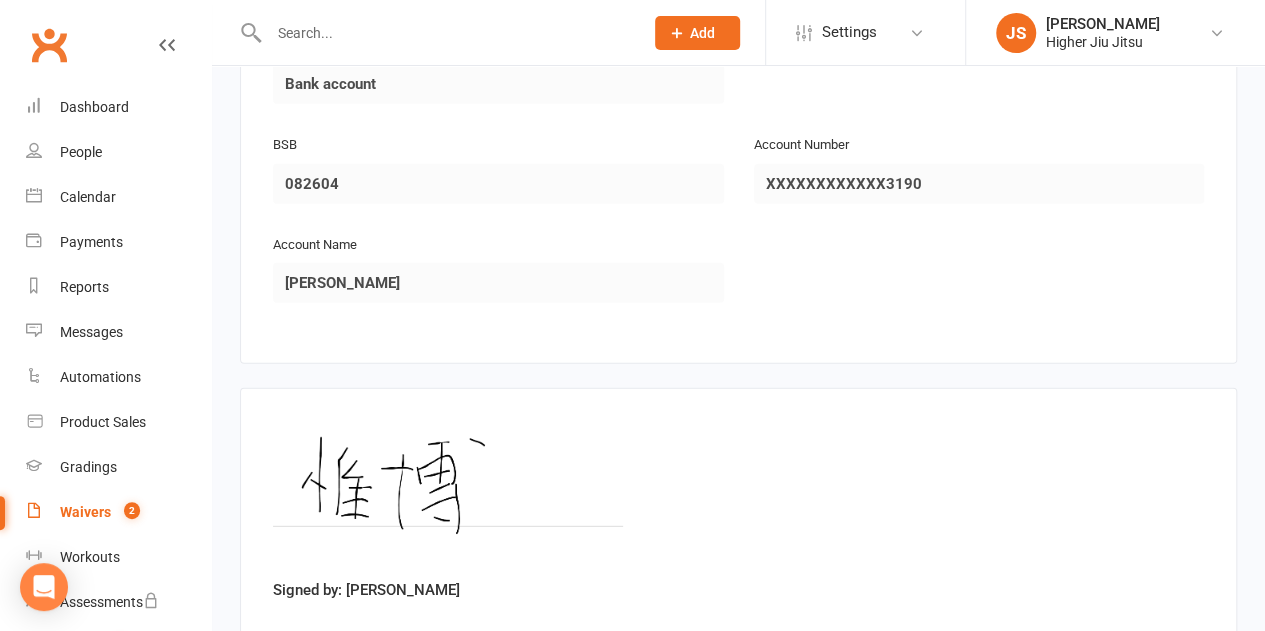 scroll, scrollTop: 2600, scrollLeft: 0, axis: vertical 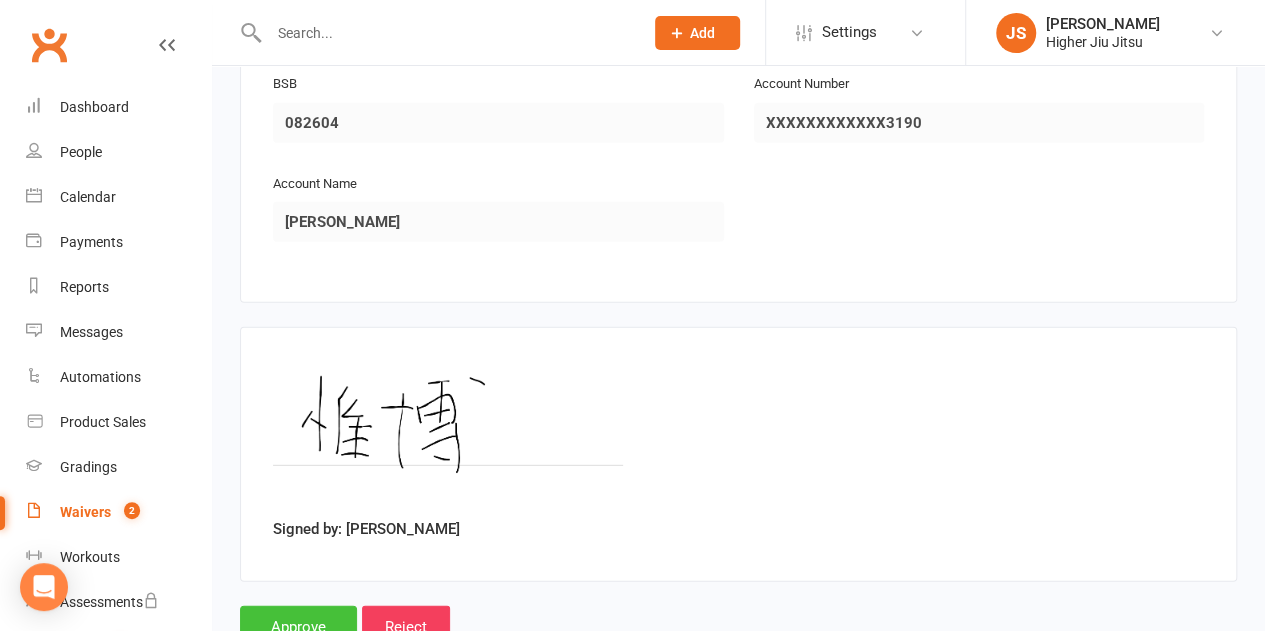 click on "Approve" at bounding box center (298, 627) 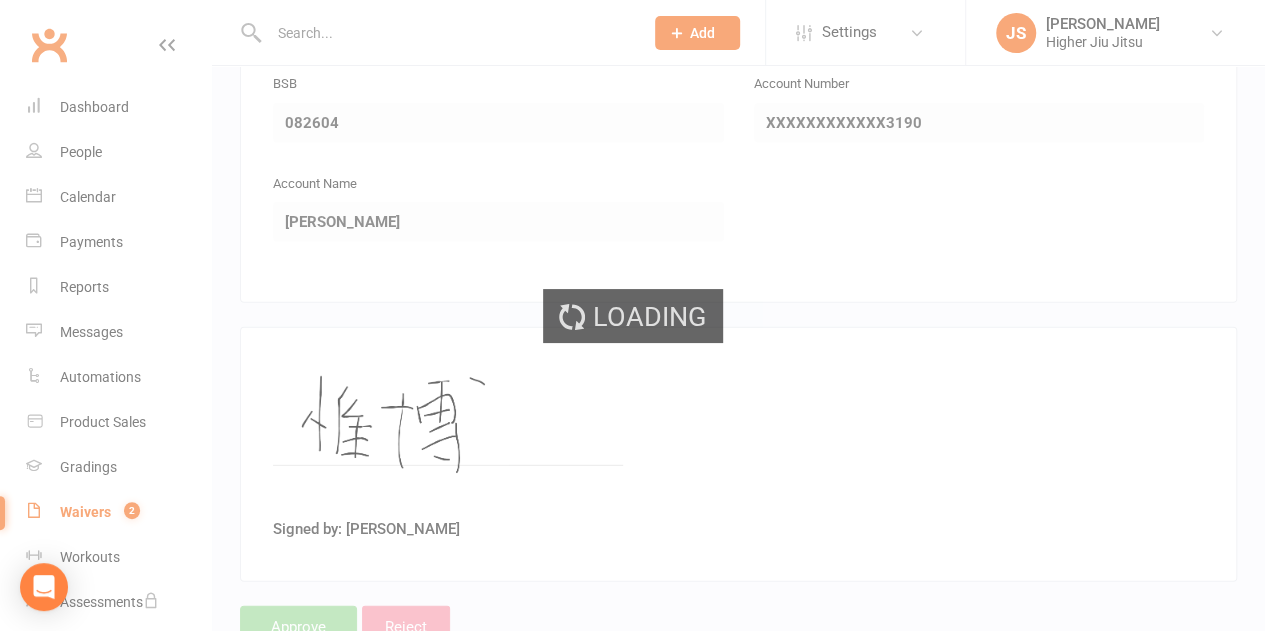 scroll, scrollTop: 0, scrollLeft: 0, axis: both 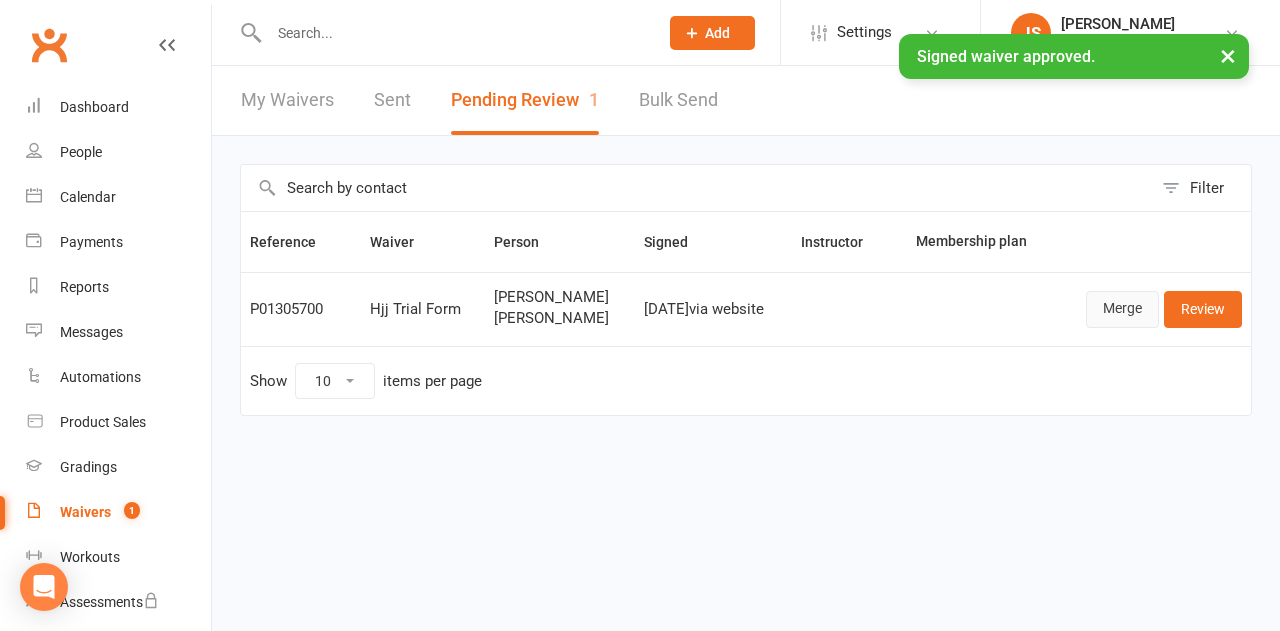 click on "Merge" at bounding box center (1122, 309) 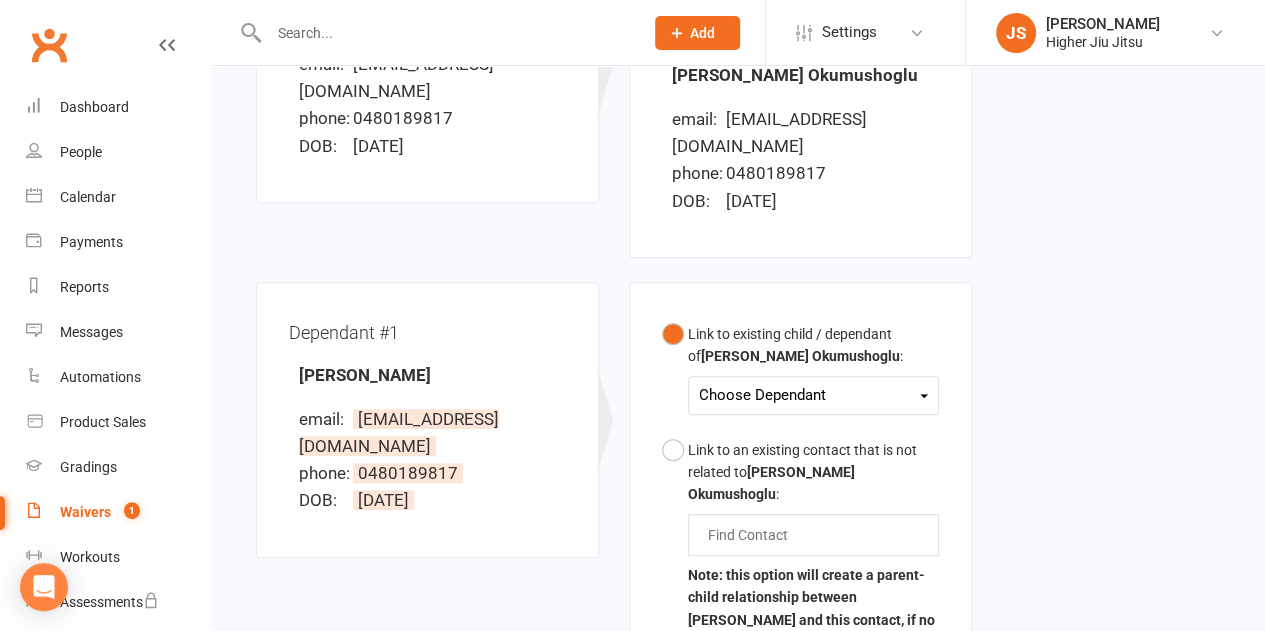 scroll, scrollTop: 400, scrollLeft: 0, axis: vertical 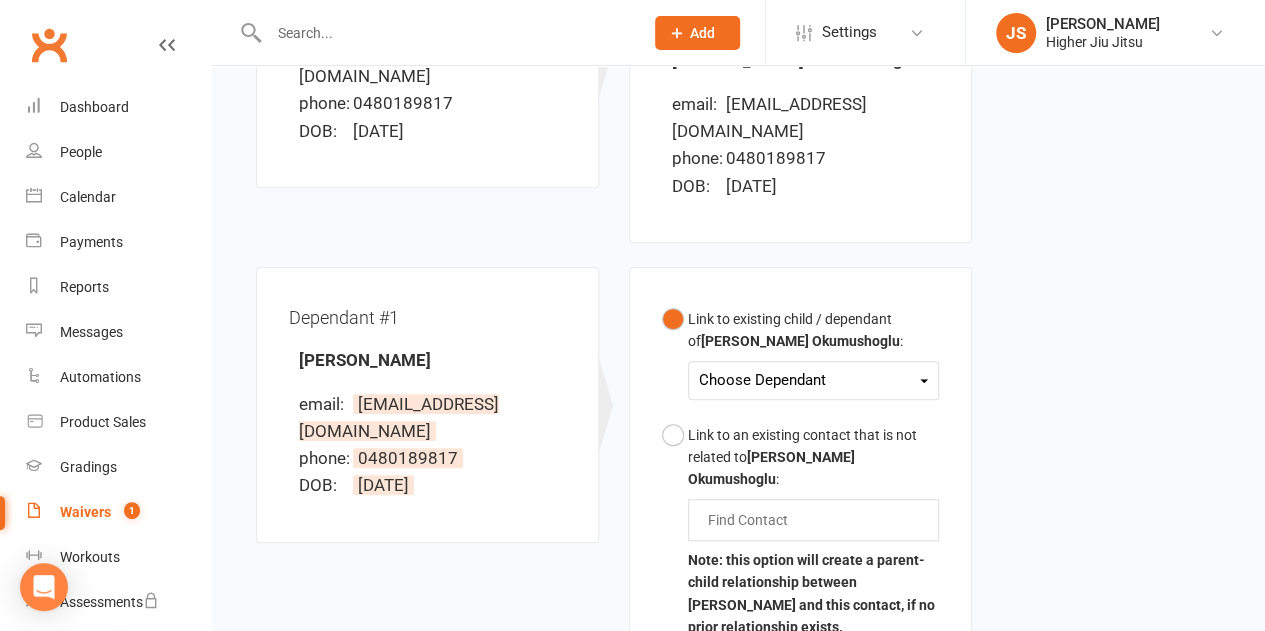 click on "Choose Dependant" at bounding box center (813, 380) 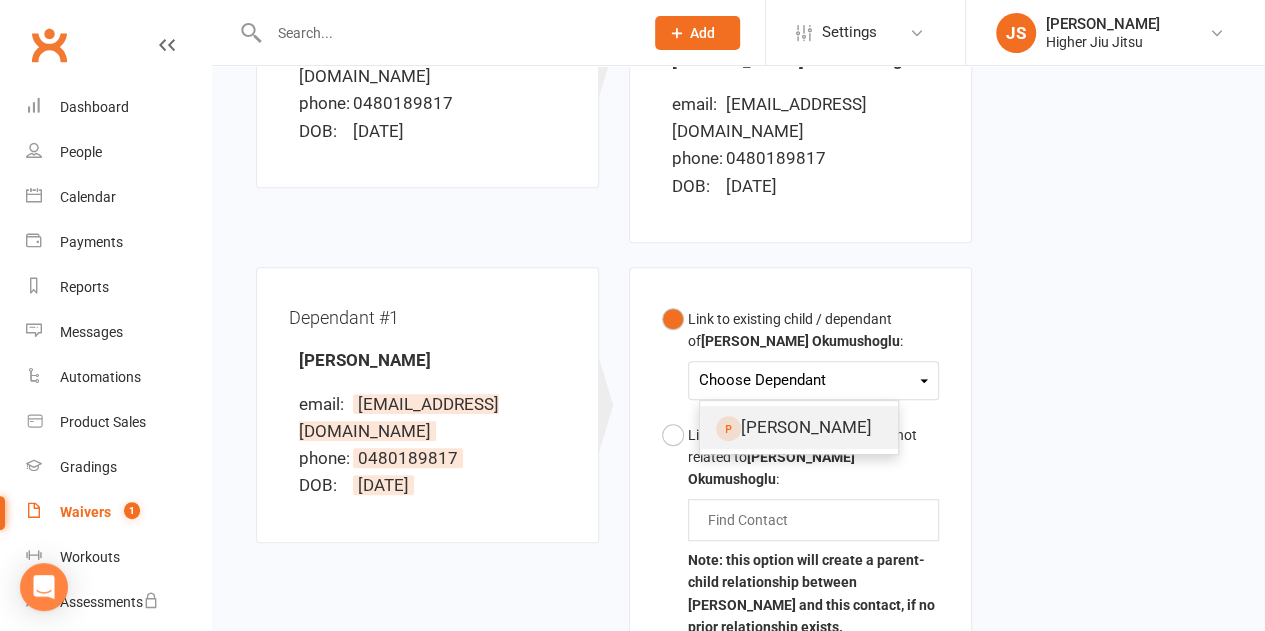 click on "Nina Okumushoglu" at bounding box center [799, 427] 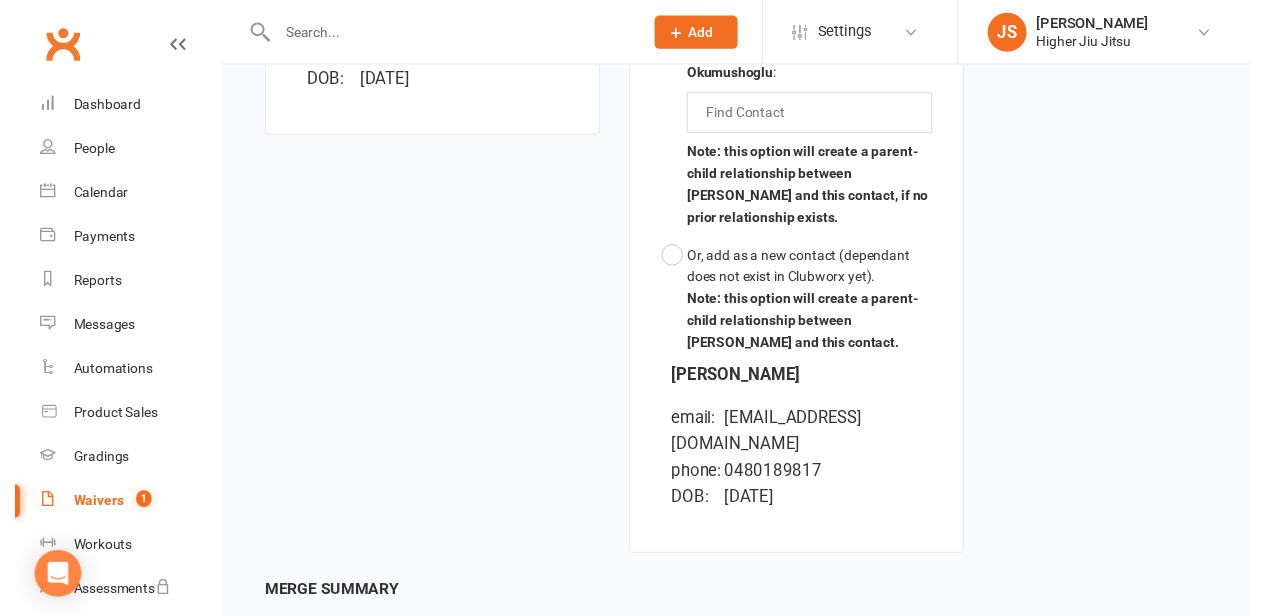 scroll, scrollTop: 900, scrollLeft: 0, axis: vertical 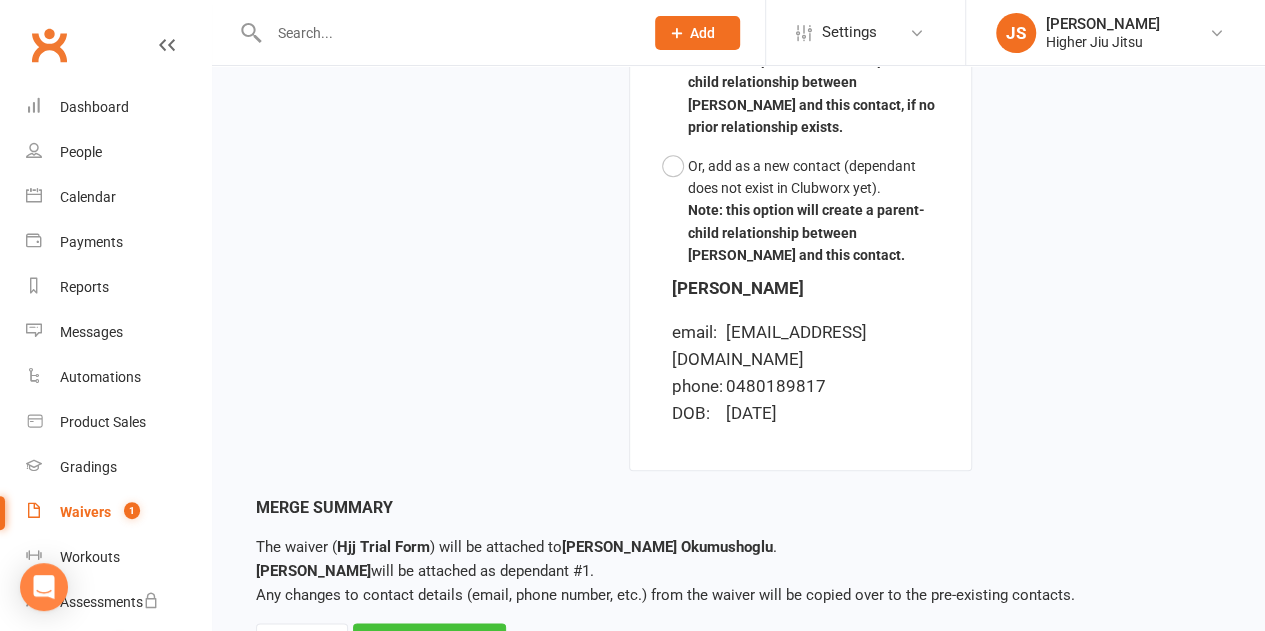 click on "Merge Waiver" at bounding box center (429, 644) 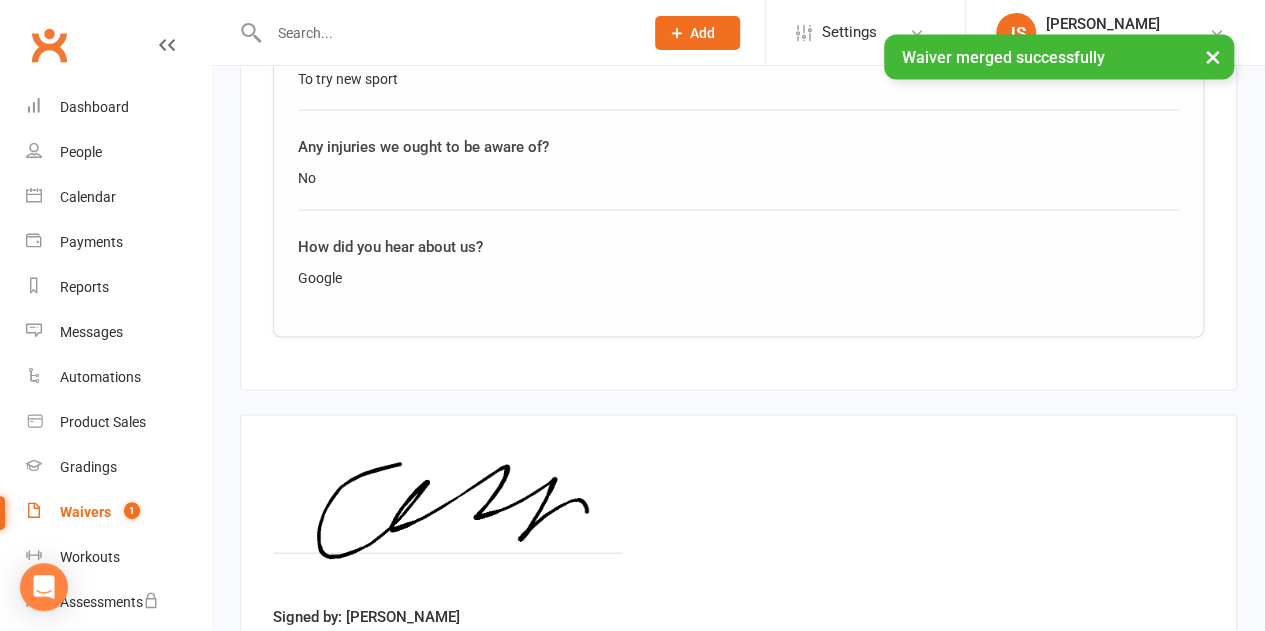 scroll, scrollTop: 1970, scrollLeft: 0, axis: vertical 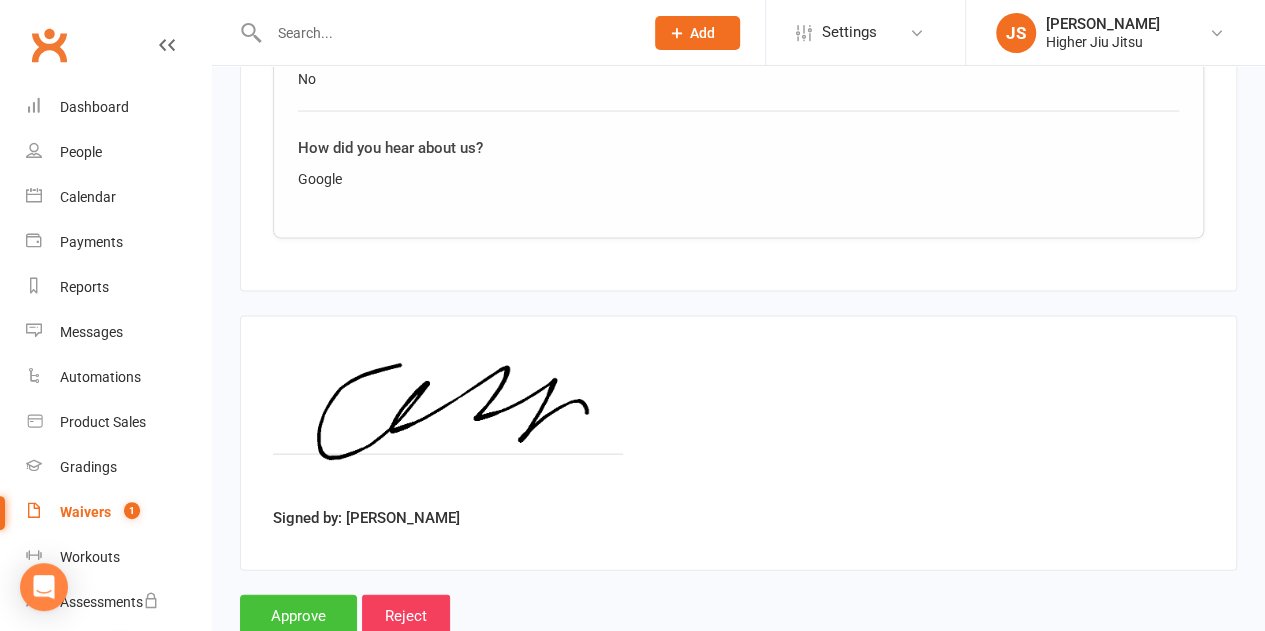 click on "Approve" at bounding box center [298, 616] 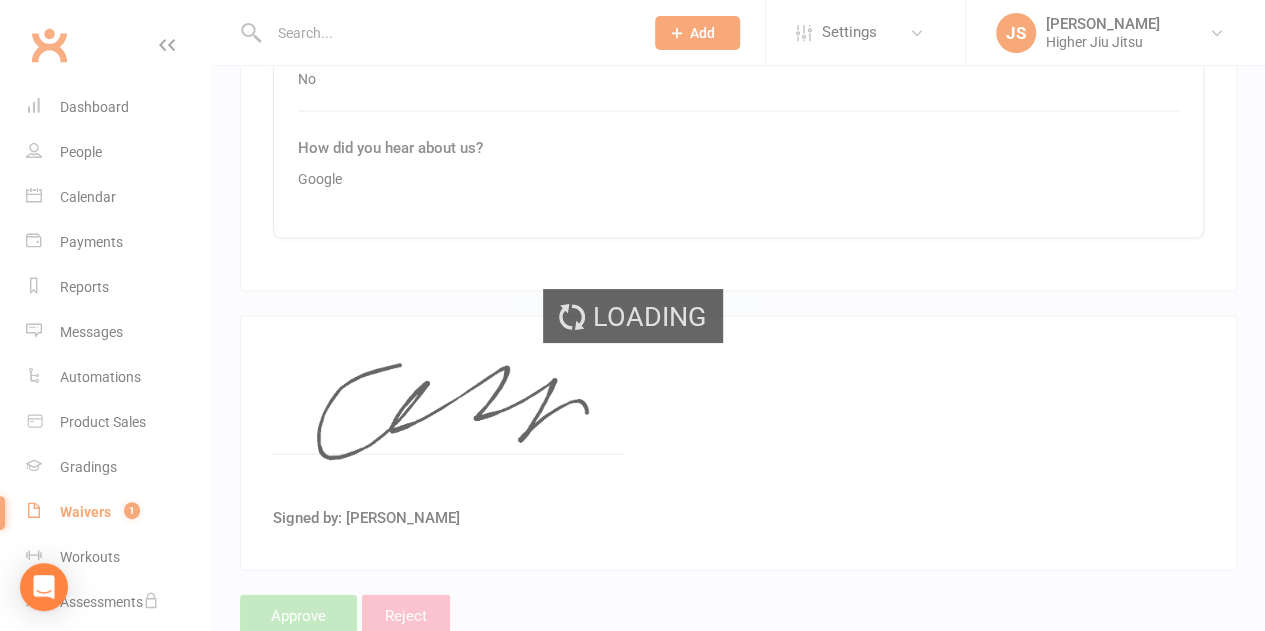 scroll, scrollTop: 0, scrollLeft: 0, axis: both 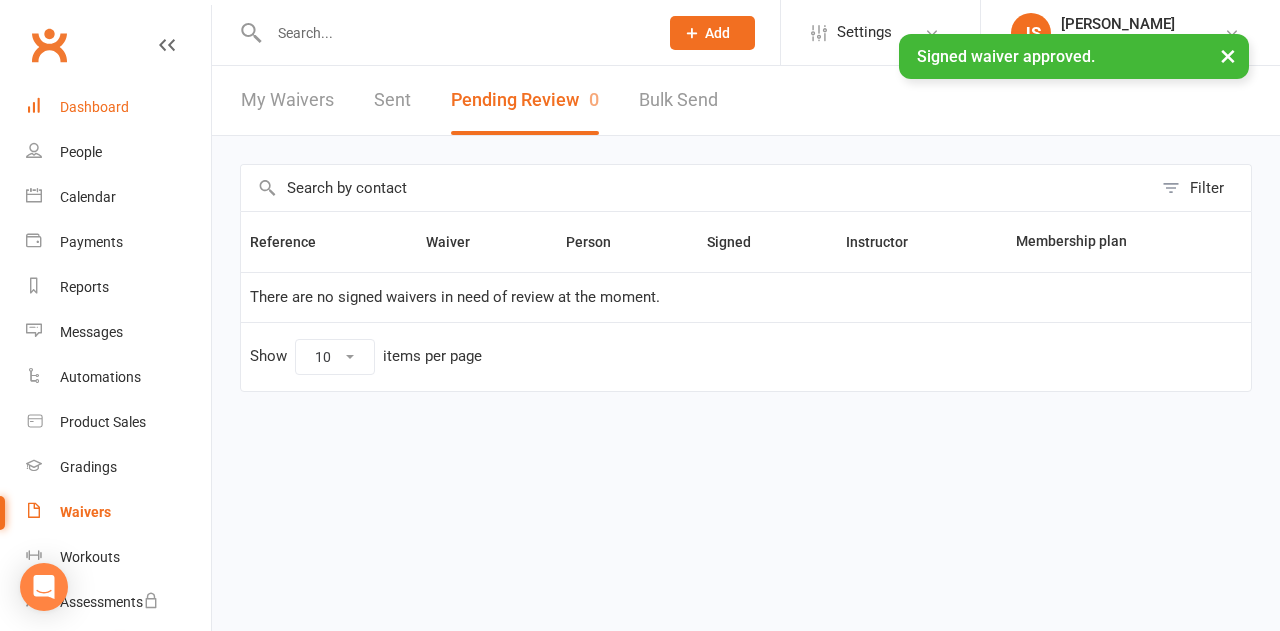 click on "Dashboard" at bounding box center (94, 107) 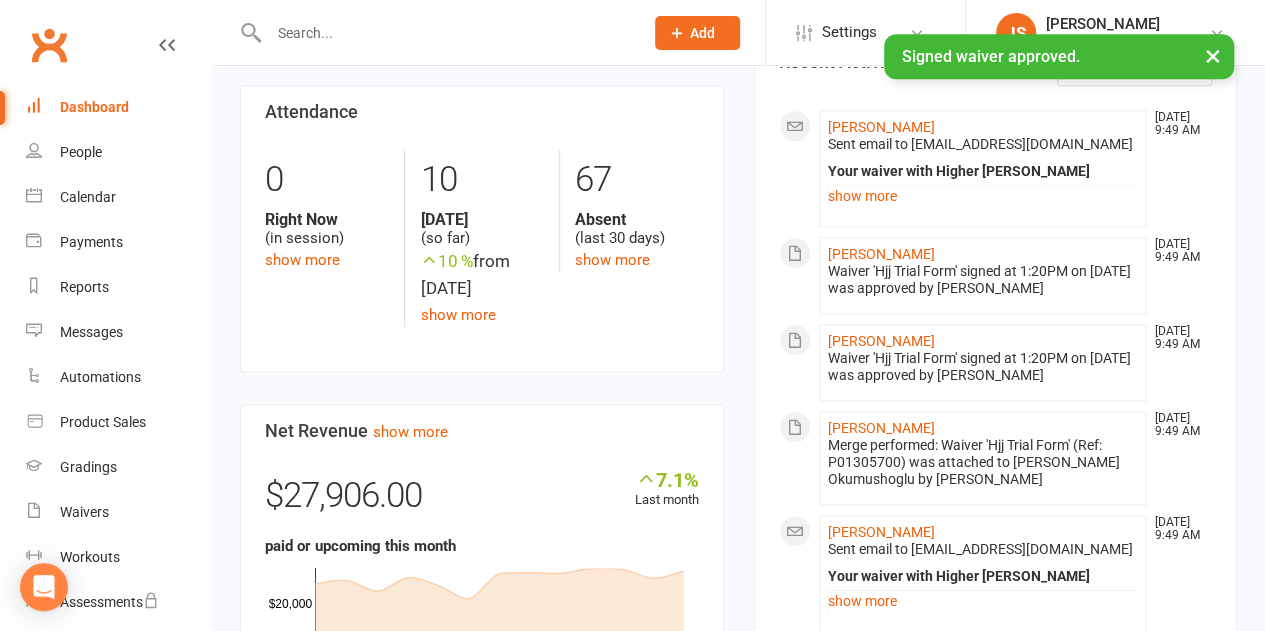 scroll, scrollTop: 1100, scrollLeft: 0, axis: vertical 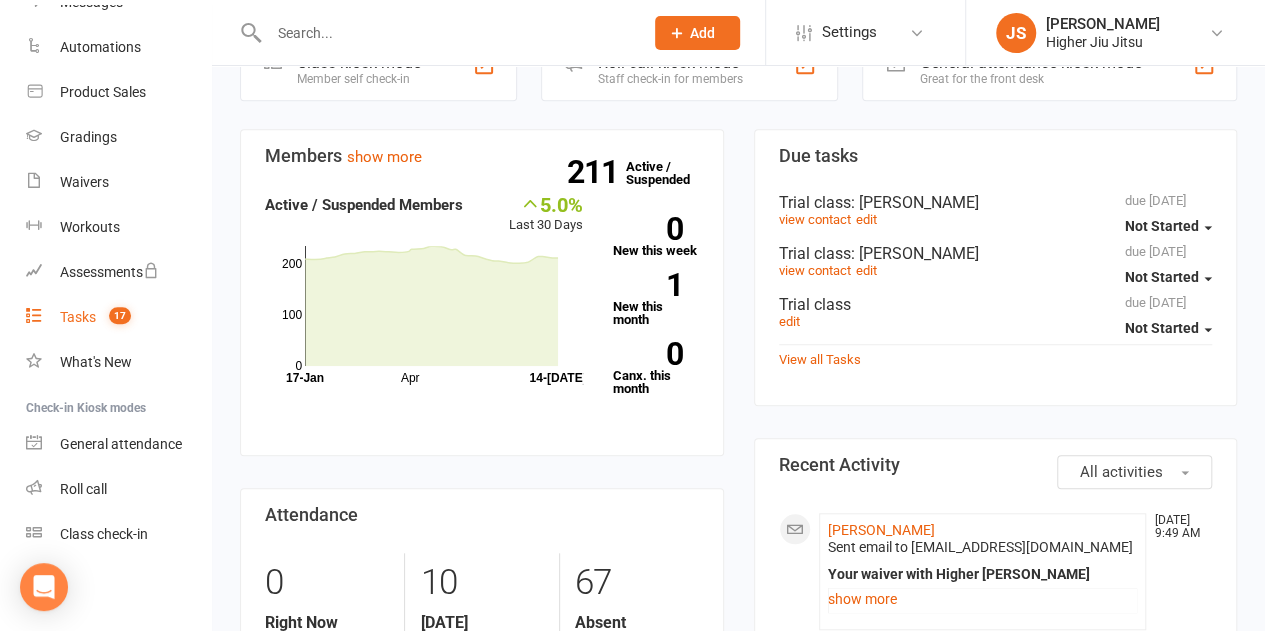 click on "Tasks   17" at bounding box center [118, 317] 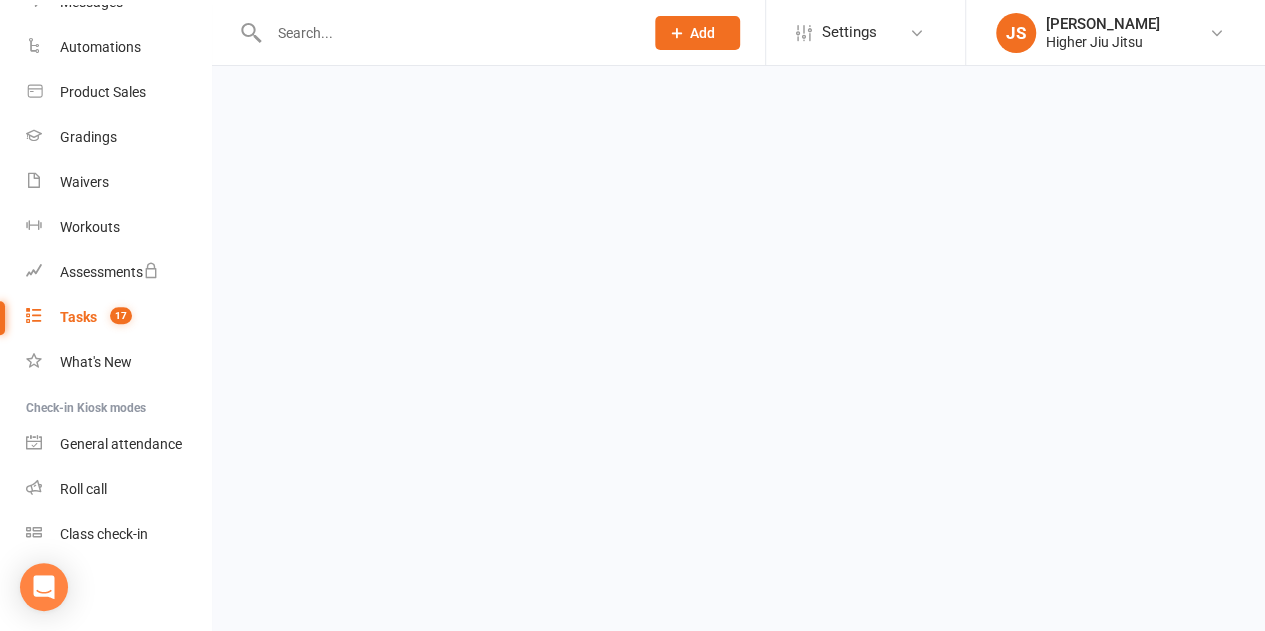 scroll, scrollTop: 0, scrollLeft: 0, axis: both 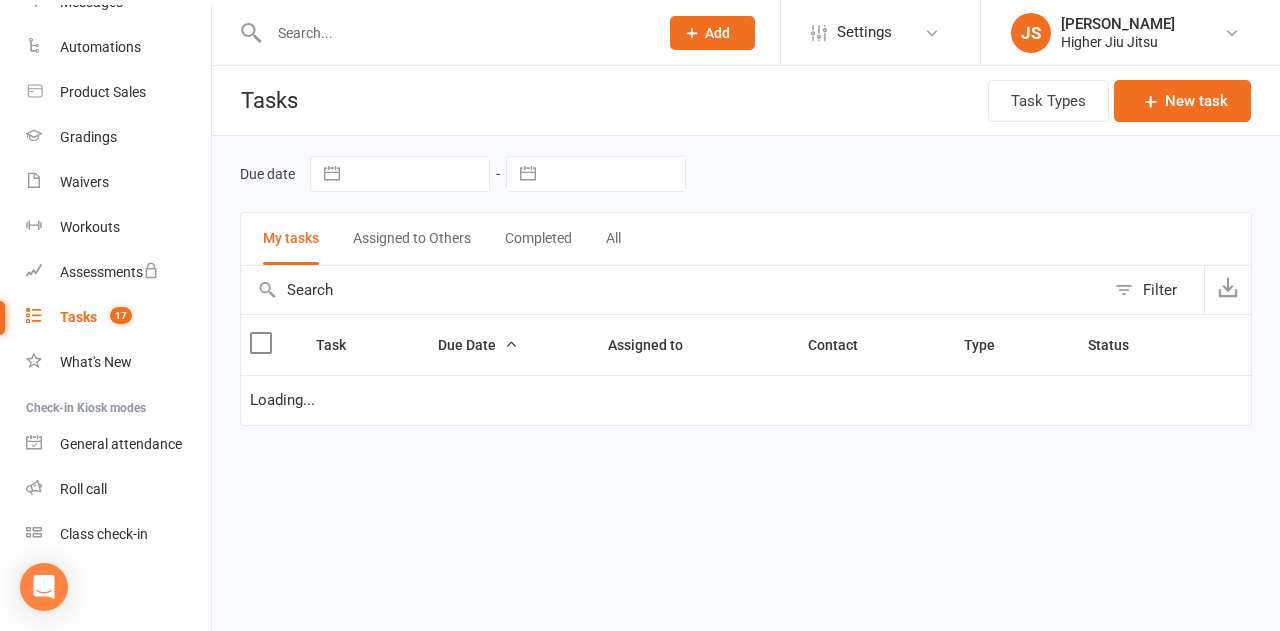 select on "waiting" 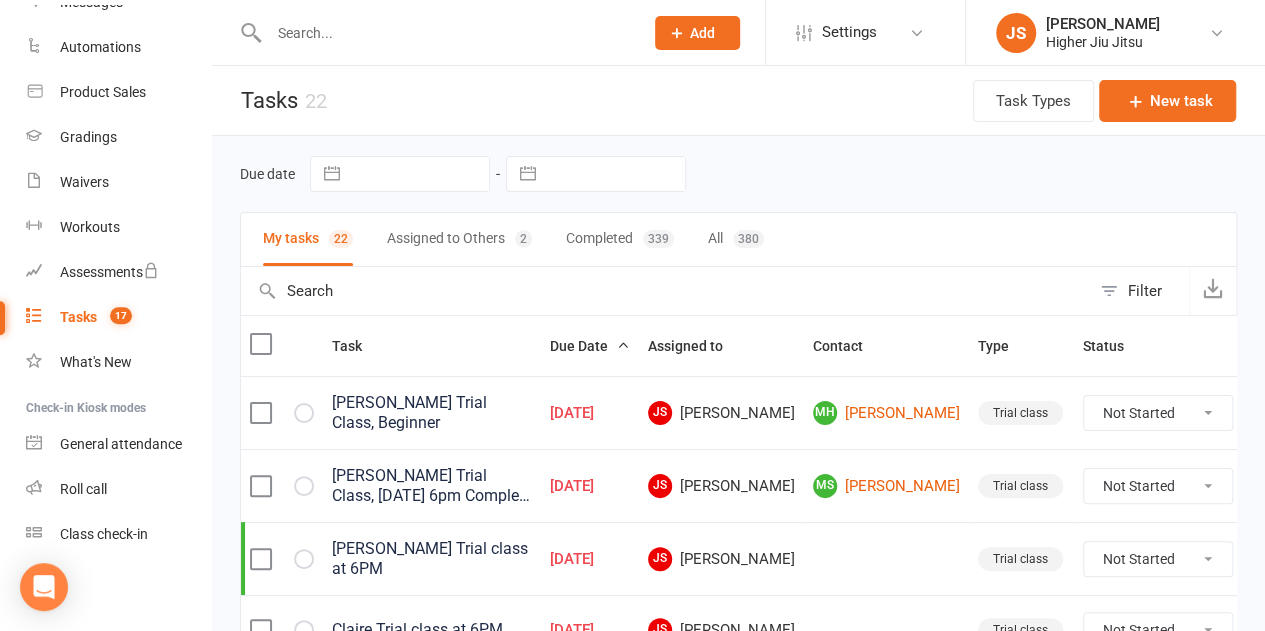 click on "Assigned to Others 2" at bounding box center (459, 239) 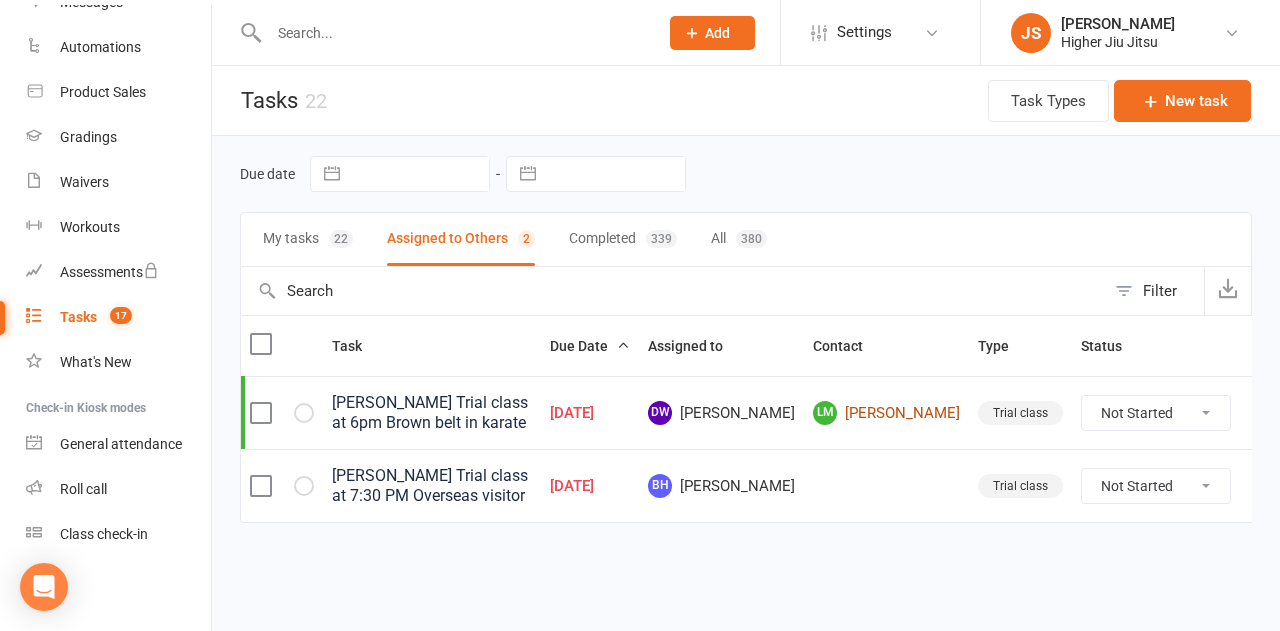 click on "LM Leah Molloy" at bounding box center (886, 413) 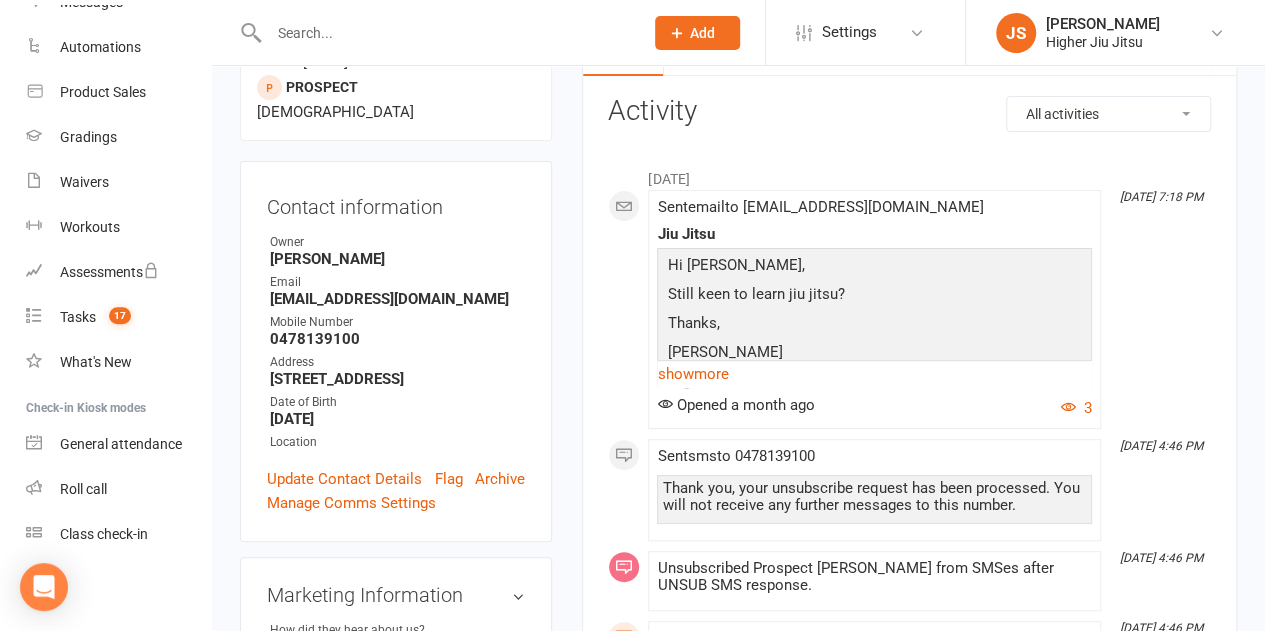 scroll, scrollTop: 100, scrollLeft: 0, axis: vertical 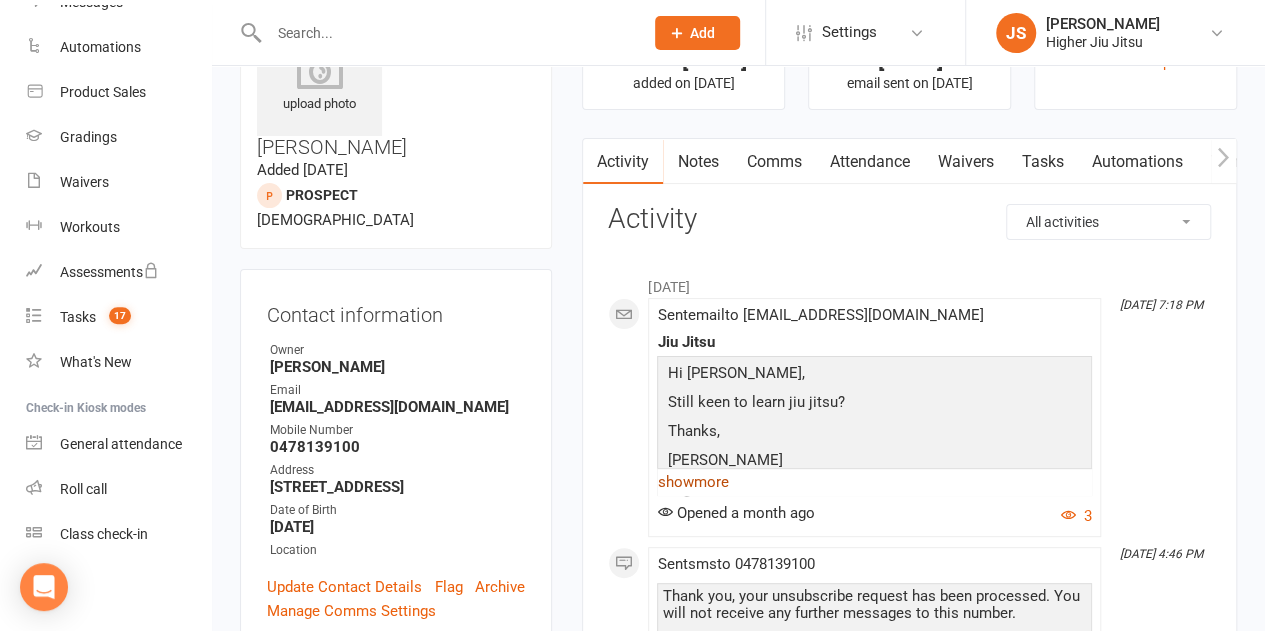click on "show  more" at bounding box center (874, 482) 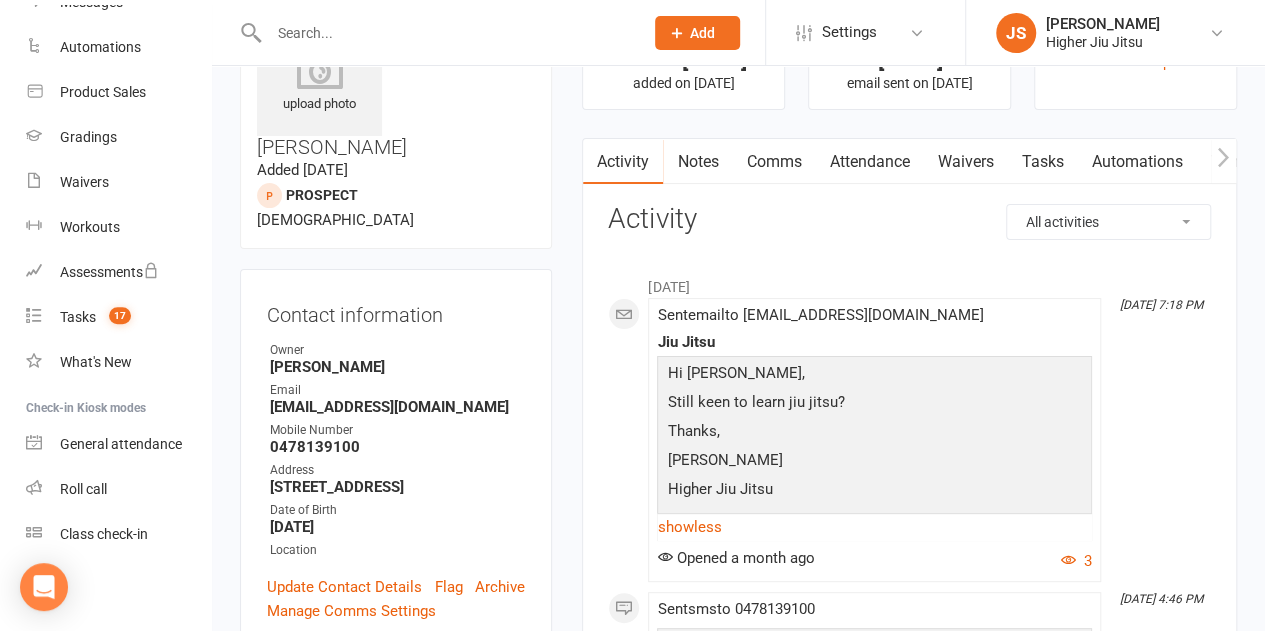 click on "Comms" at bounding box center [773, 162] 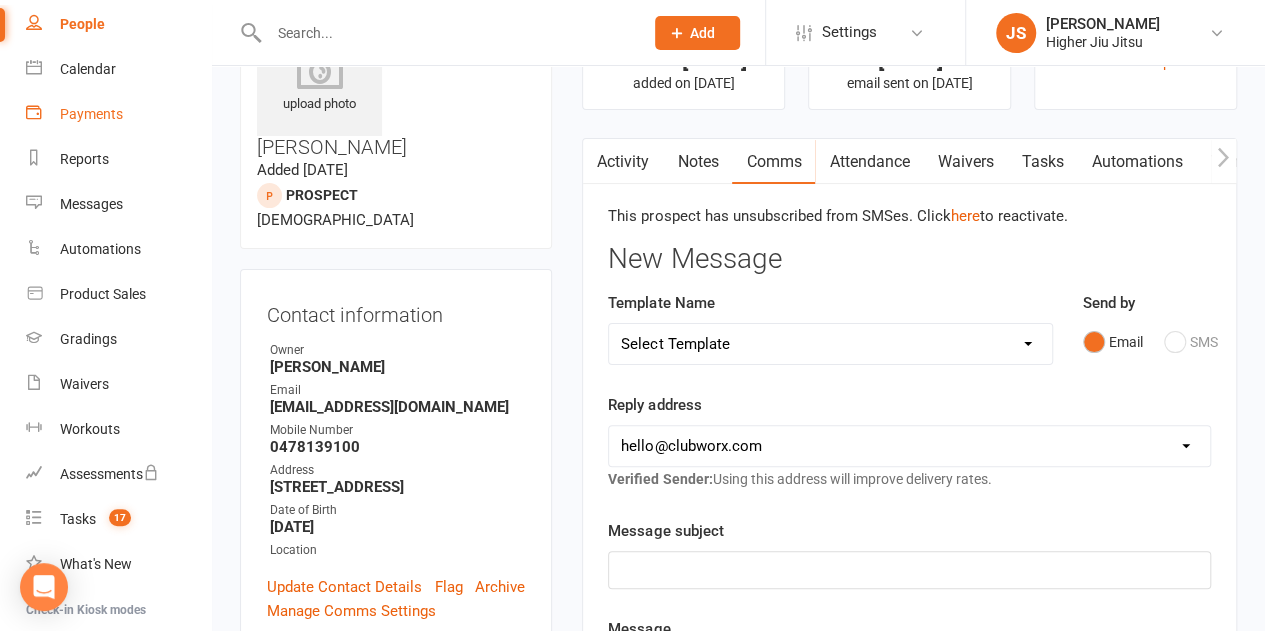 scroll, scrollTop: 0, scrollLeft: 0, axis: both 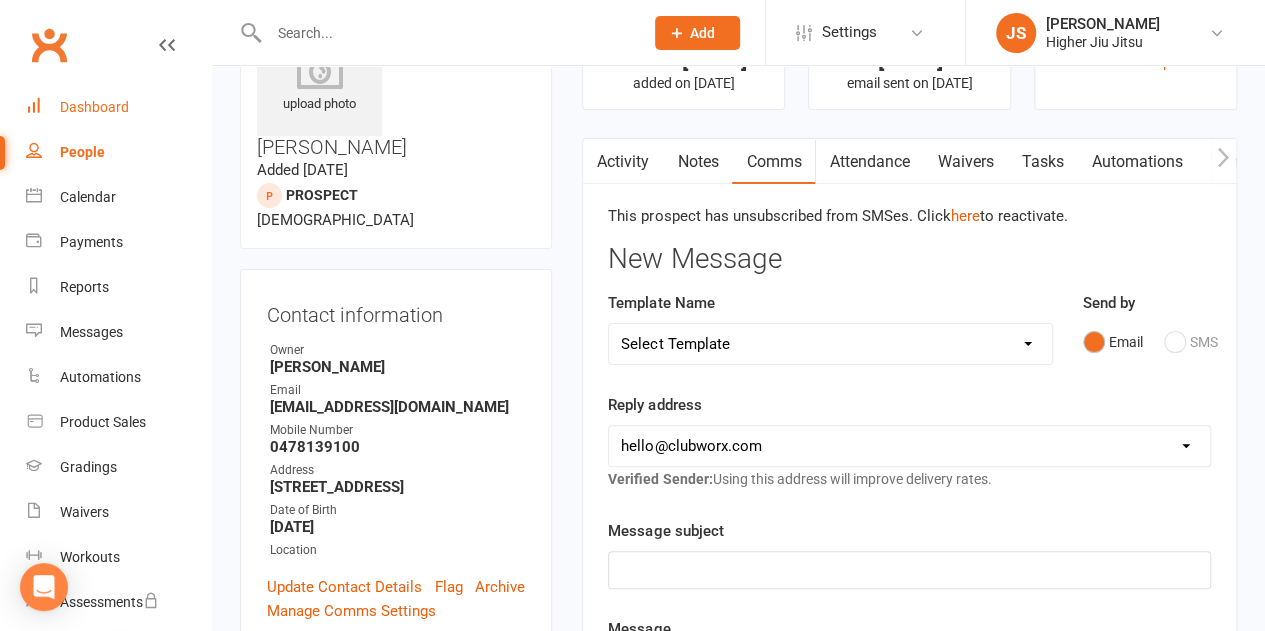 click on "Dashboard" at bounding box center [118, 107] 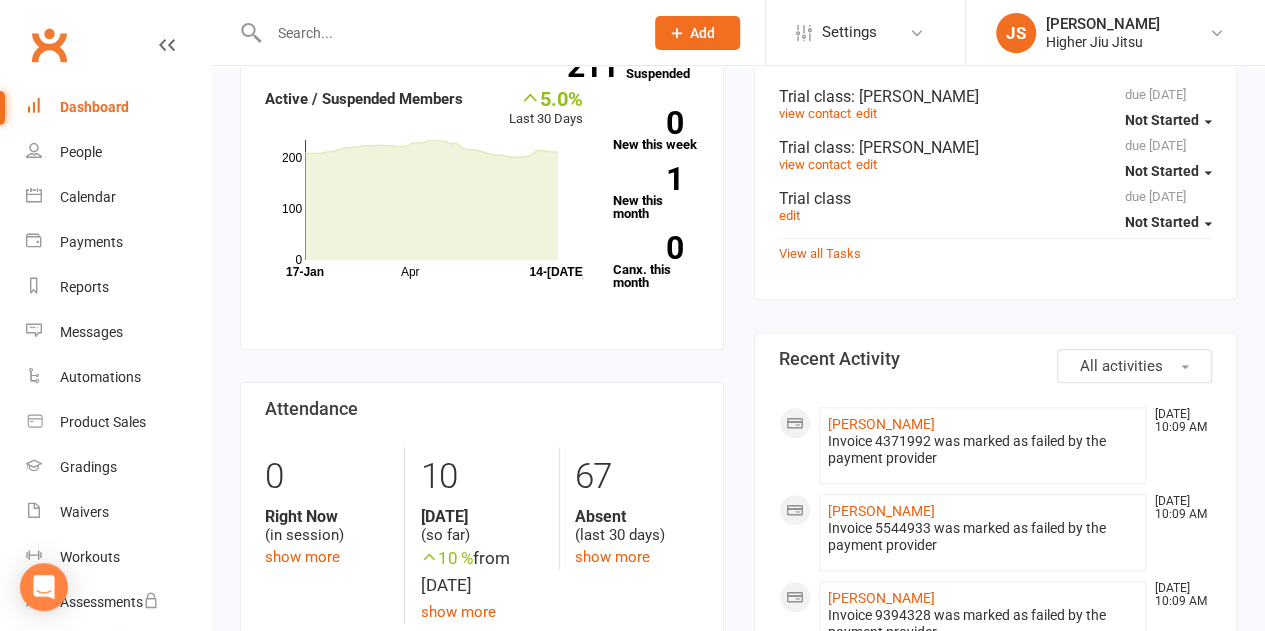 scroll, scrollTop: 1000, scrollLeft: 0, axis: vertical 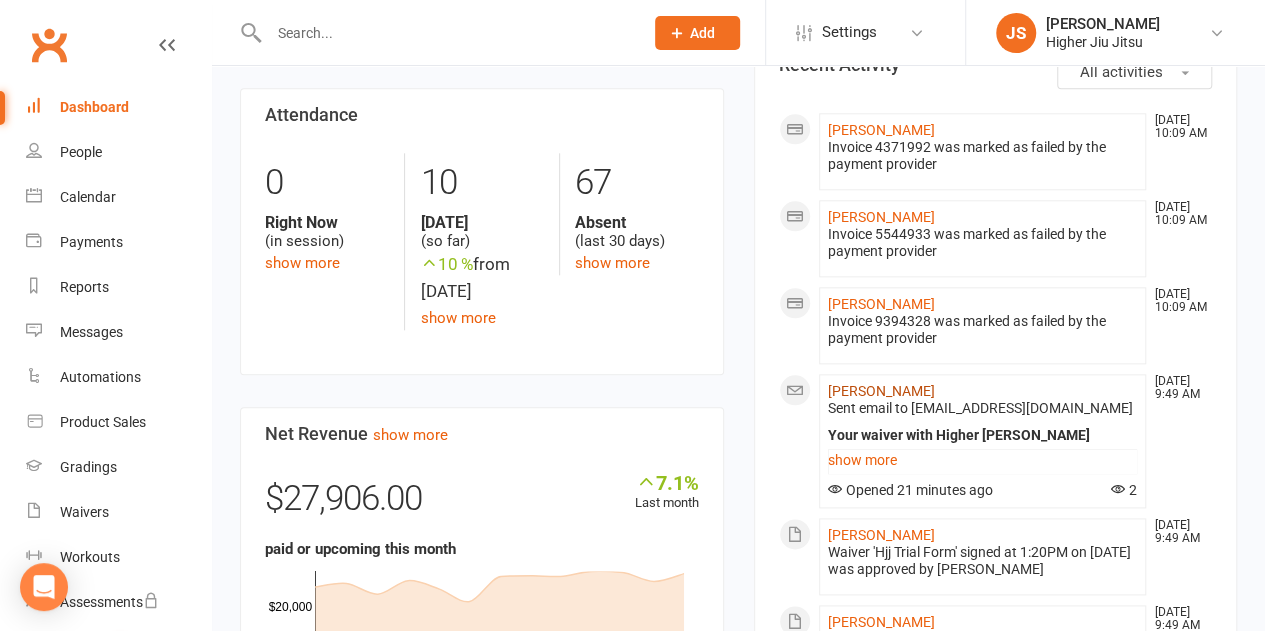 click on "[PERSON_NAME]" 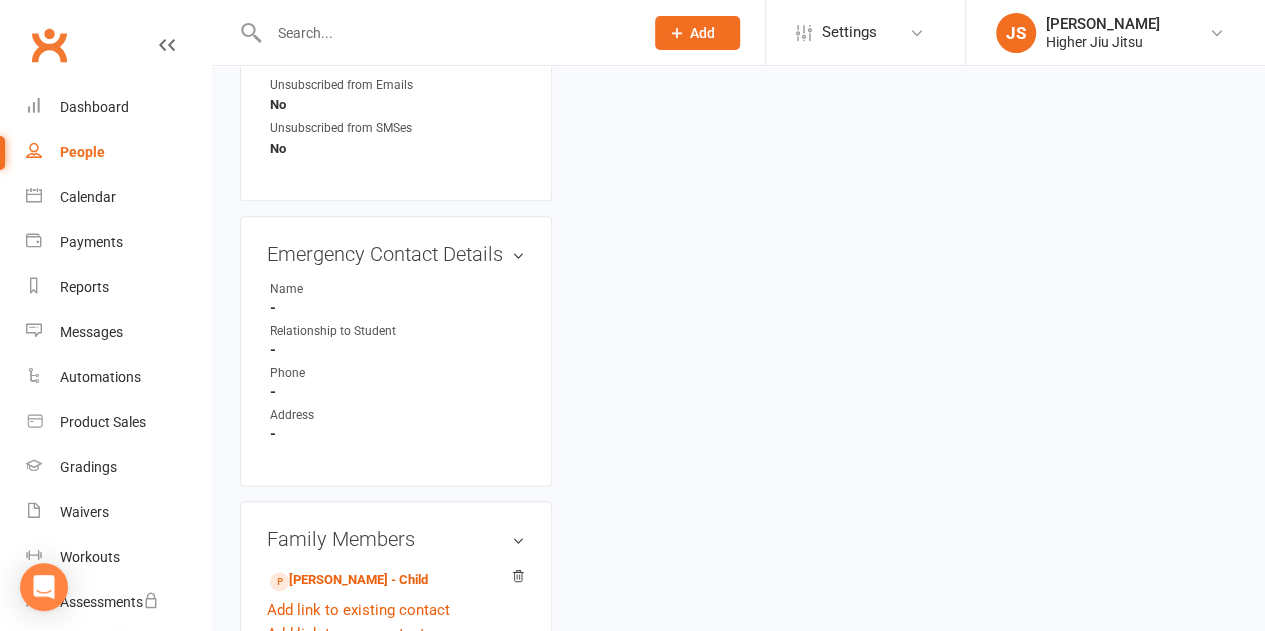 scroll, scrollTop: 0, scrollLeft: 0, axis: both 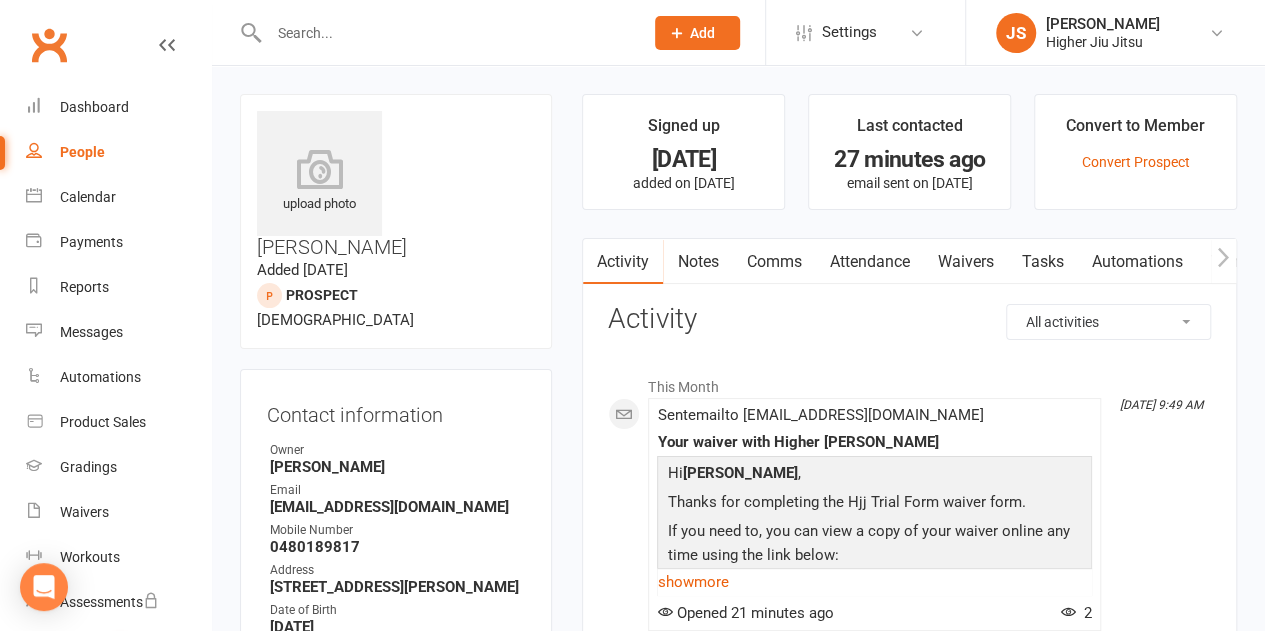 drag, startPoint x: 836, startPoint y: 545, endPoint x: 823, endPoint y: 499, distance: 47.801674 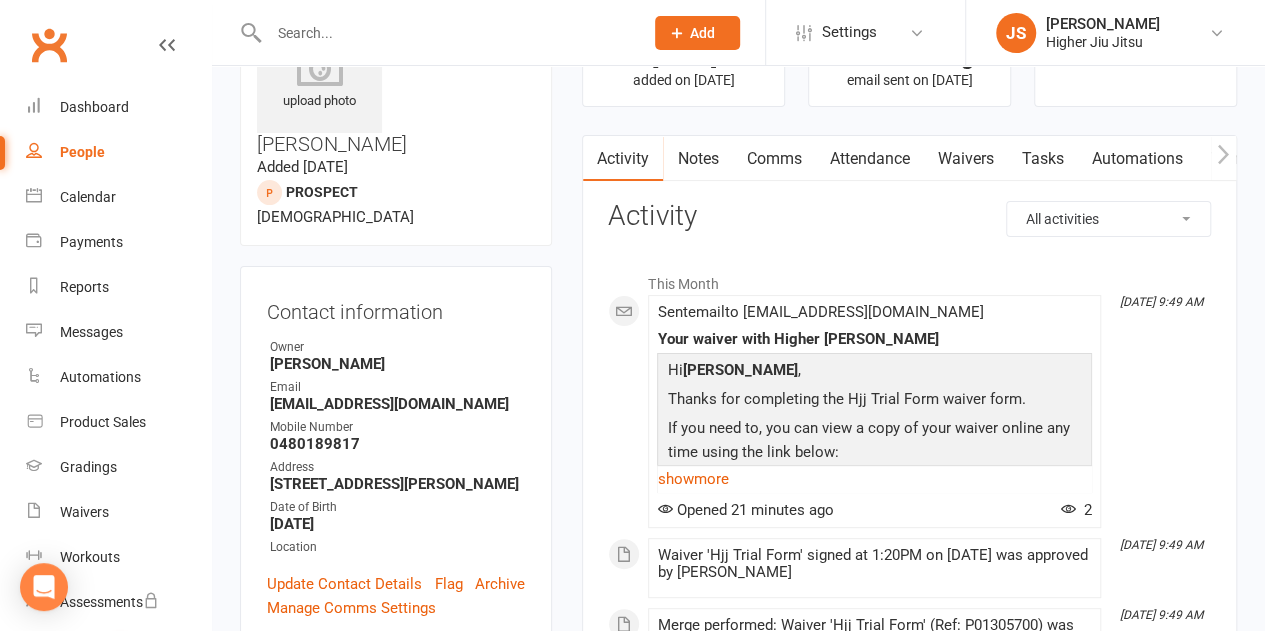scroll, scrollTop: 300, scrollLeft: 0, axis: vertical 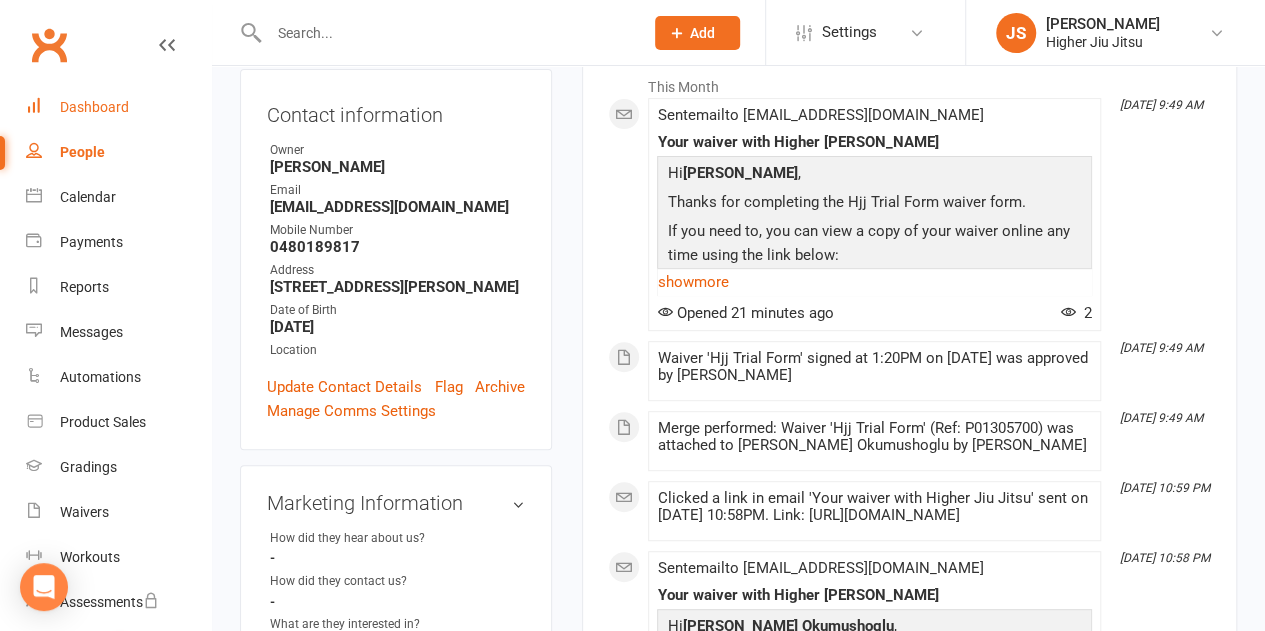 click on "Dashboard" at bounding box center [94, 107] 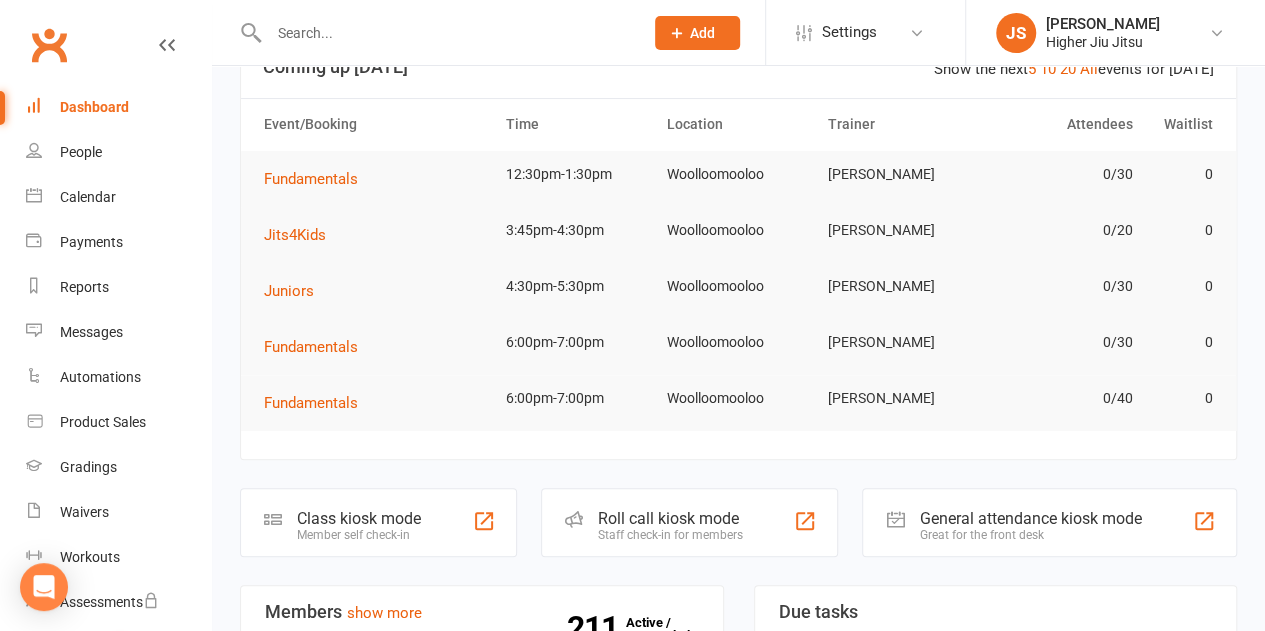 scroll, scrollTop: 0, scrollLeft: 0, axis: both 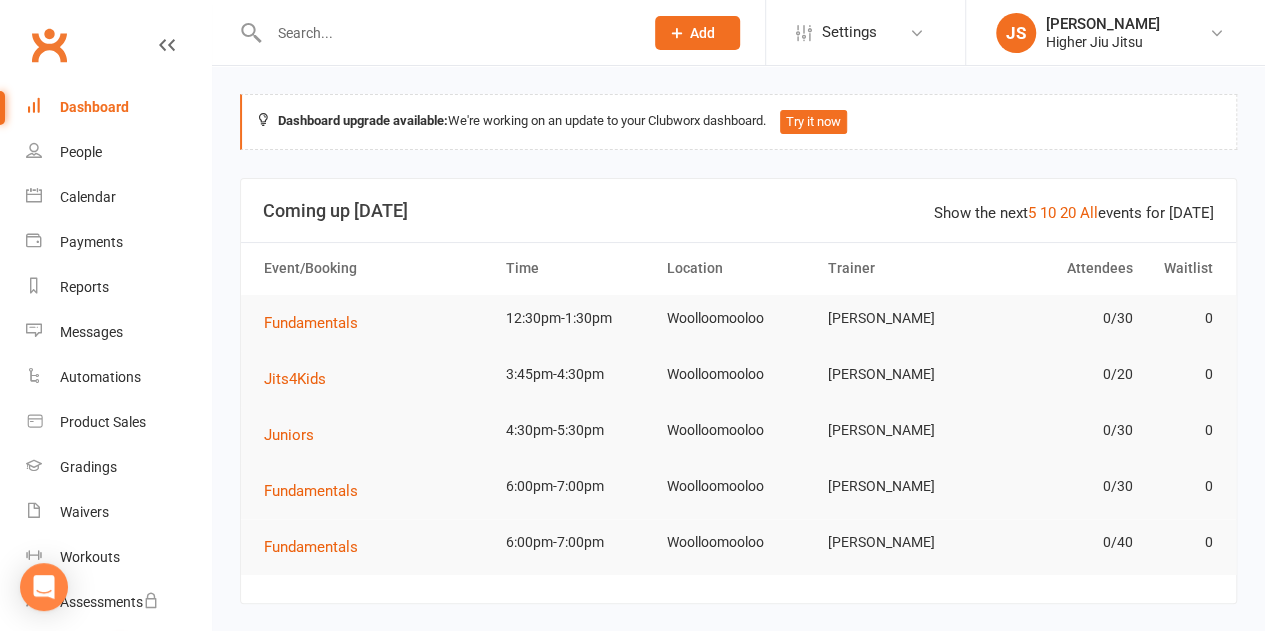 click at bounding box center (446, 33) 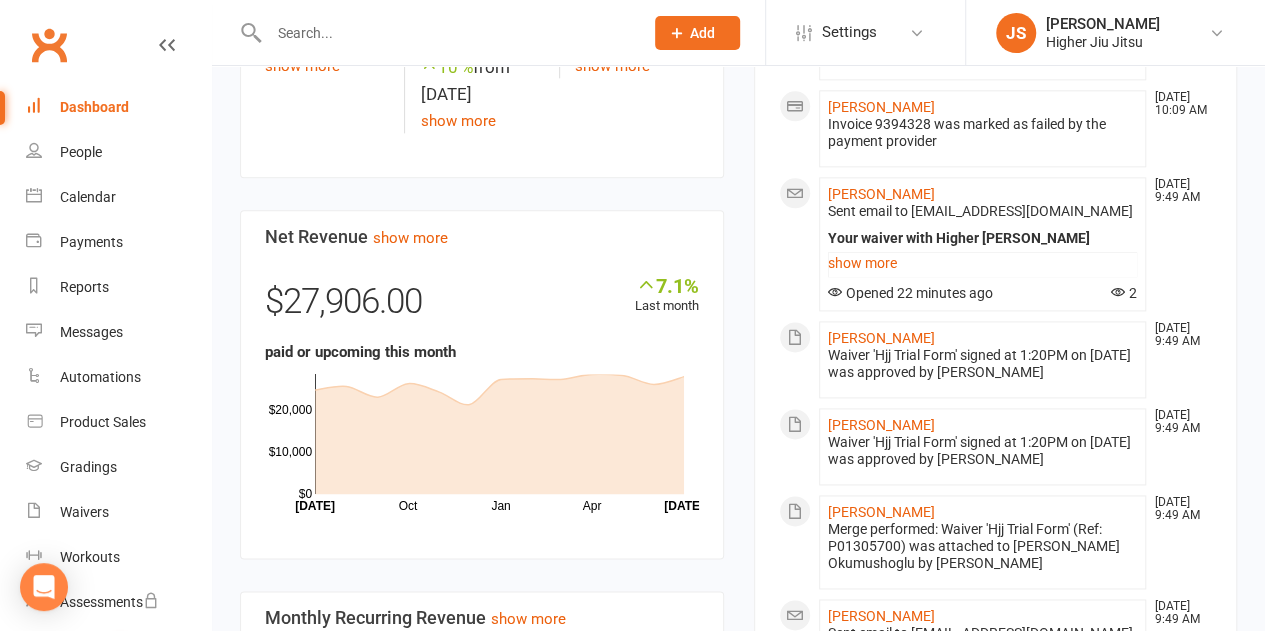 scroll, scrollTop: 1200, scrollLeft: 0, axis: vertical 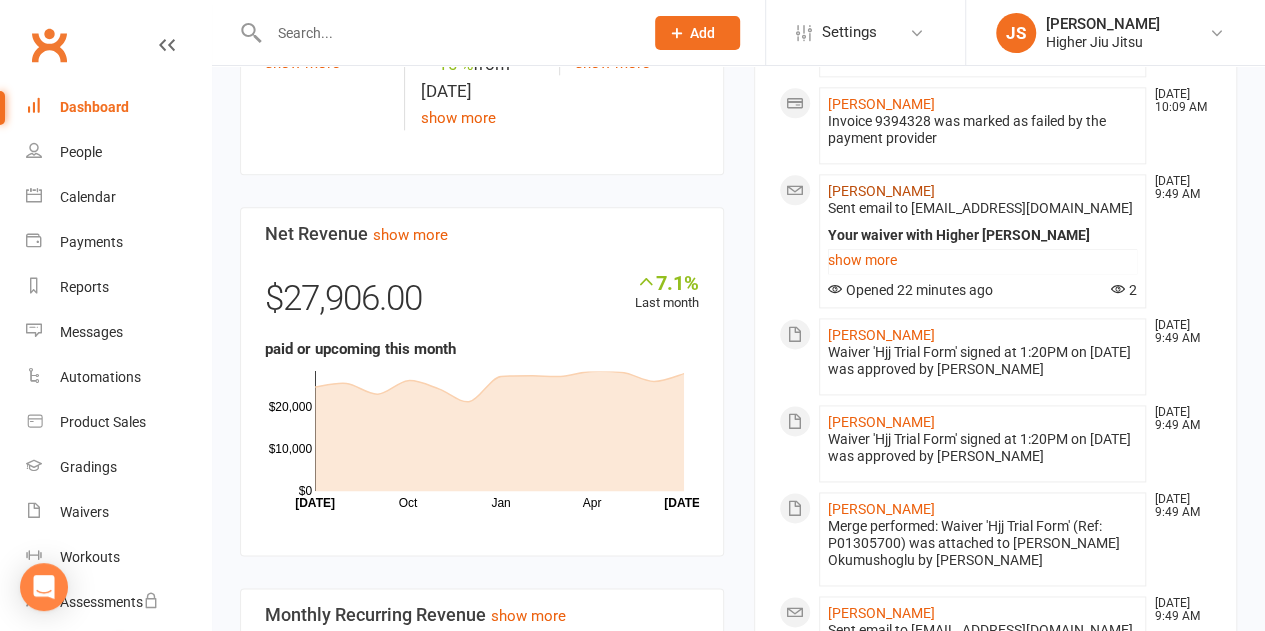 click on "[PERSON_NAME]" 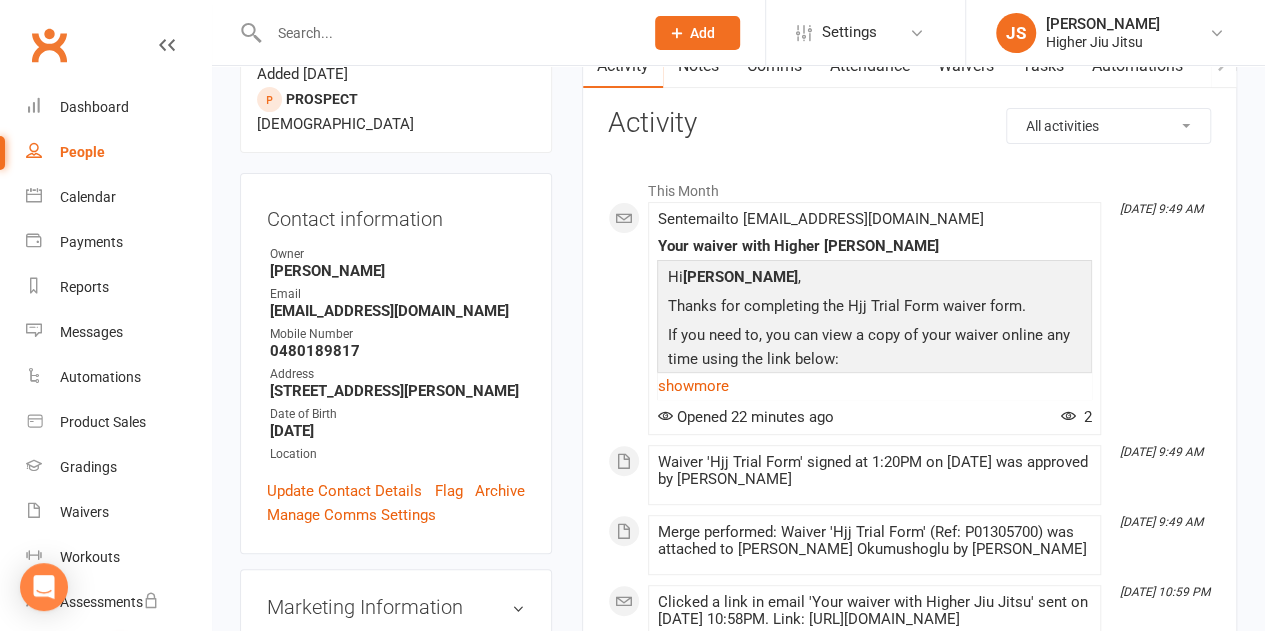 scroll, scrollTop: 200, scrollLeft: 0, axis: vertical 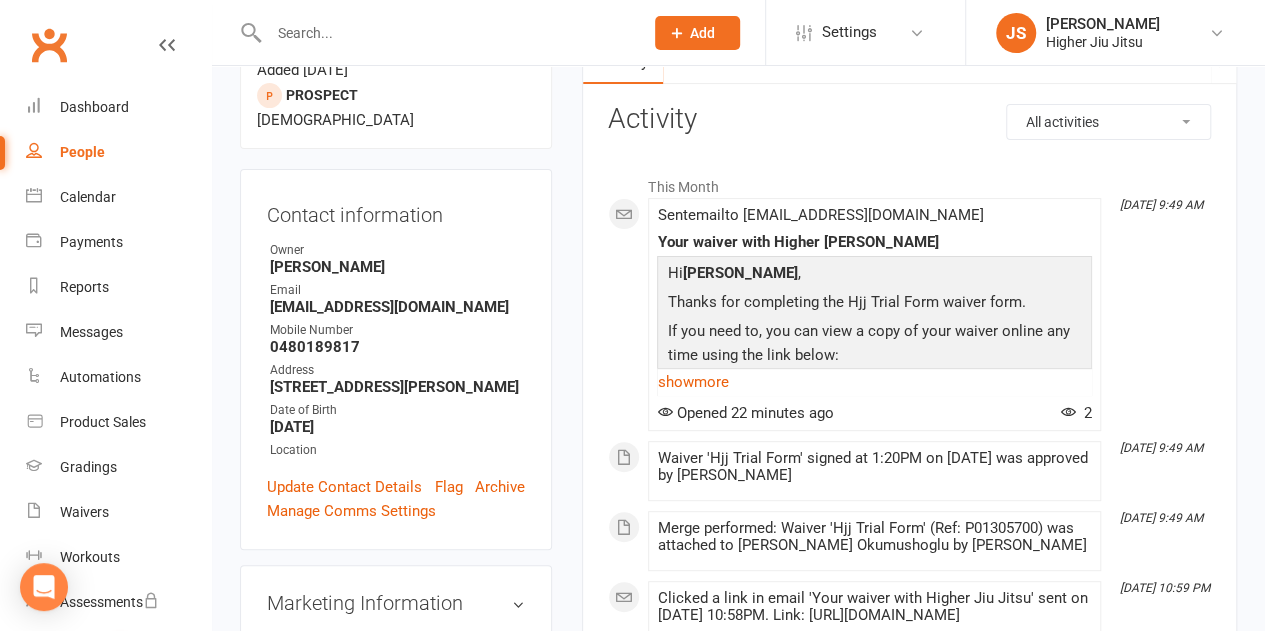 drag, startPoint x: 856, startPoint y: 355, endPoint x: 737, endPoint y: 339, distance: 120.070816 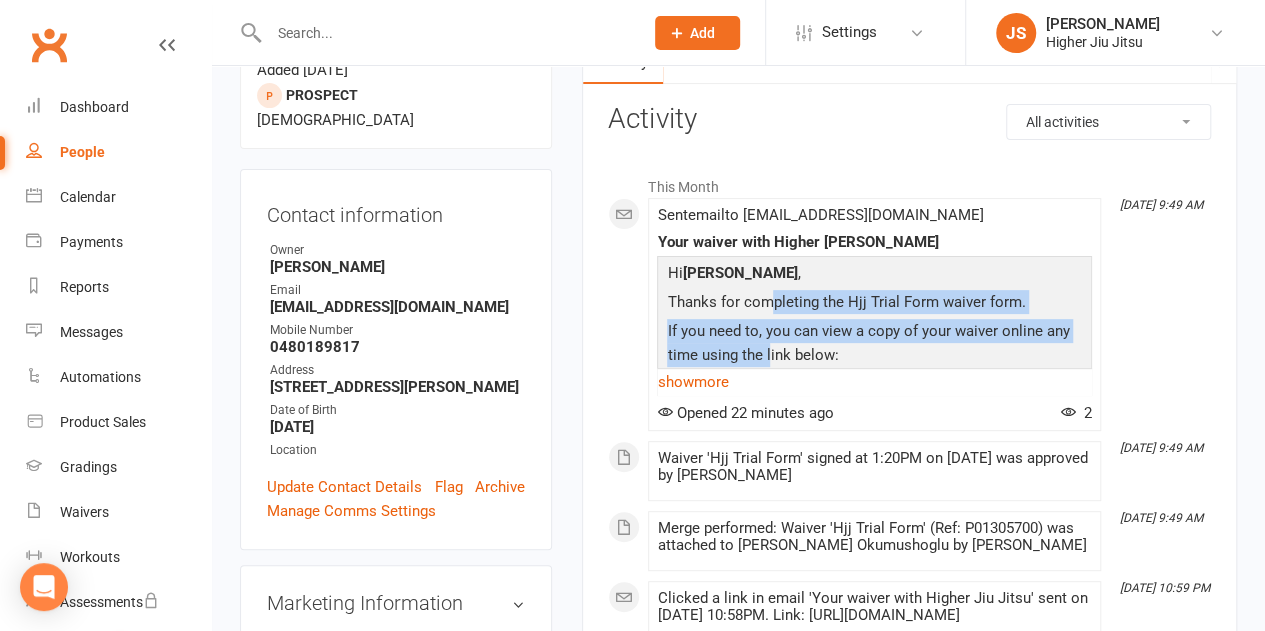 drag, startPoint x: 764, startPoint y: 344, endPoint x: 755, endPoint y: 295, distance: 49.819675 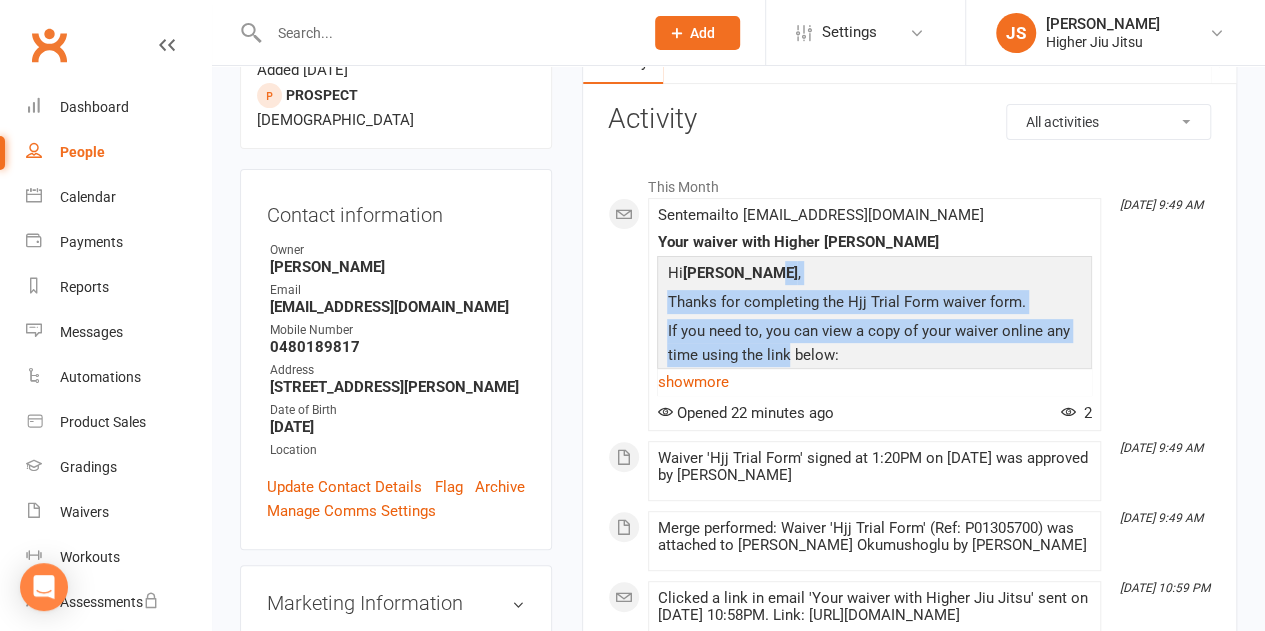 drag, startPoint x: 773, startPoint y: 271, endPoint x: 780, endPoint y: 355, distance: 84.29116 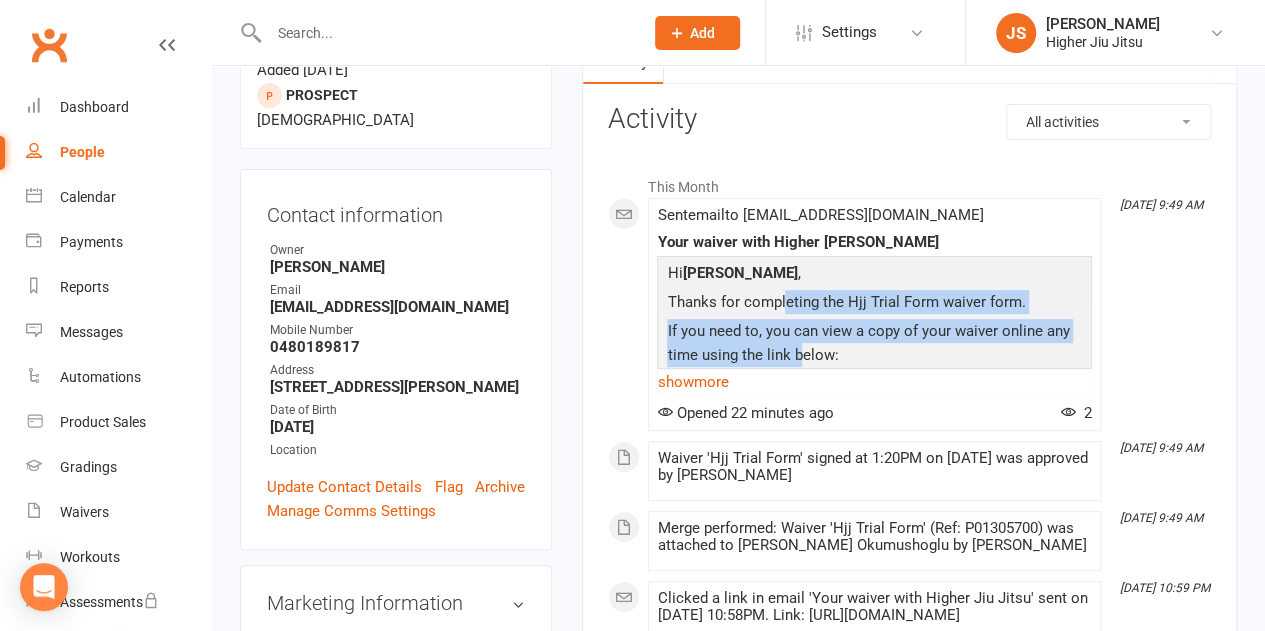 drag, startPoint x: 792, startPoint y: 357, endPoint x: 773, endPoint y: 298, distance: 61.983868 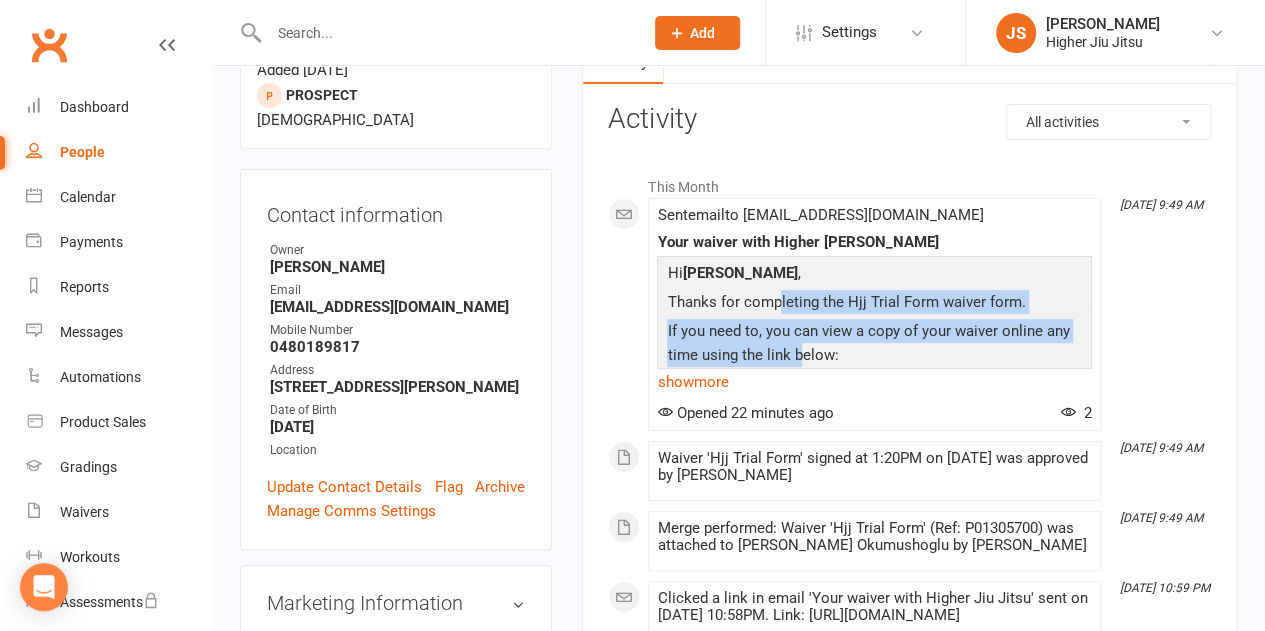 click on "Thanks for completing the Hjj Trial Form waiver form." at bounding box center [874, 304] 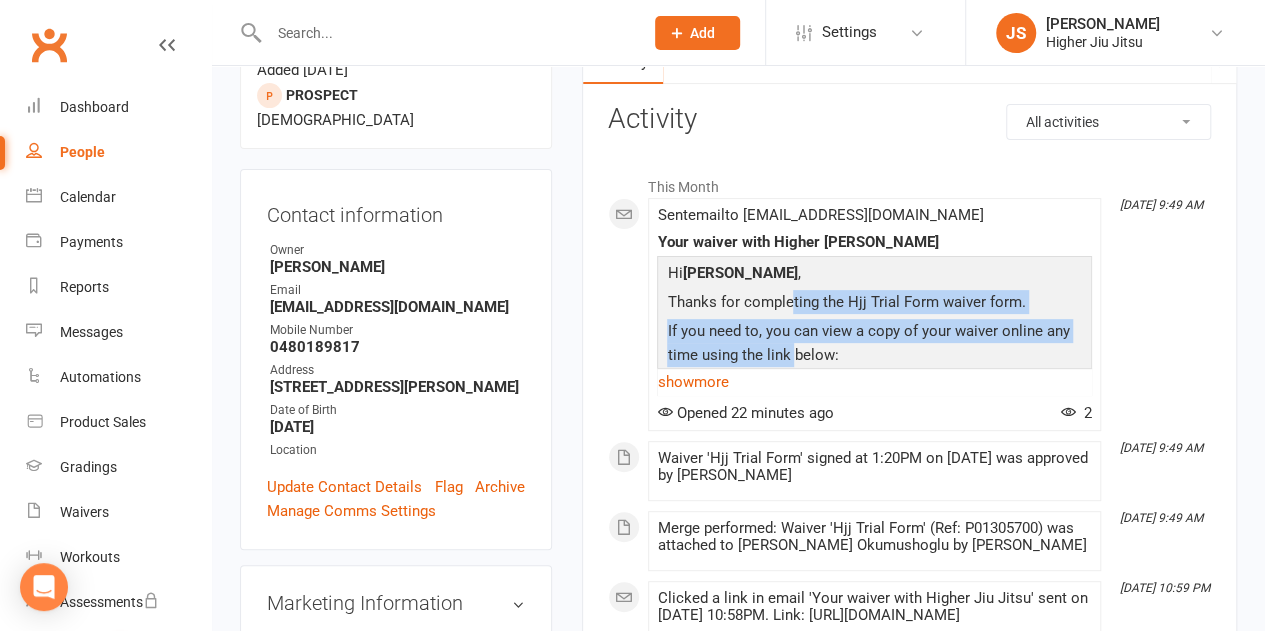 drag, startPoint x: 784, startPoint y: 359, endPoint x: 784, endPoint y: 289, distance: 70 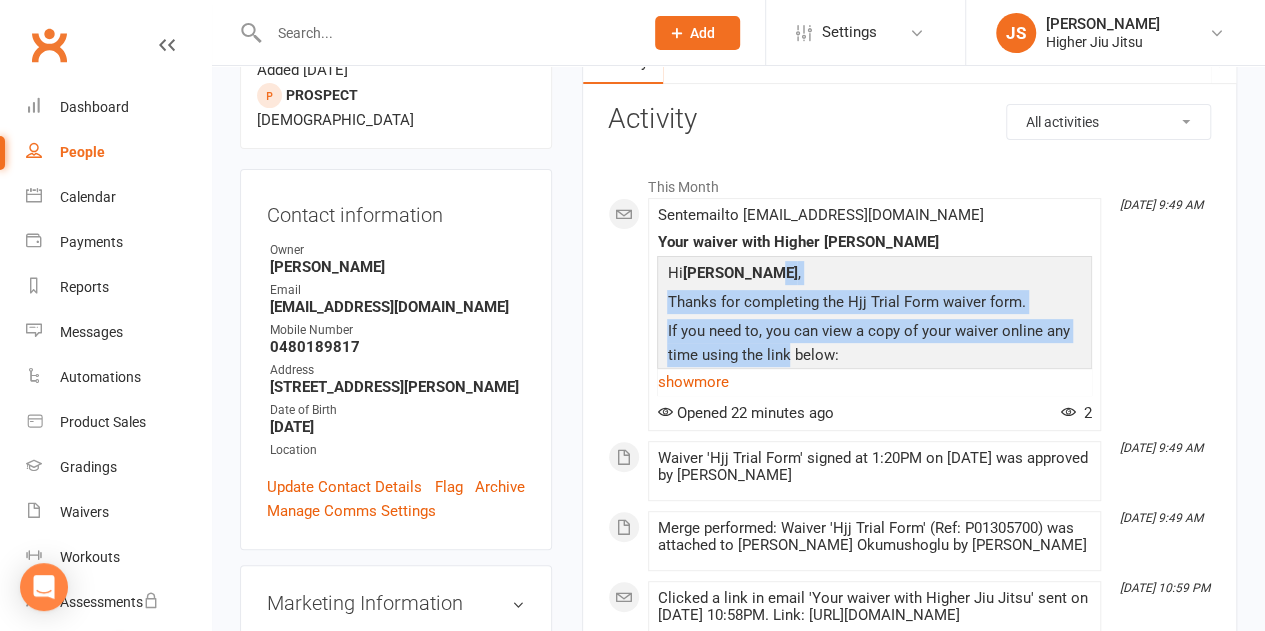 drag, startPoint x: 778, startPoint y: 347, endPoint x: 775, endPoint y: 267, distance: 80.05623 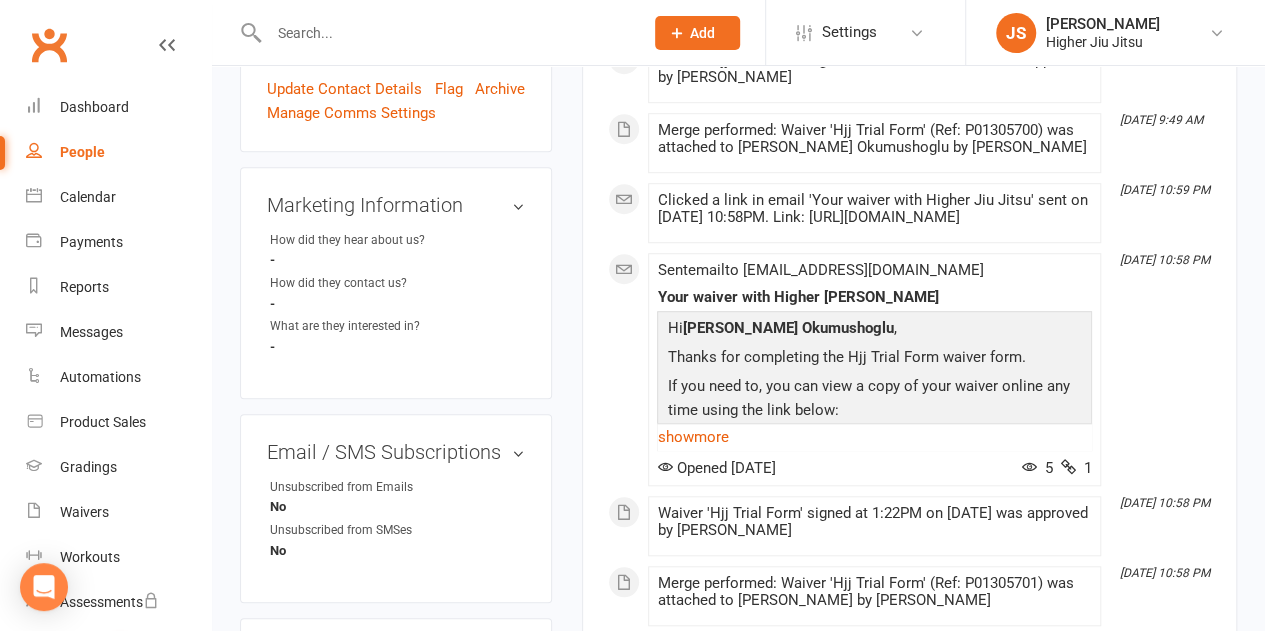 scroll, scrollTop: 600, scrollLeft: 0, axis: vertical 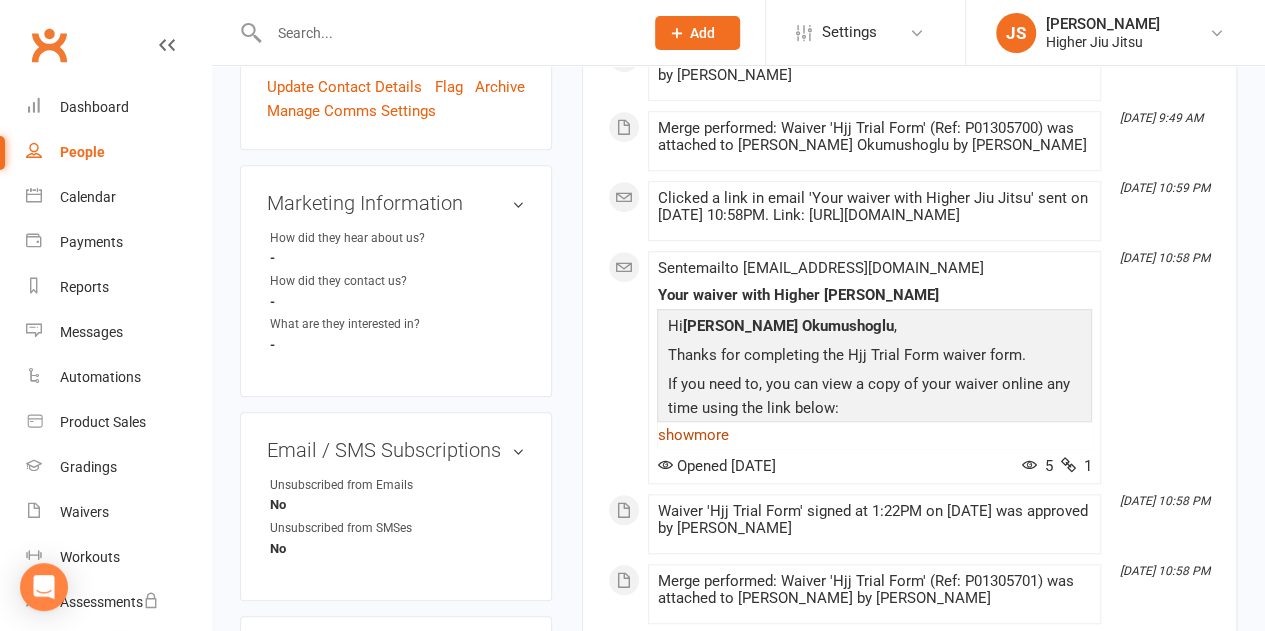 click on "show  more" at bounding box center (874, 435) 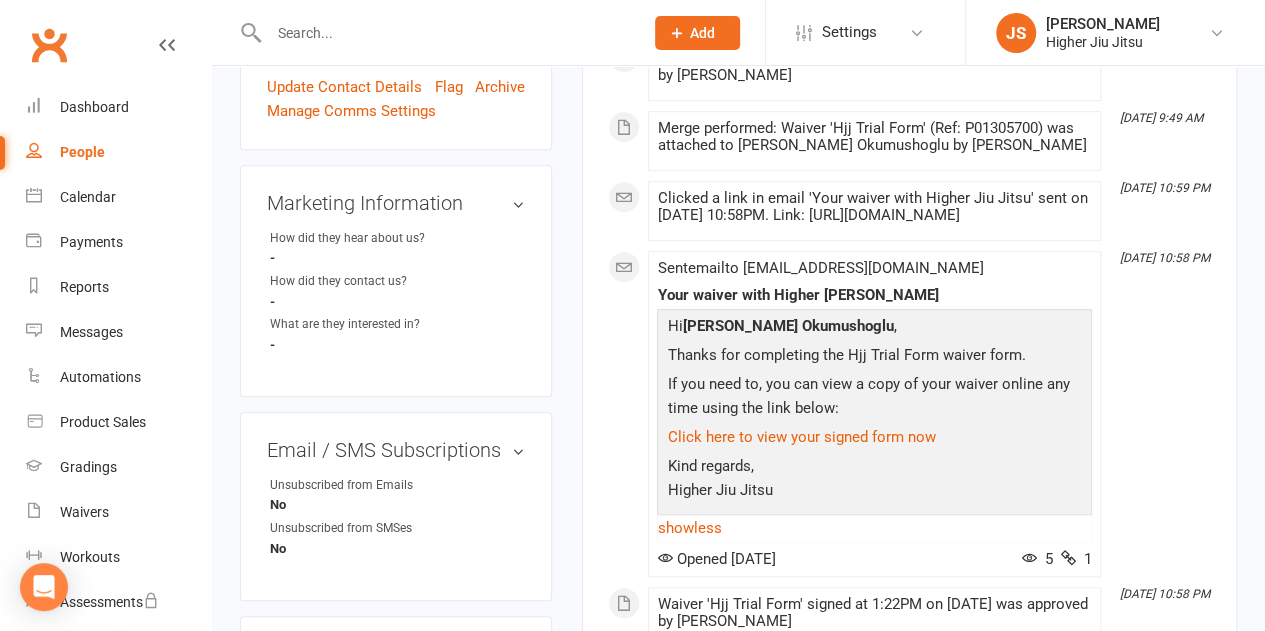 drag, startPoint x: 852, startPoint y: 443, endPoint x: 791, endPoint y: 389, distance: 81.46779 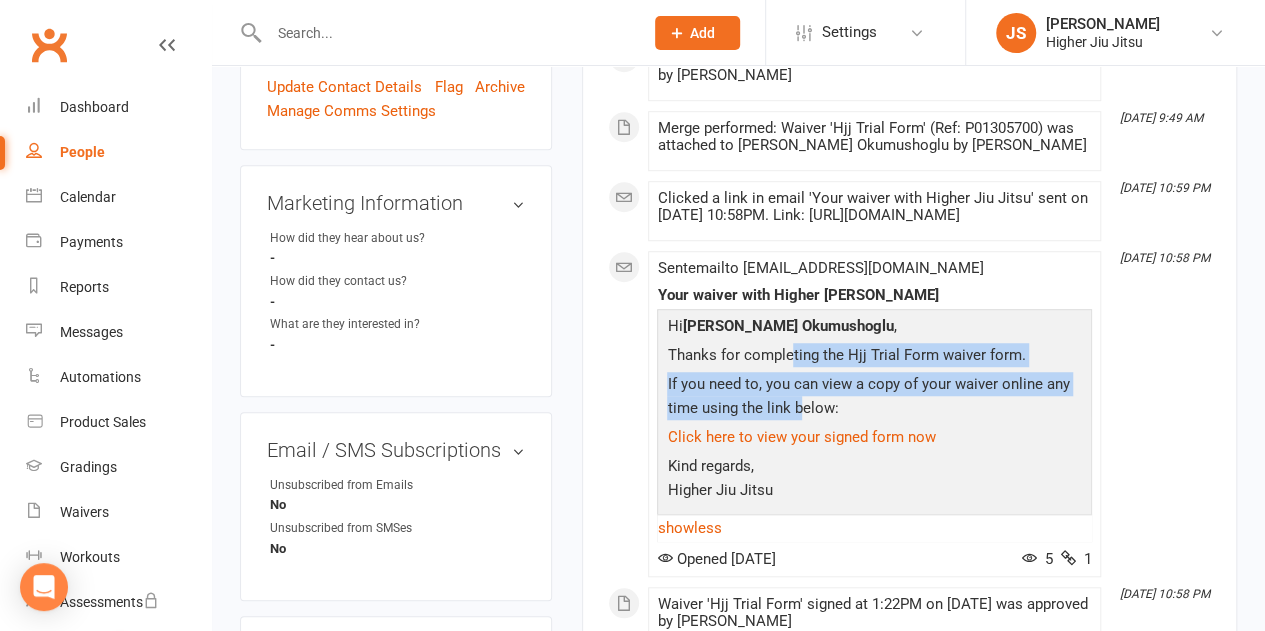 drag, startPoint x: 790, startPoint y: 451, endPoint x: 787, endPoint y: 411, distance: 40.112343 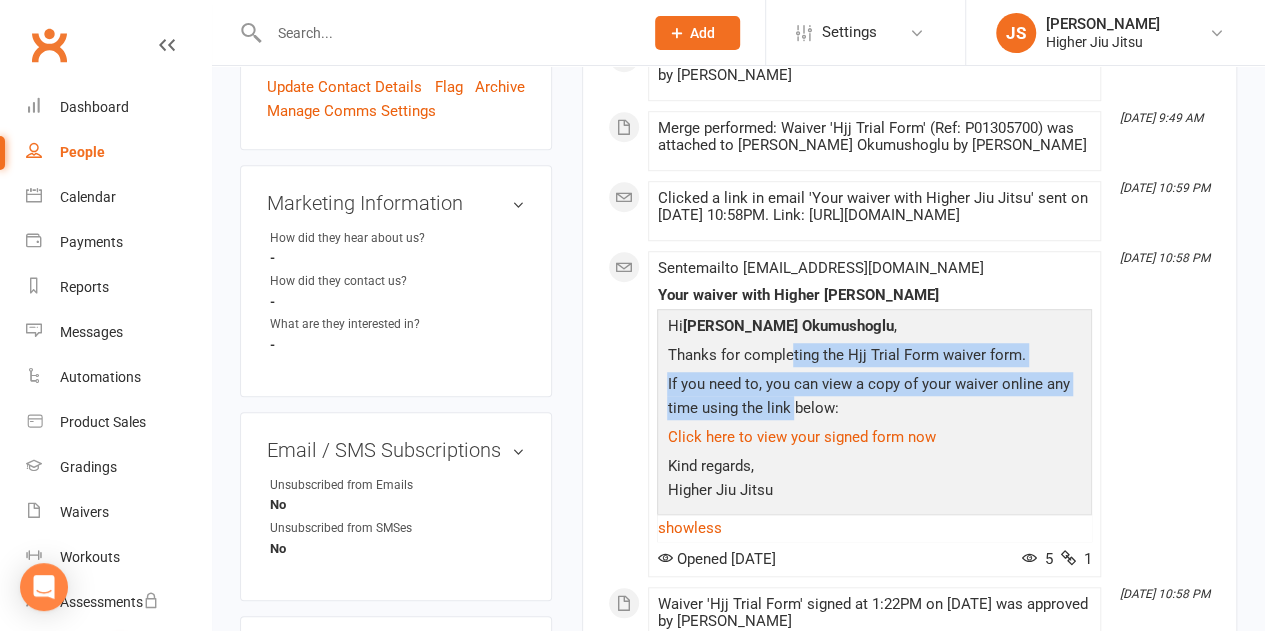 drag, startPoint x: 786, startPoint y: 450, endPoint x: 782, endPoint y: 409, distance: 41.19466 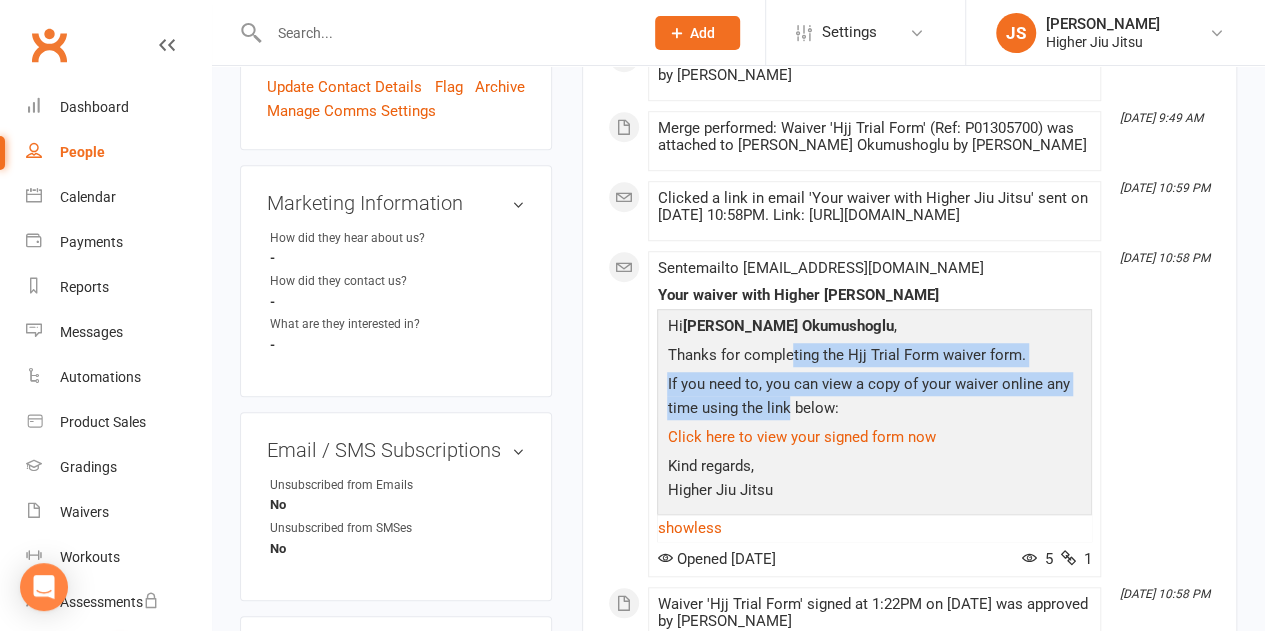 drag, startPoint x: 784, startPoint y: 449, endPoint x: 784, endPoint y: 395, distance: 54 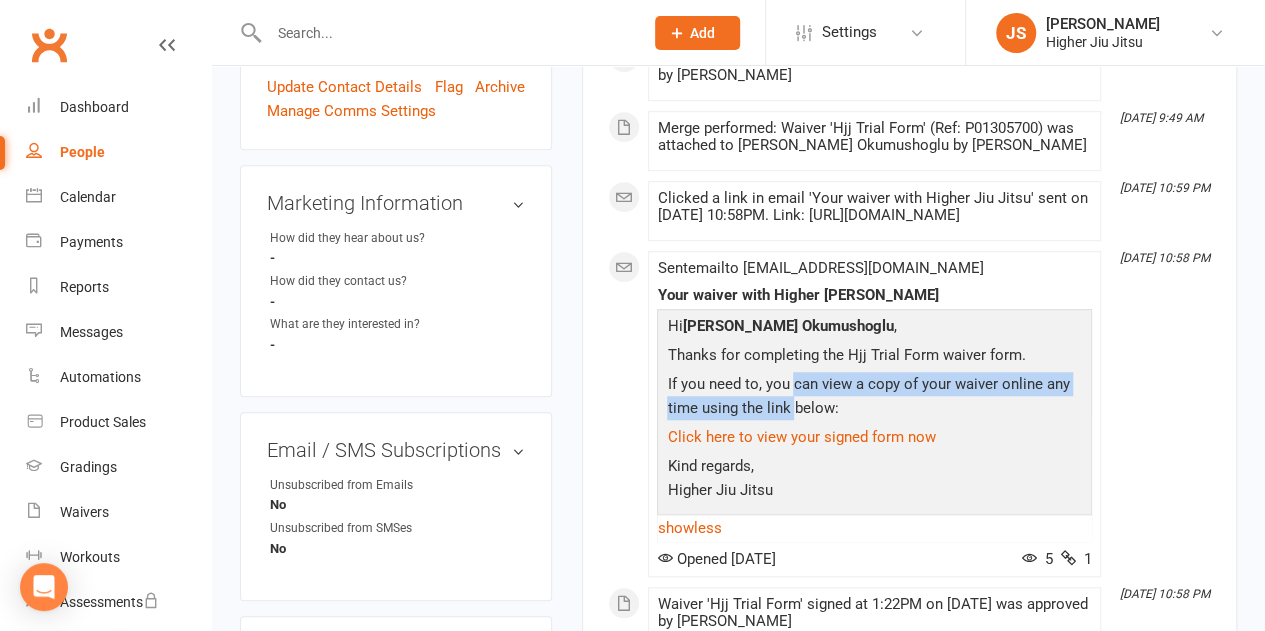 drag, startPoint x: 784, startPoint y: 455, endPoint x: 784, endPoint y: 412, distance: 43 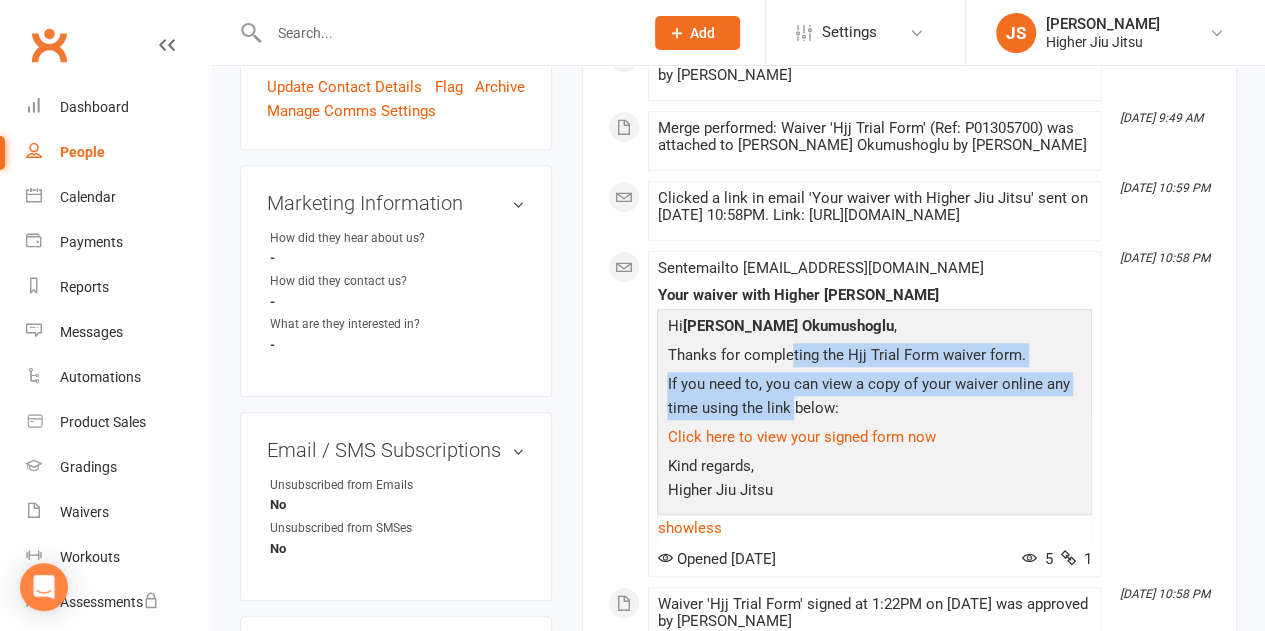 click on "Thanks for completing the Hjj Trial Form waiver form." at bounding box center (874, 357) 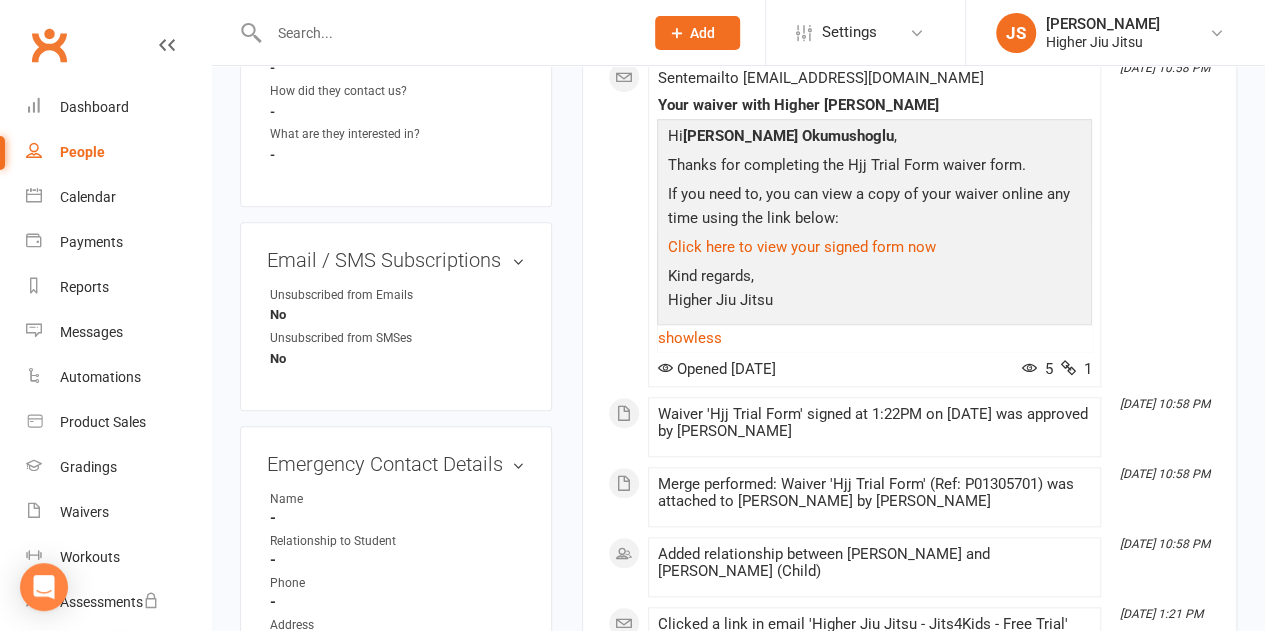 scroll, scrollTop: 800, scrollLeft: 0, axis: vertical 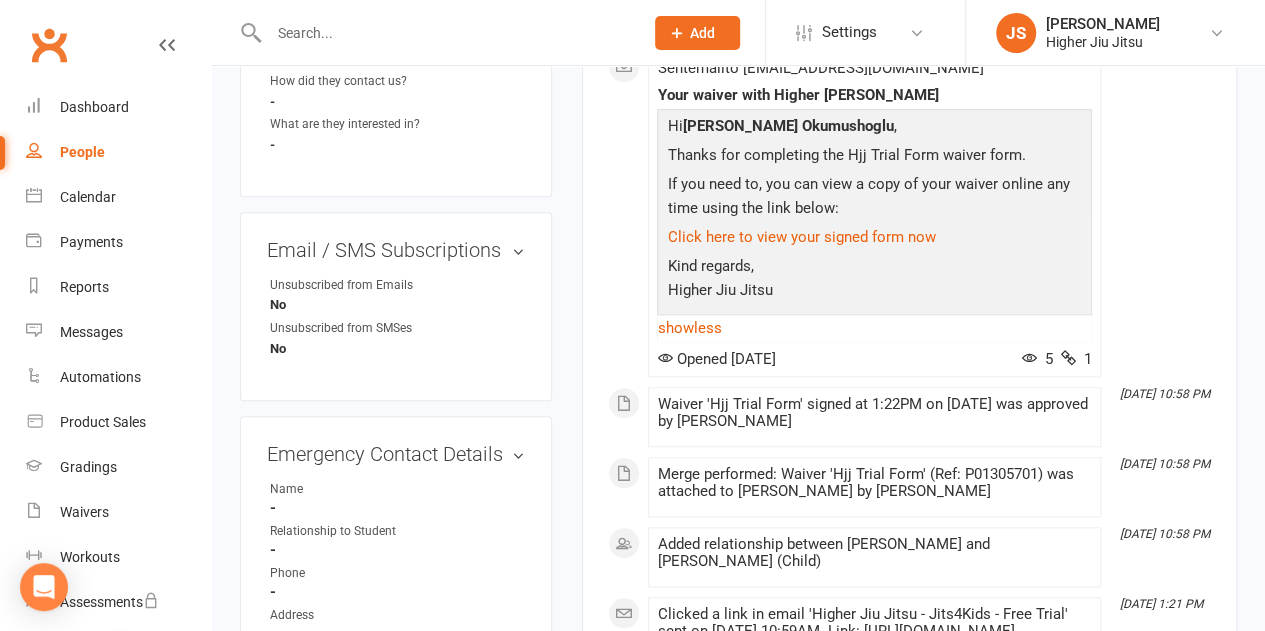 drag, startPoint x: 784, startPoint y: 337, endPoint x: 748, endPoint y: 200, distance: 141.65099 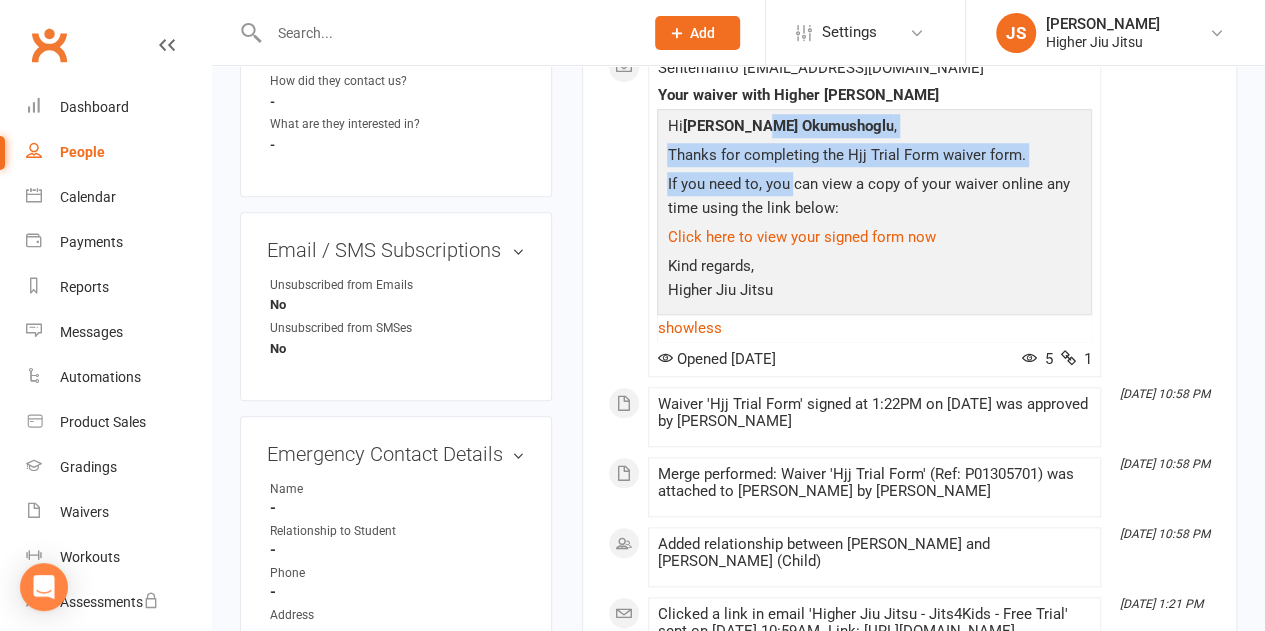 drag, startPoint x: 770, startPoint y: 172, endPoint x: 784, endPoint y: 240, distance: 69.426216 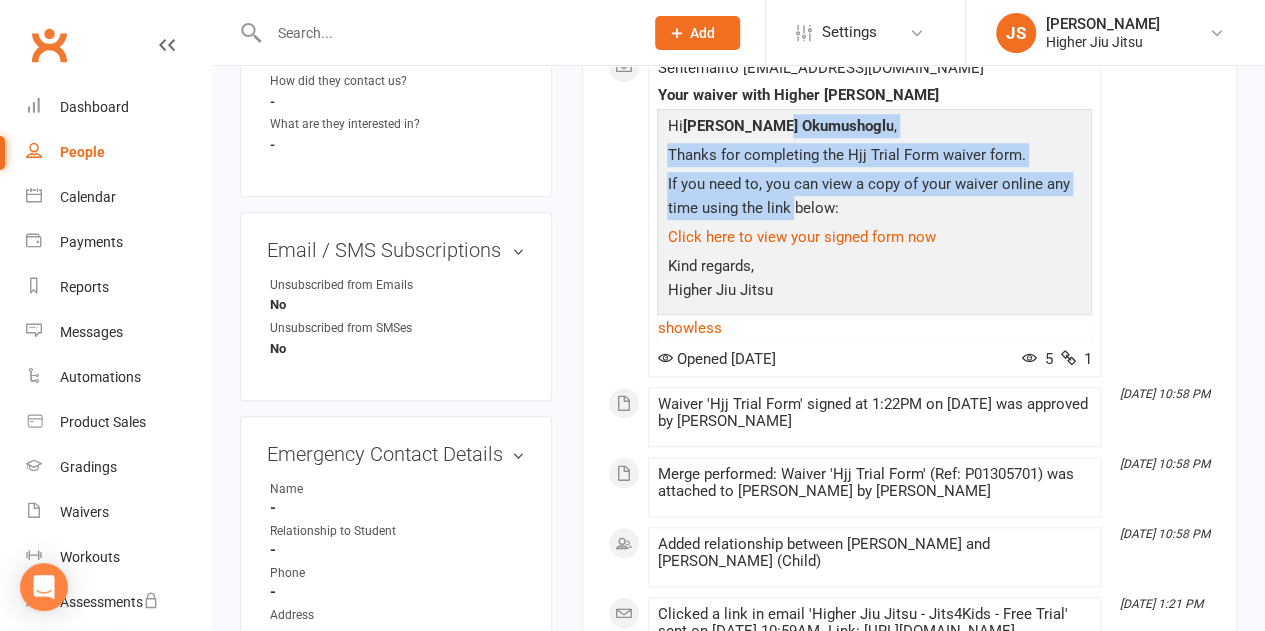 drag, startPoint x: 788, startPoint y: 220, endPoint x: 781, endPoint y: 174, distance: 46.52956 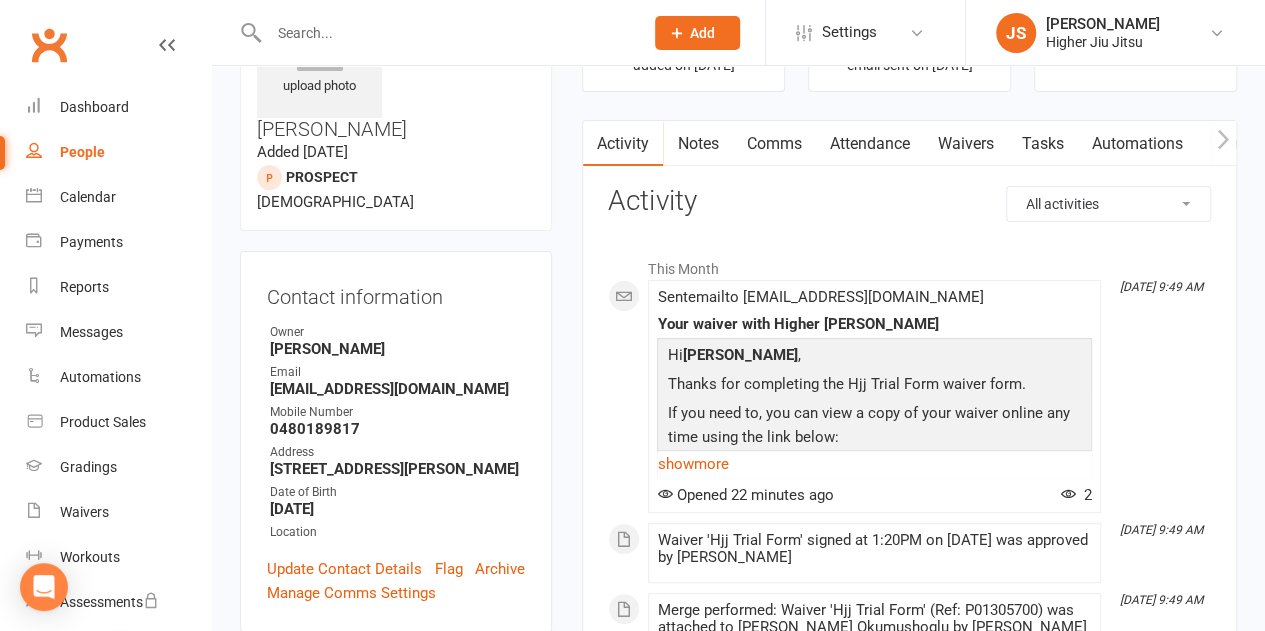 scroll, scrollTop: 100, scrollLeft: 0, axis: vertical 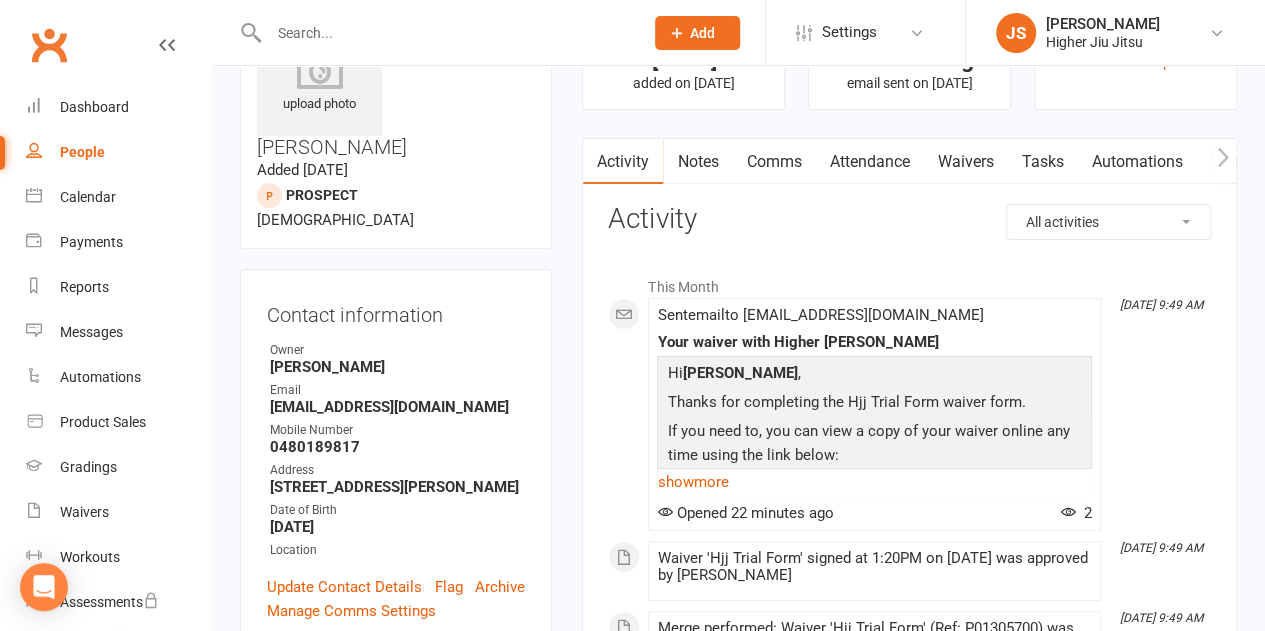 click on "Comms" at bounding box center [773, 162] 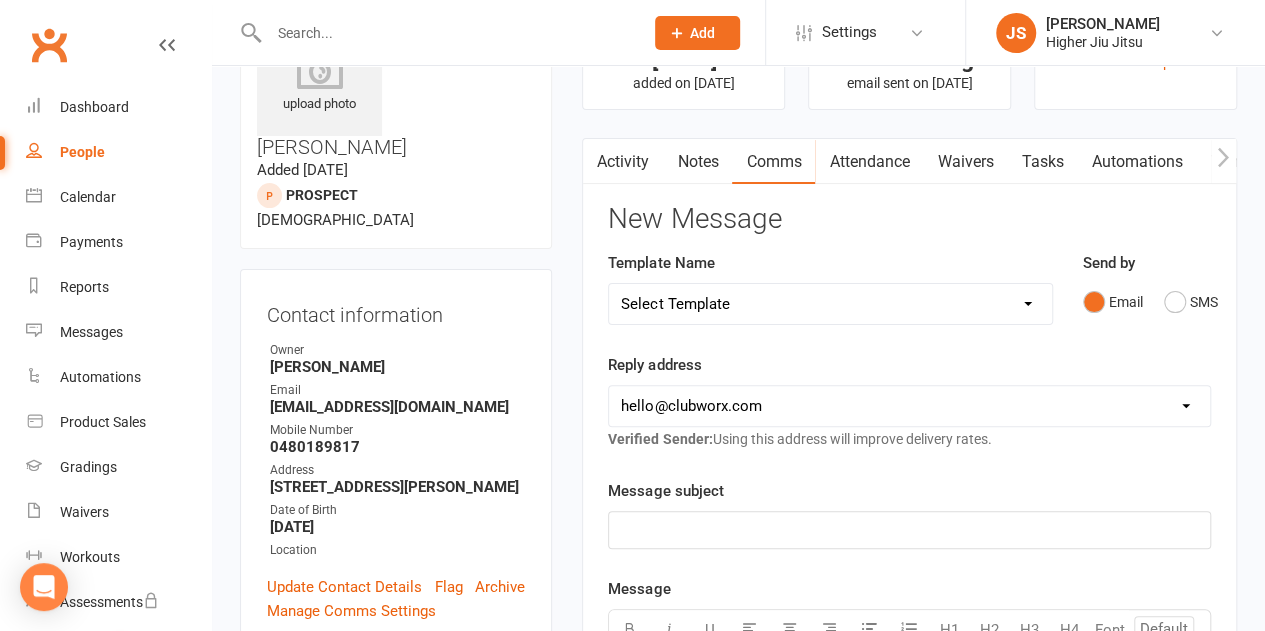 click on "Select Template [Email] 10 Pass Bank Details [Email] Birthday Wishes [Email] Cancelled Class in Schedule [Email] Invitation to Grade to Blue Belt [Email] Jits4Kids Signup [Email] Member Welcome [Email] Payment Failure [Email] Prospect Email [Email] Referral Benefit Confirmation [Email] Where you Been? [Email] Women's Only Membership Email [Email] Jits4Kids Sign Up [Email] Juniors SignUp [Email] Jits4Kids Trial Form [Email] Juniors Trial Form [Email] Member Intake Form [Email] New Student Check In [Email] Privates Structure [Email] Thanks for signing up! [Email] Visitor [Email] We're Sorry to See you Go! [Email] Let's Reconnect! [Email] Still Interested? [Email] Still Keen on a Trial?" at bounding box center (830, 304) 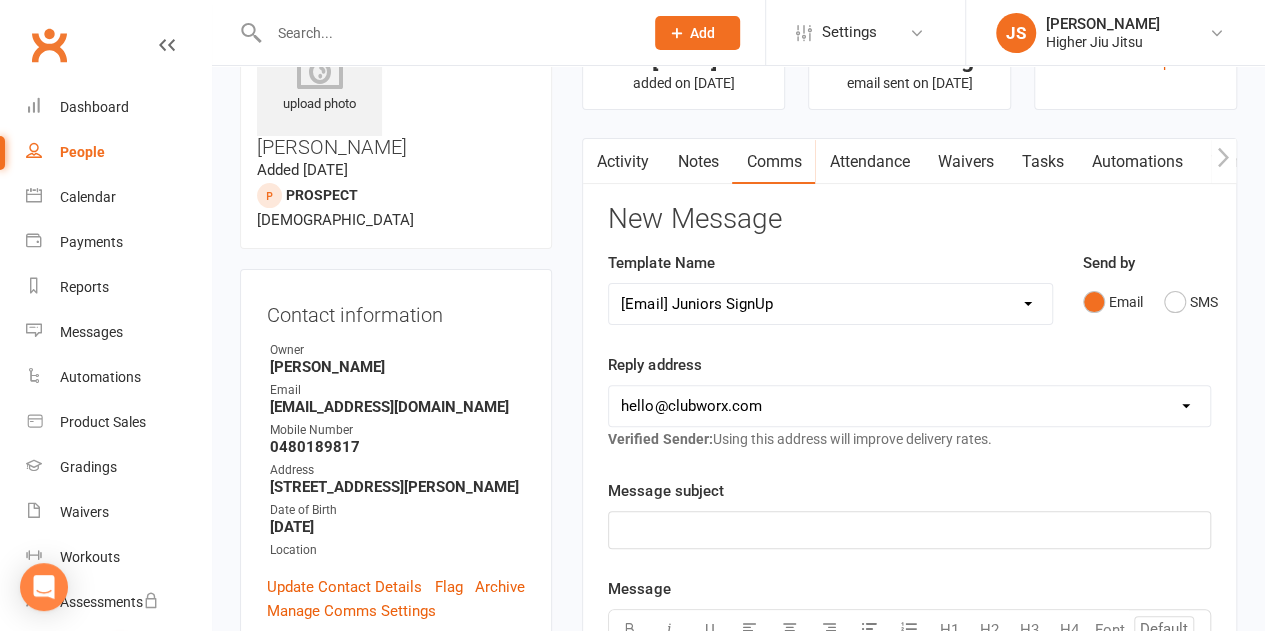 click on "Select Template [Email] 10 Pass Bank Details [Email] Birthday Wishes [Email] Cancelled Class in Schedule [Email] Invitation to Grade to Blue Belt [Email] Jits4Kids Signup [Email] Member Welcome [Email] Payment Failure [Email] Prospect Email [Email] Referral Benefit Confirmation [Email] Where you Been? [Email] Women's Only Membership Email [Email] Jits4Kids Sign Up [Email] Juniors SignUp [Email] Jits4Kids Trial Form [Email] Juniors Trial Form [Email] Member Intake Form [Email] New Student Check In [Email] Privates Structure [Email] Thanks for signing up! [Email] Visitor [Email] We're Sorry to See you Go! [Email] Let's Reconnect! [Email] Still Interested? [Email] Still Keen on a Trial?" at bounding box center [830, 304] 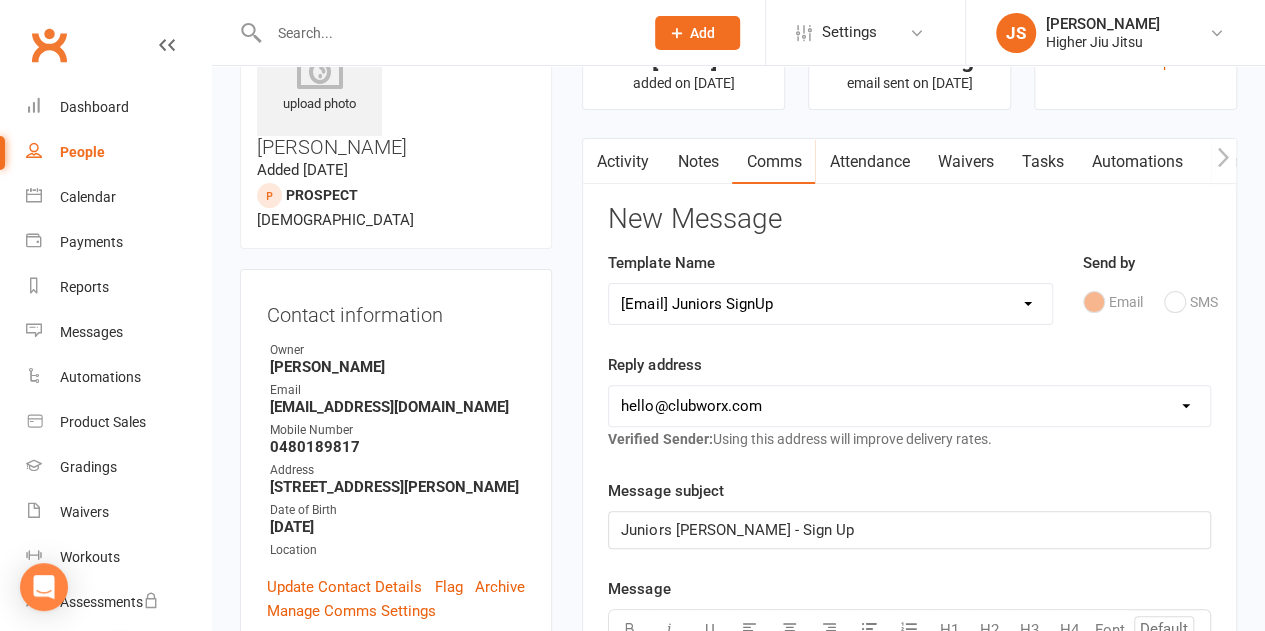 drag, startPoint x: 786, startPoint y: 400, endPoint x: 786, endPoint y: 421, distance: 21 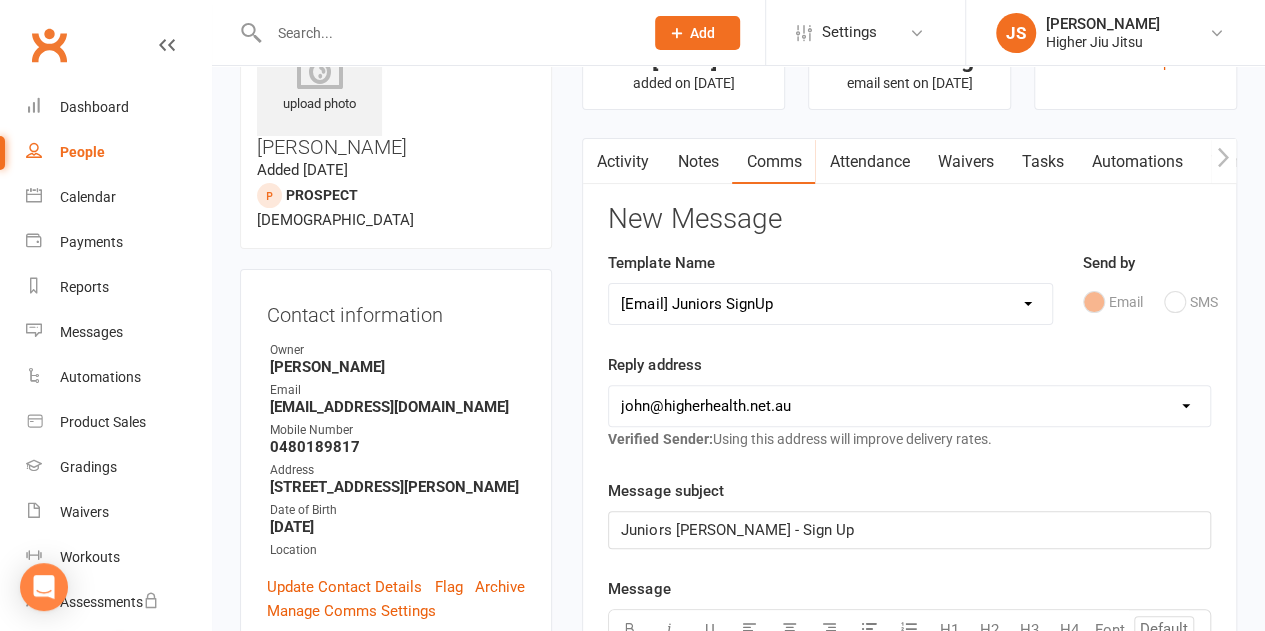 click on "hello@clubworx.com john@higherhealth.net.au david@allreadydone.com.au" at bounding box center [909, 406] 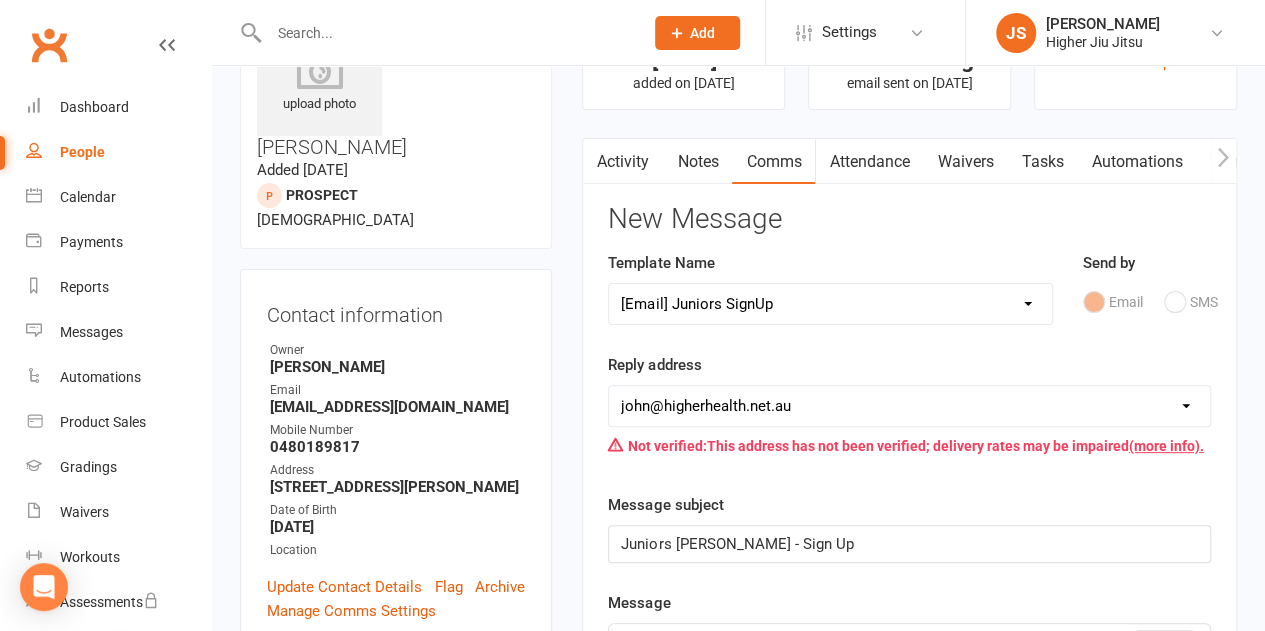 click on "Reply address hello@clubworx.com john@higherhealth.net.au david@allreadydone.com.au Not verified:  This address has not been verified; delivery rates may be impaired   (more info)." at bounding box center (909, 409) 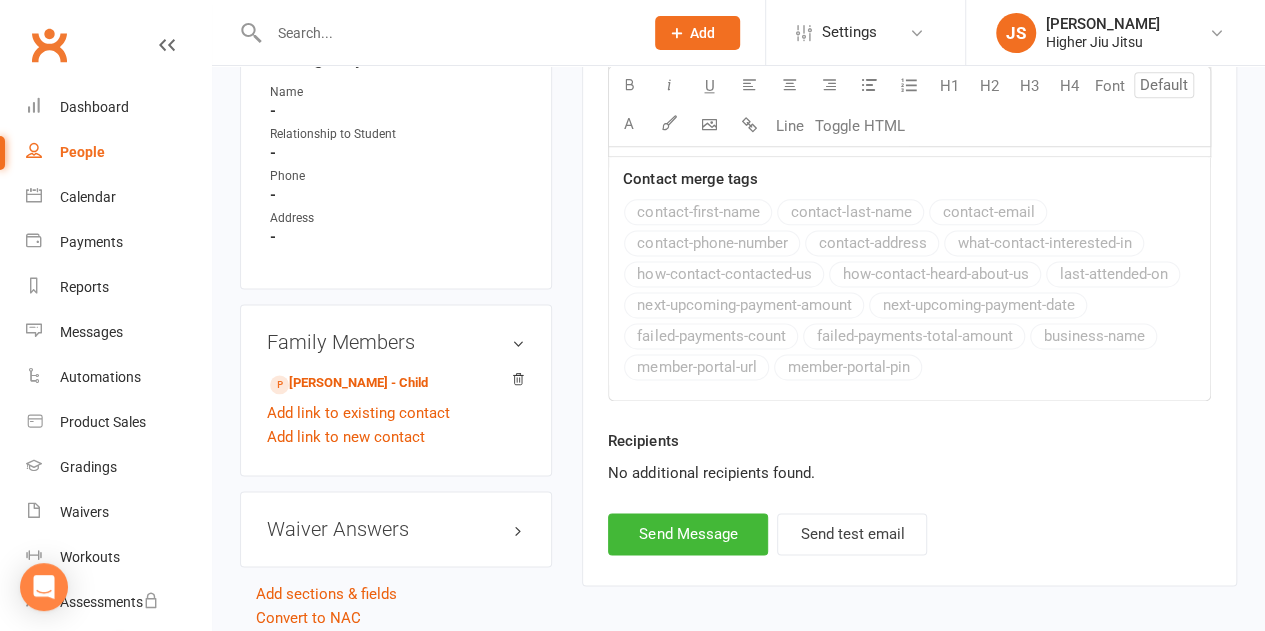 scroll, scrollTop: 1200, scrollLeft: 0, axis: vertical 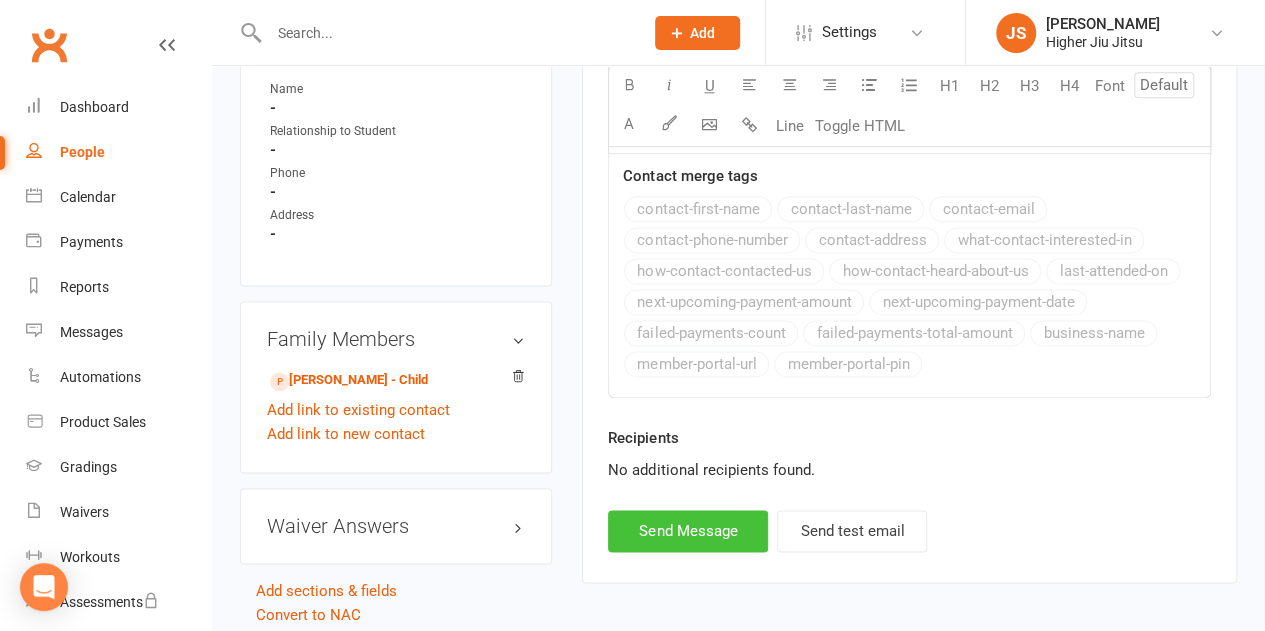 click on "Send Message" at bounding box center (688, 531) 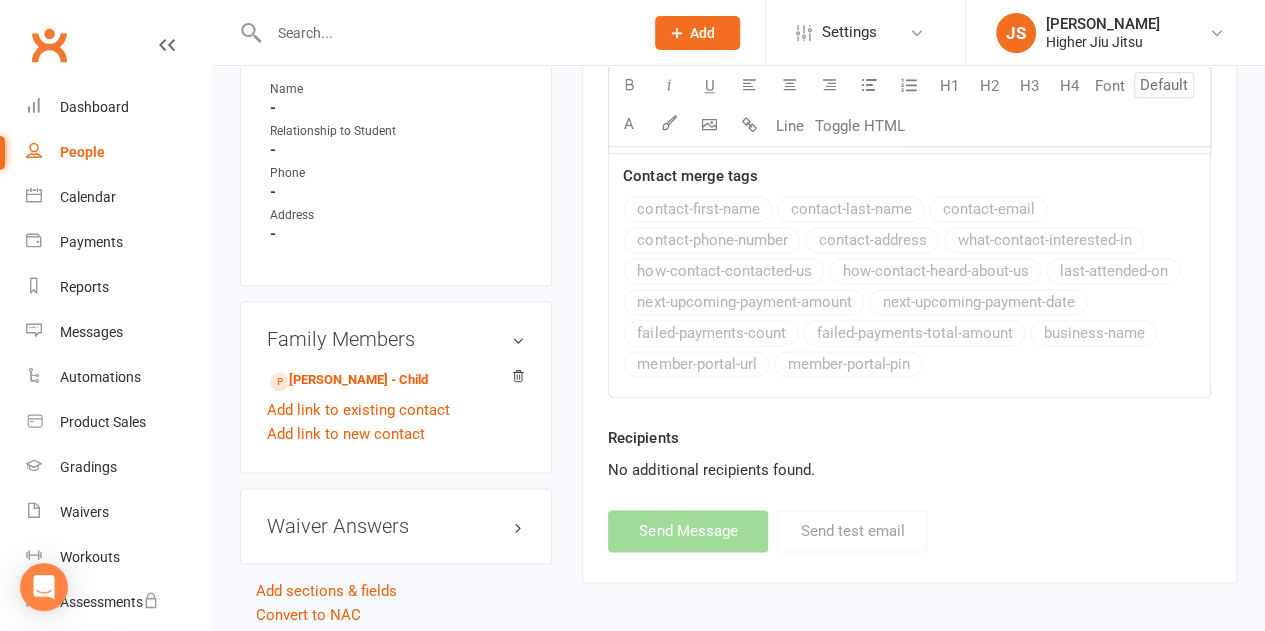 select 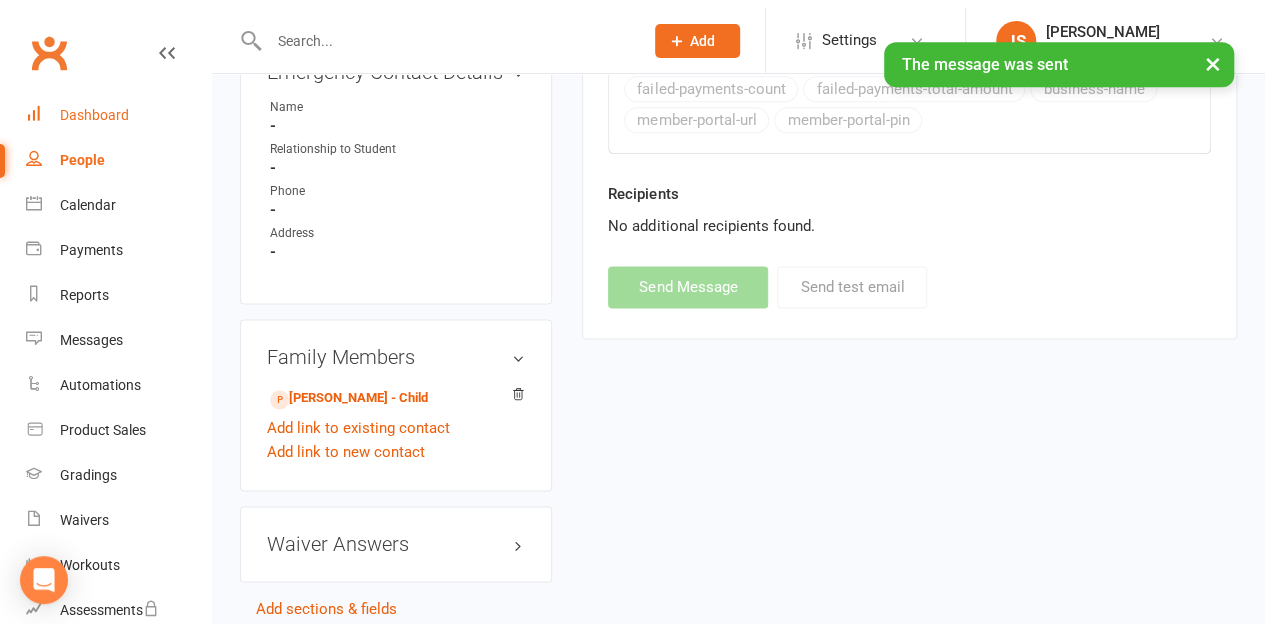 scroll, scrollTop: 1175, scrollLeft: 0, axis: vertical 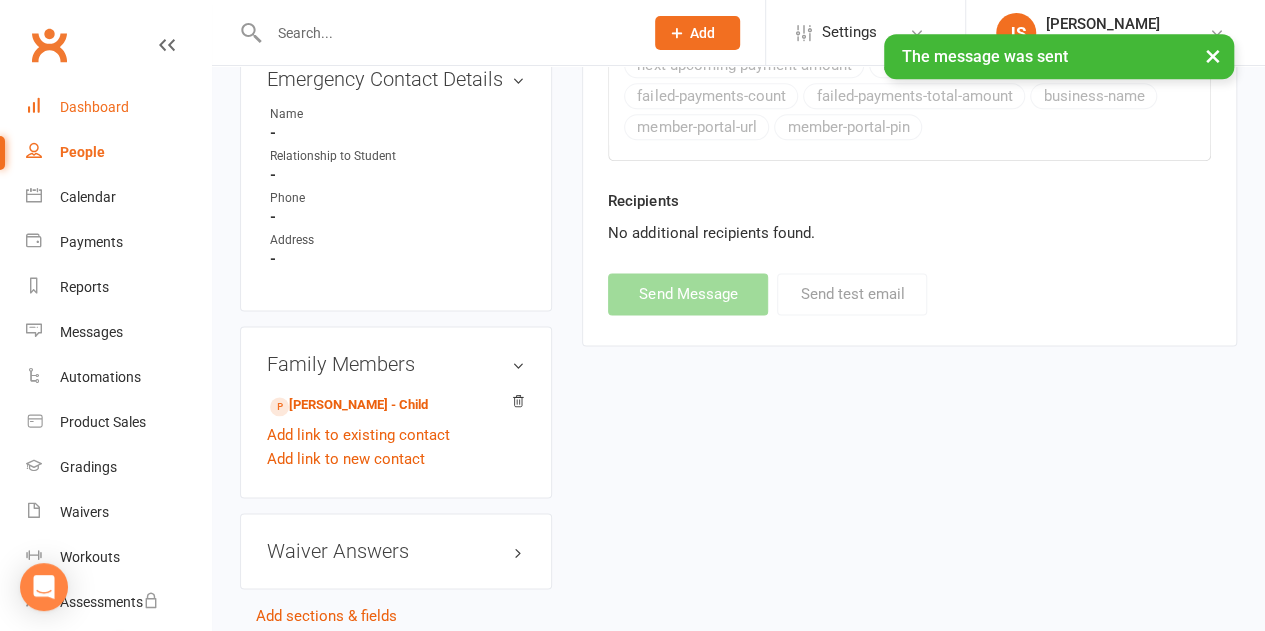 click on "Dashboard" at bounding box center [94, 107] 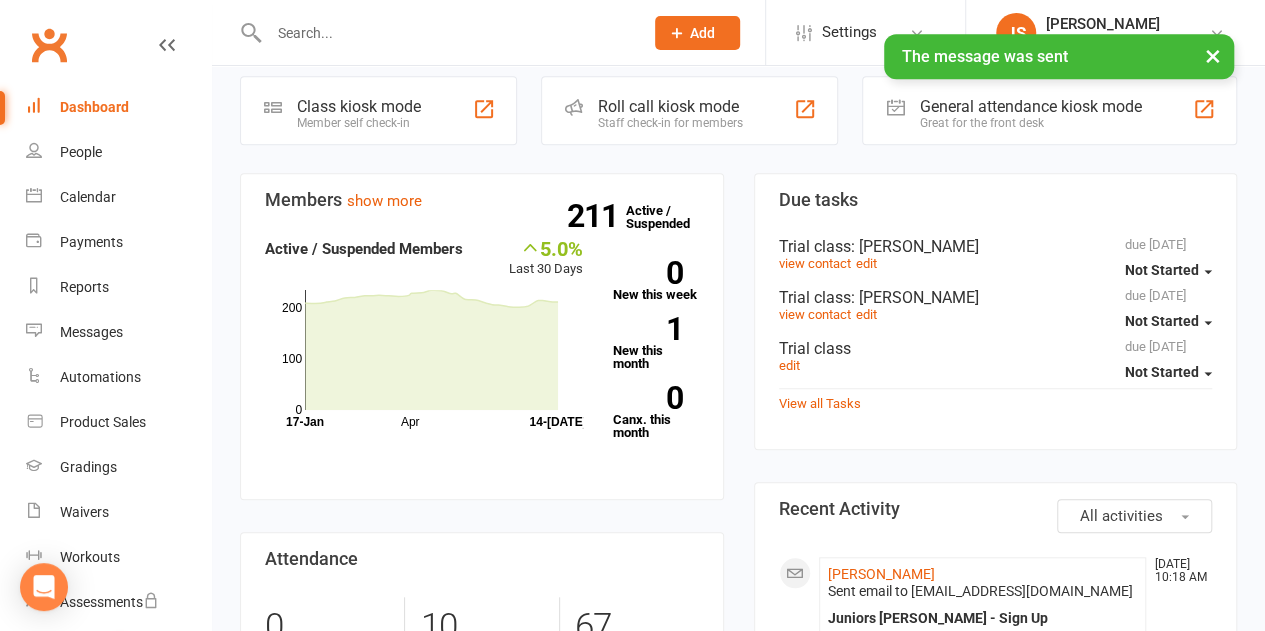 scroll, scrollTop: 600, scrollLeft: 0, axis: vertical 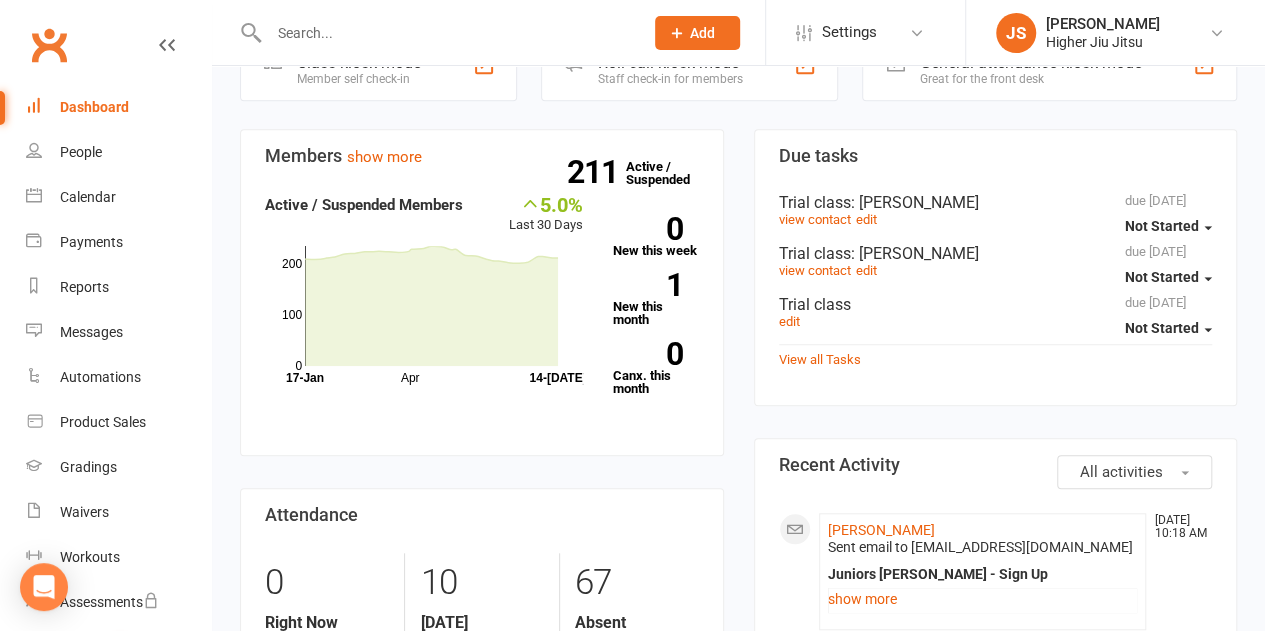 click at bounding box center (446, 33) 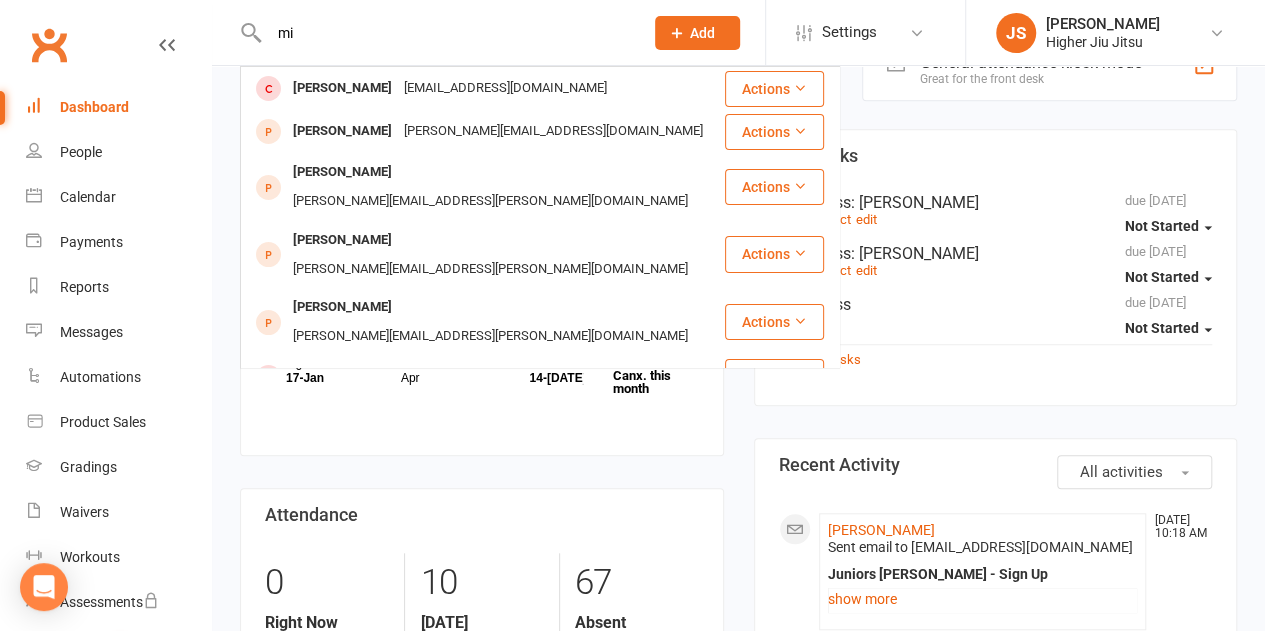 type on "m" 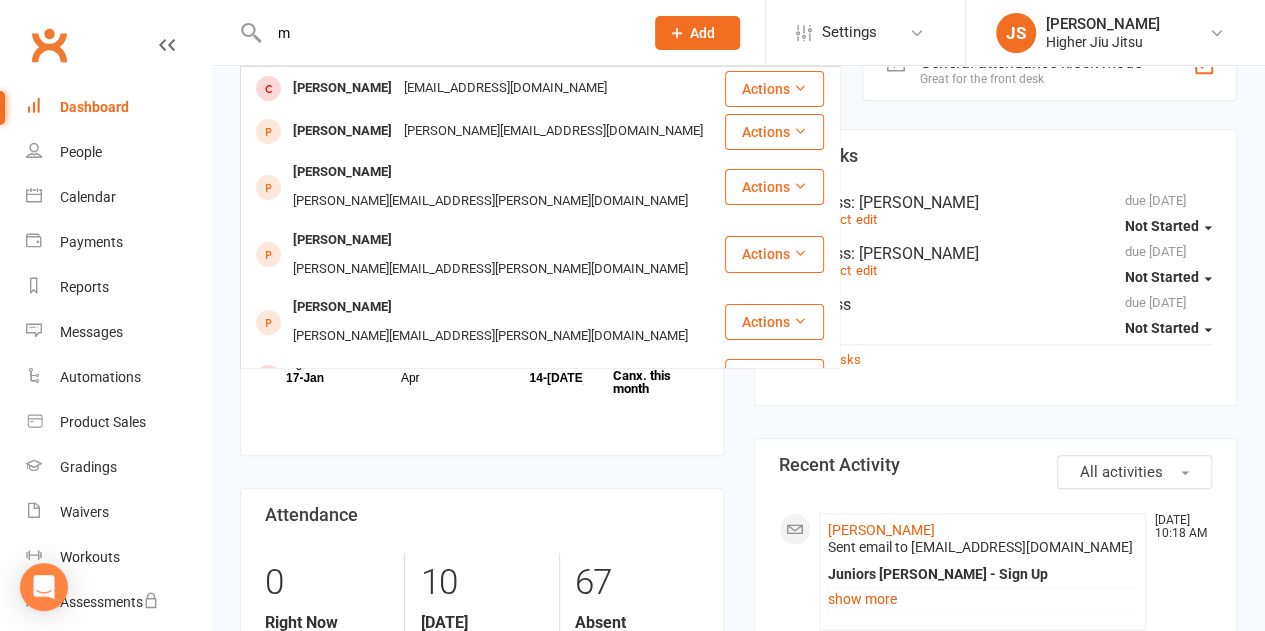 type 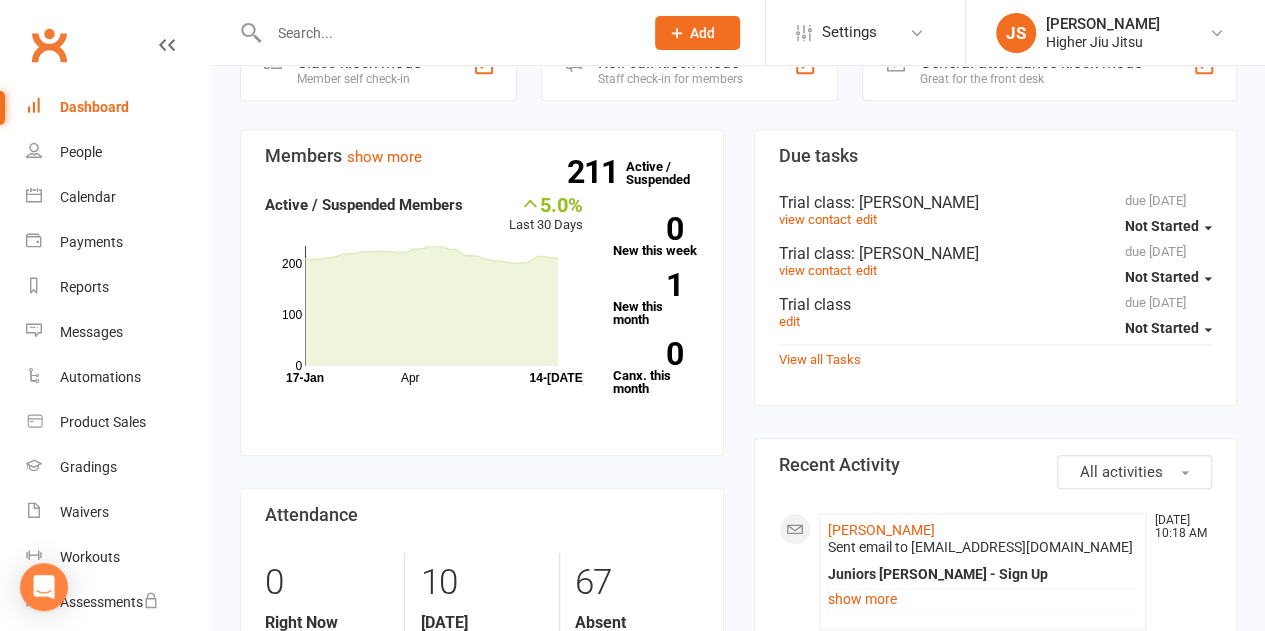 click on "Add" 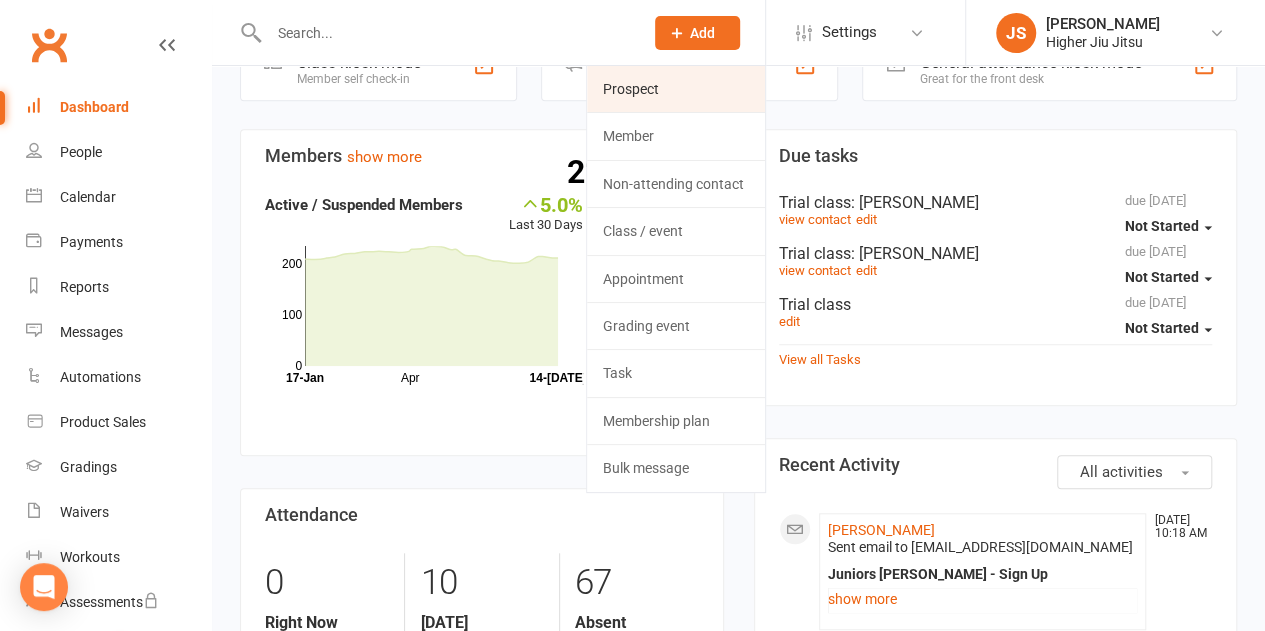 click on "Prospect" 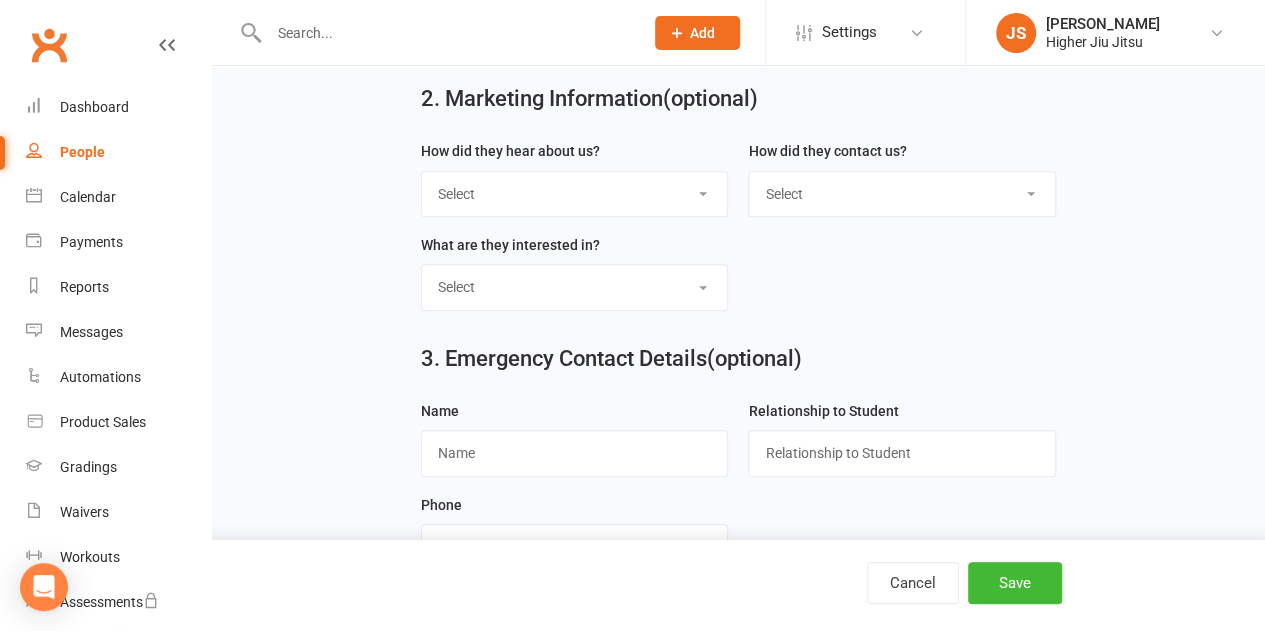 scroll, scrollTop: 0, scrollLeft: 0, axis: both 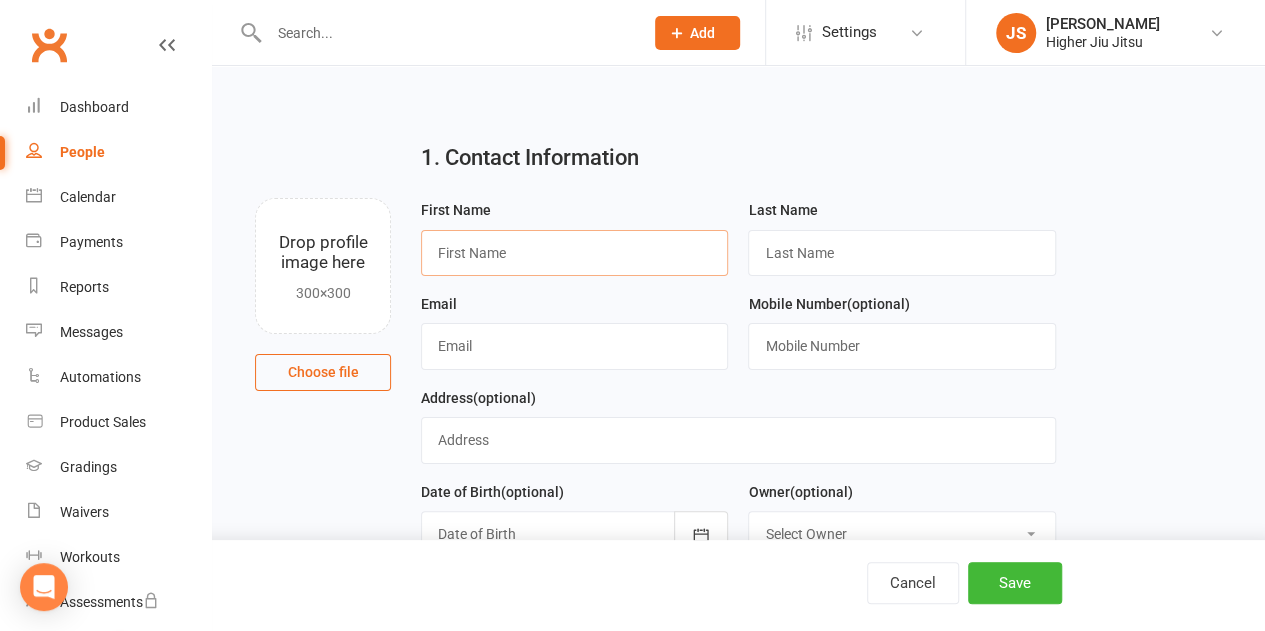 click at bounding box center (574, 253) 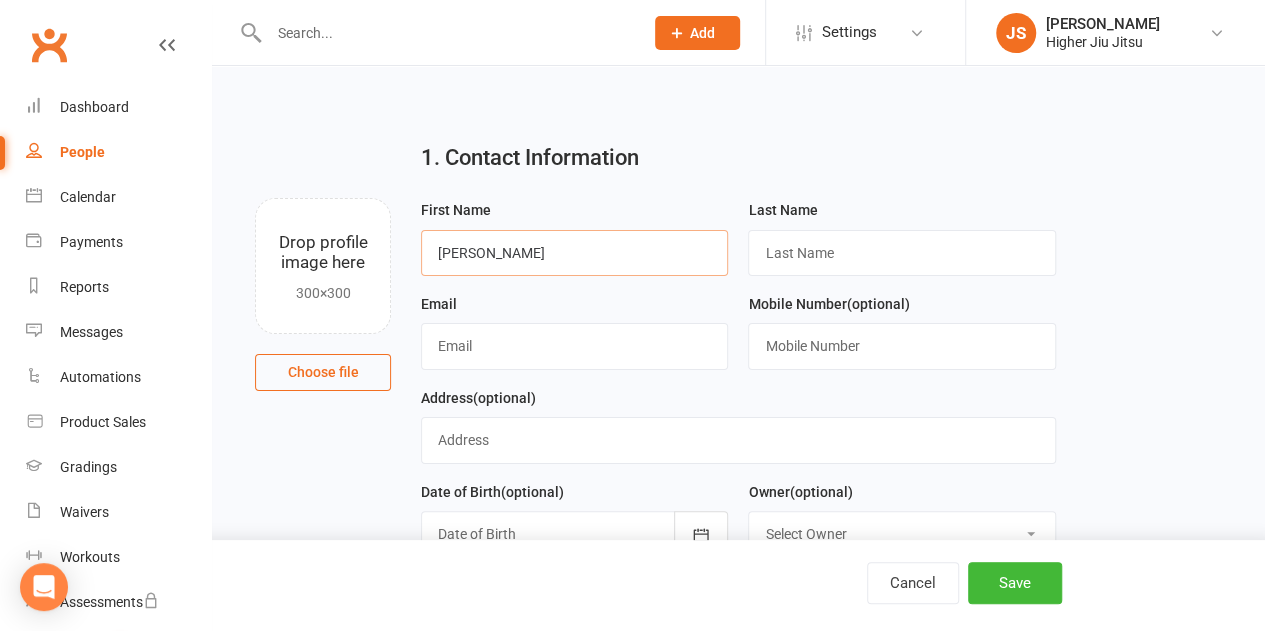 type on "Mitch" 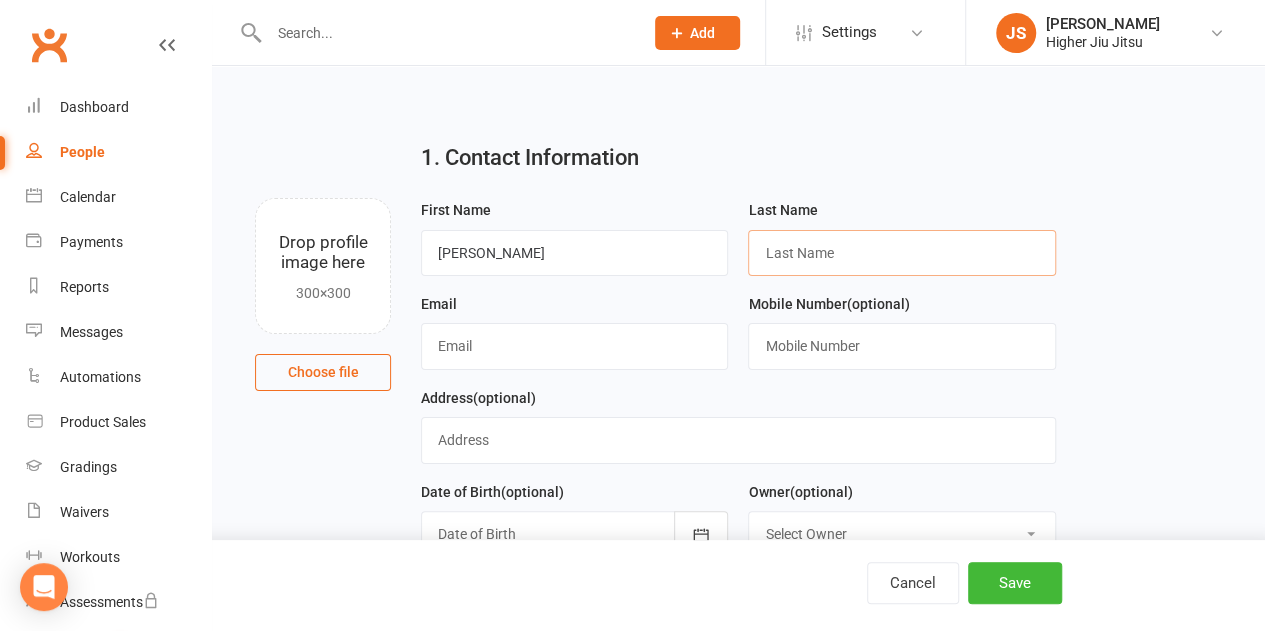 type on "o" 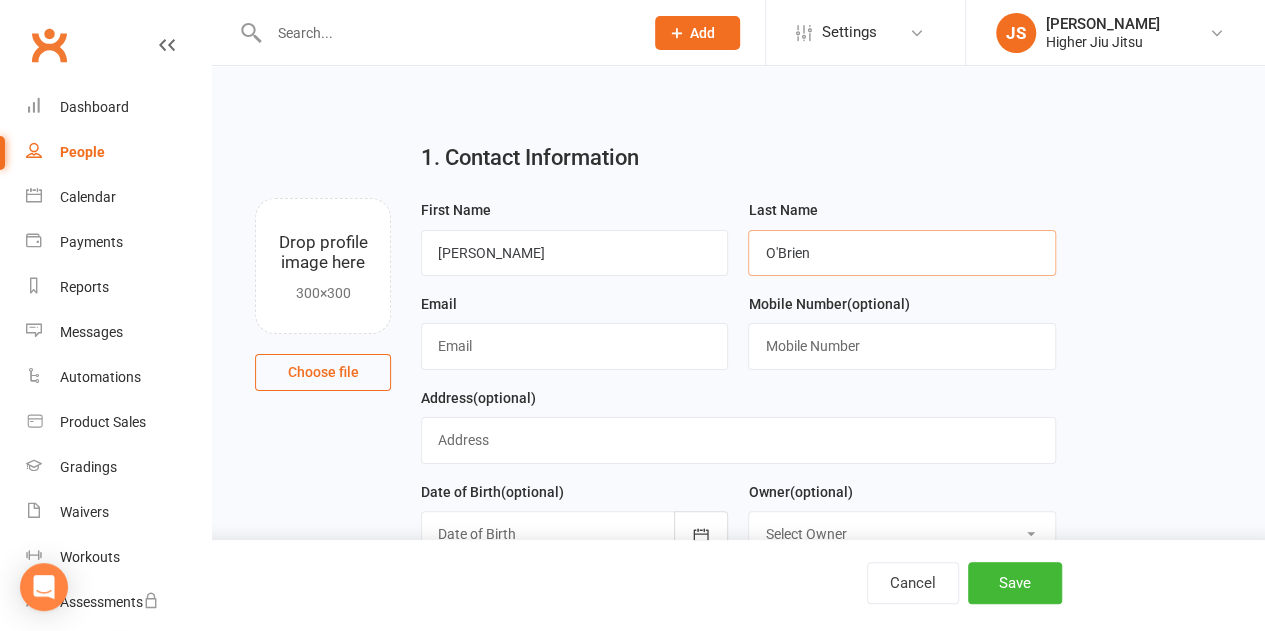 type on "O'Brien" 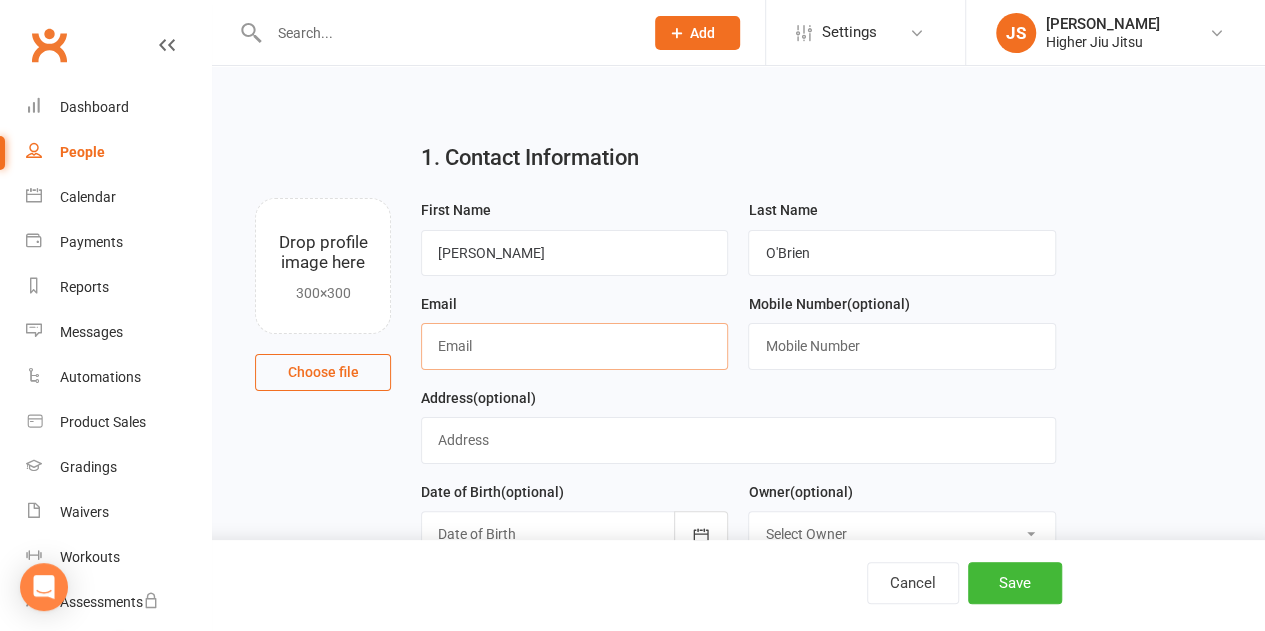 paste on "mitchobrienmo14@gmail.clm" 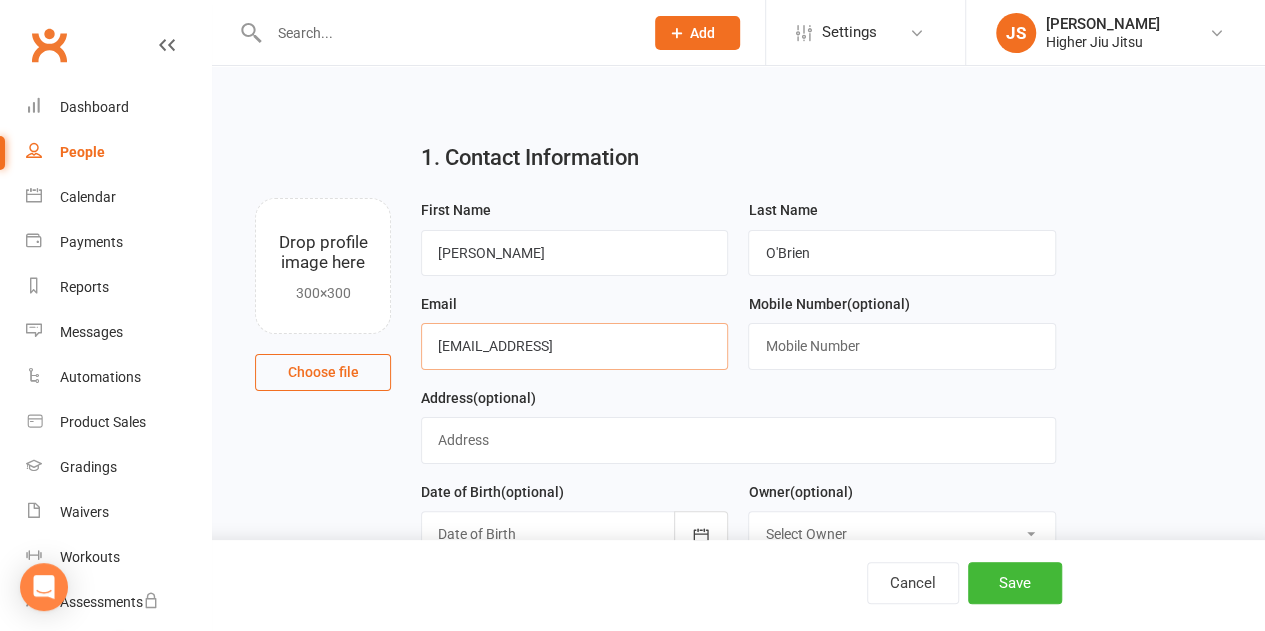 click on "mitchobrienmo14@gmail.clm" at bounding box center (574, 346) 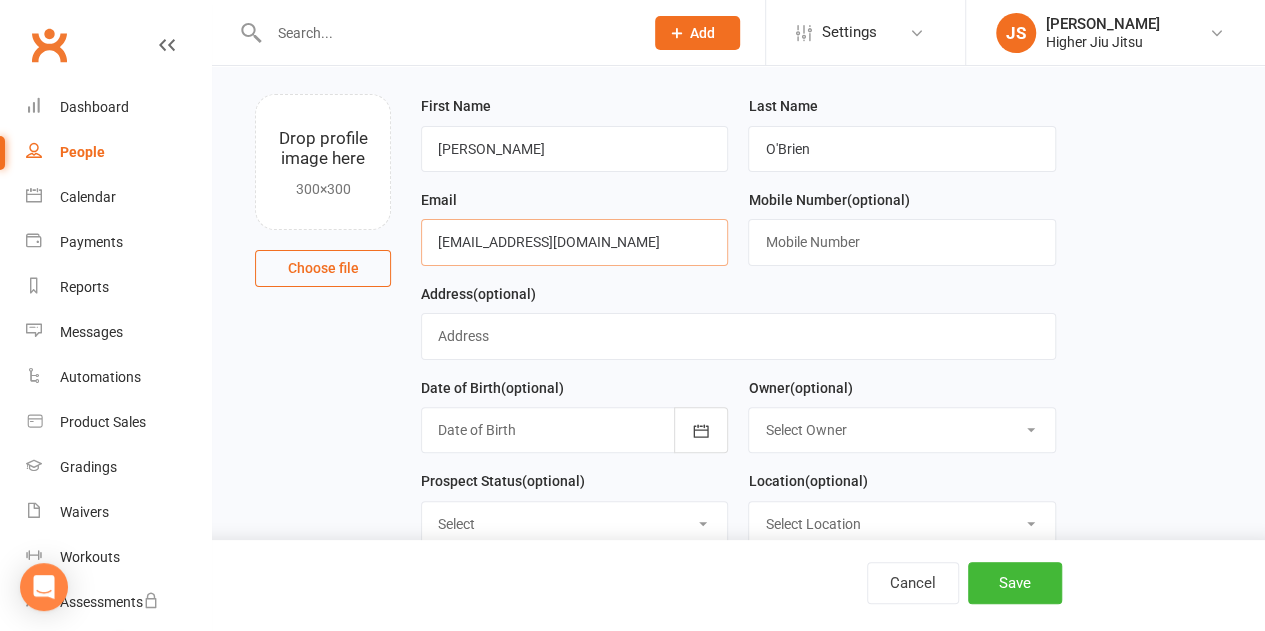 scroll, scrollTop: 200, scrollLeft: 0, axis: vertical 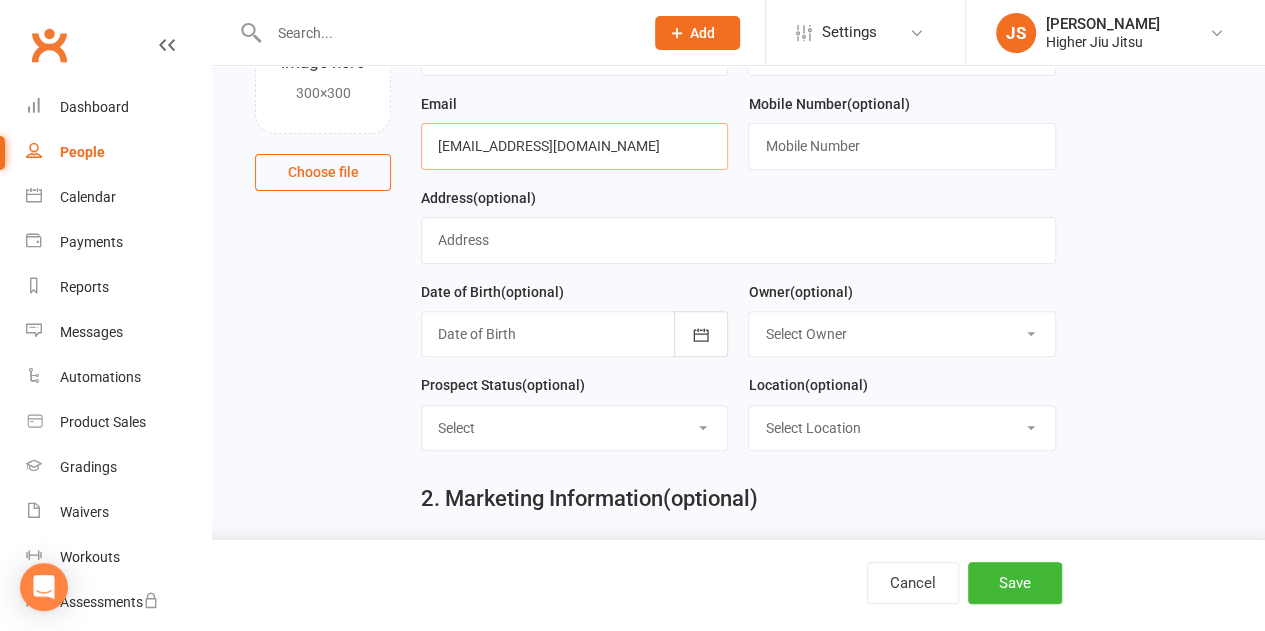 type on "mitchobrienmo14@gmail.com" 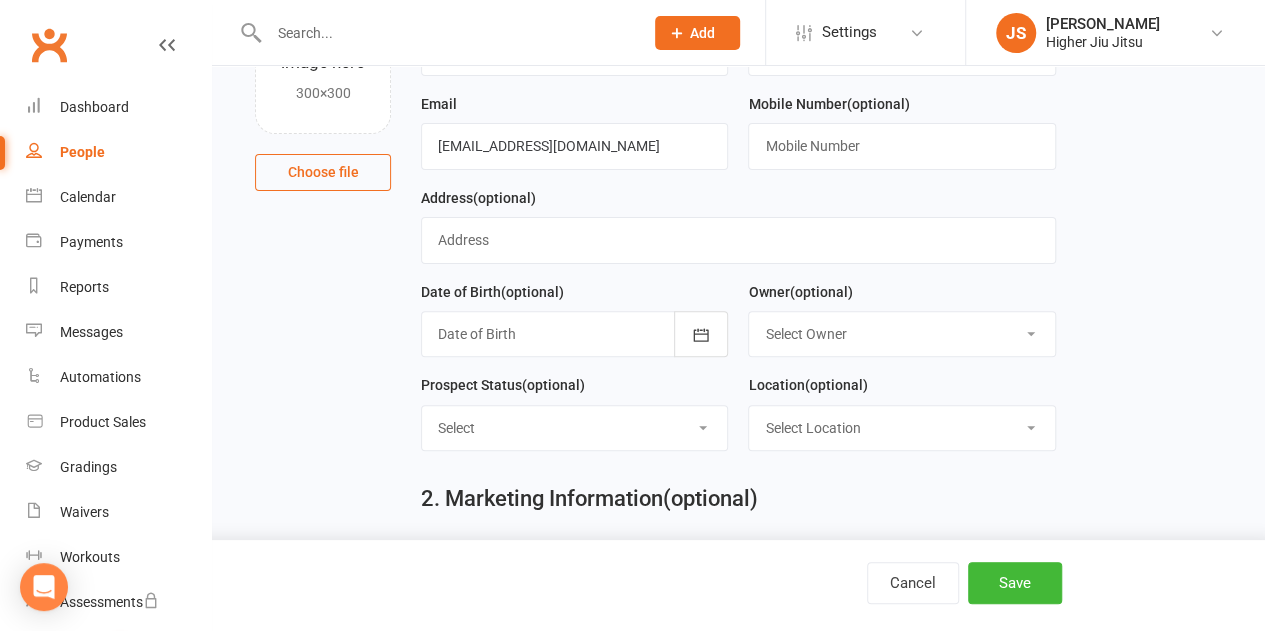 drag, startPoint x: 832, startPoint y: 310, endPoint x: 836, endPoint y: 338, distance: 28.284271 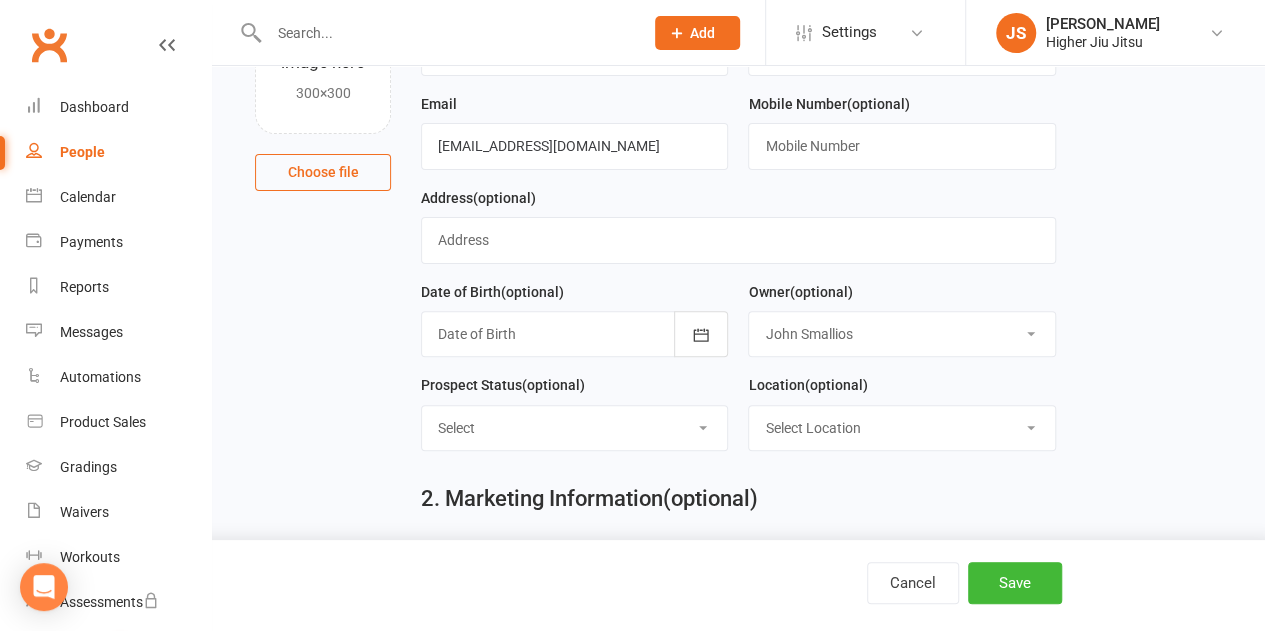 click on "Select Owner John Smallios Matthew Voger Mason Bradley Hampson Kristel Cassidy David Lu Danny Willmott AJ Bhardwaj Angela Ferla Cam Byrne Katie Hynes Max Dawson" at bounding box center (901, 334) 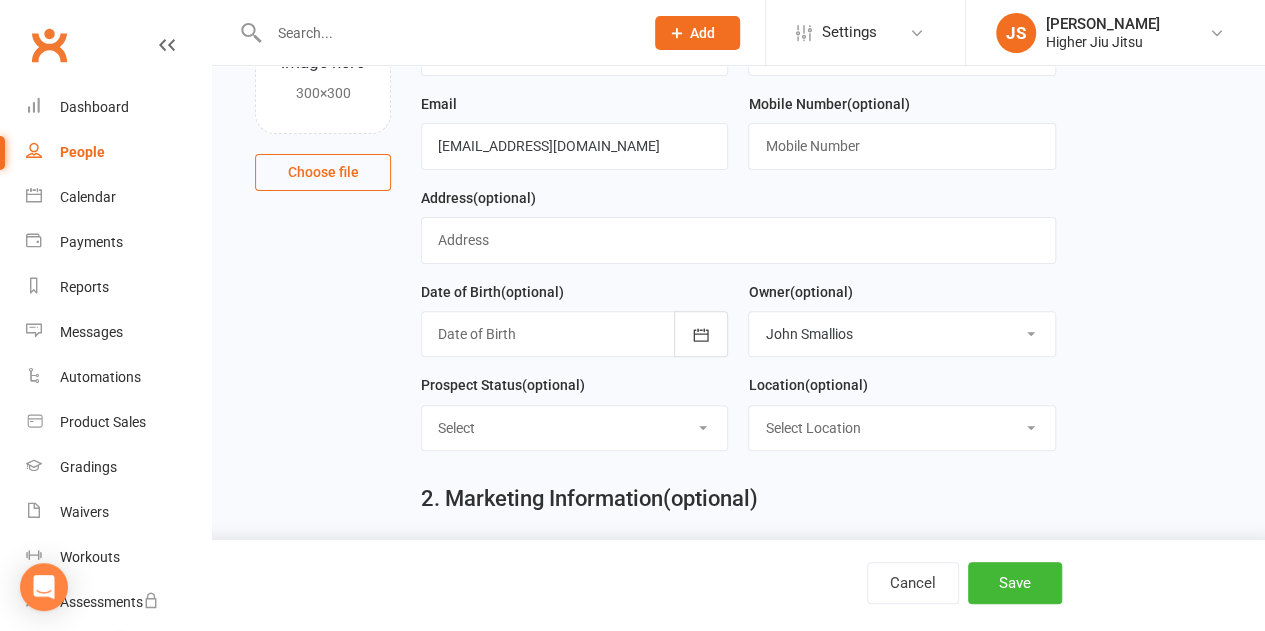 click on "Select Location Woolloomooloo" at bounding box center (901, 428) 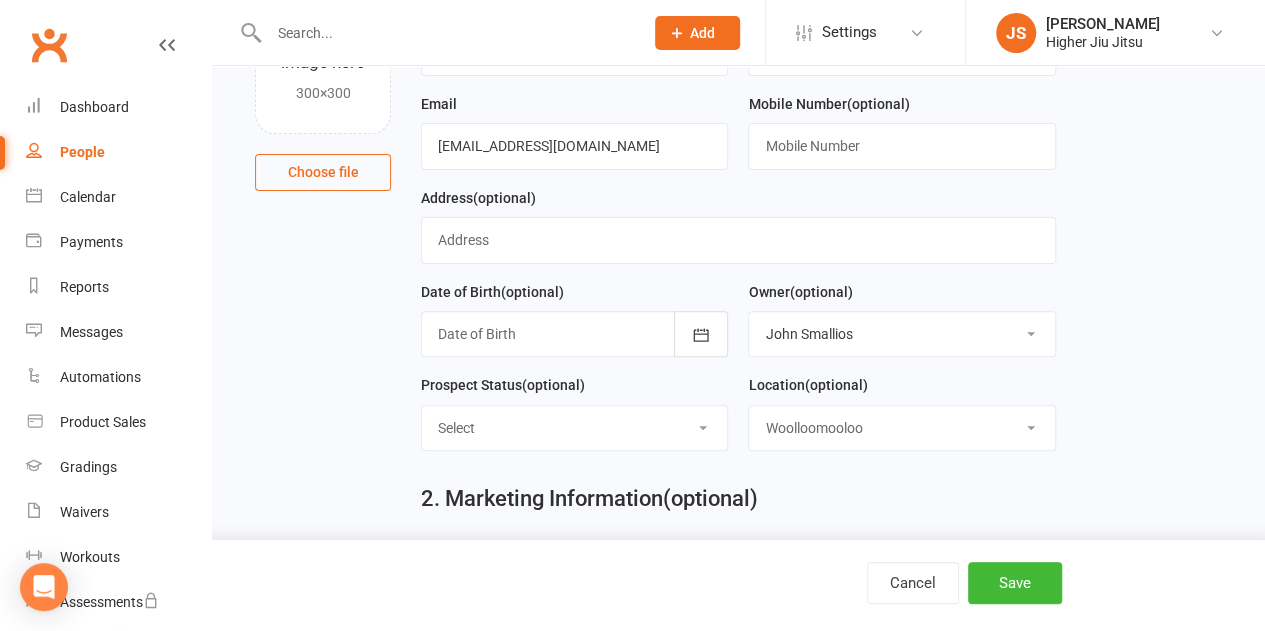 click on "Select Location Woolloomooloo" at bounding box center [901, 428] 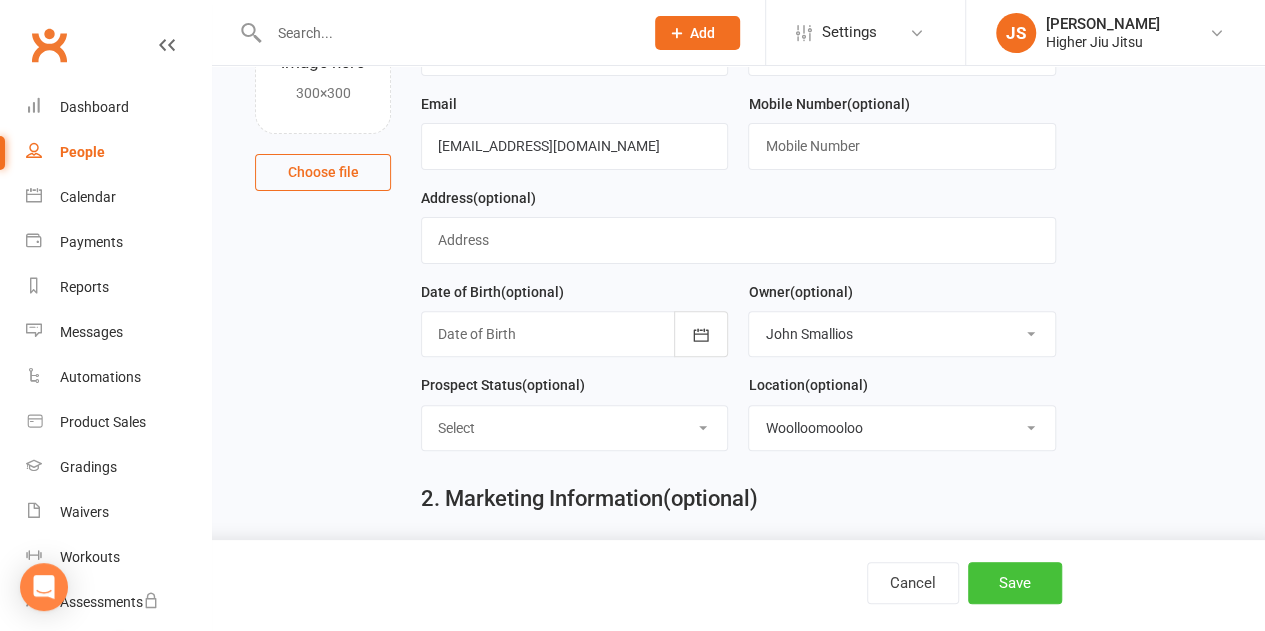 click on "Save" at bounding box center [1015, 583] 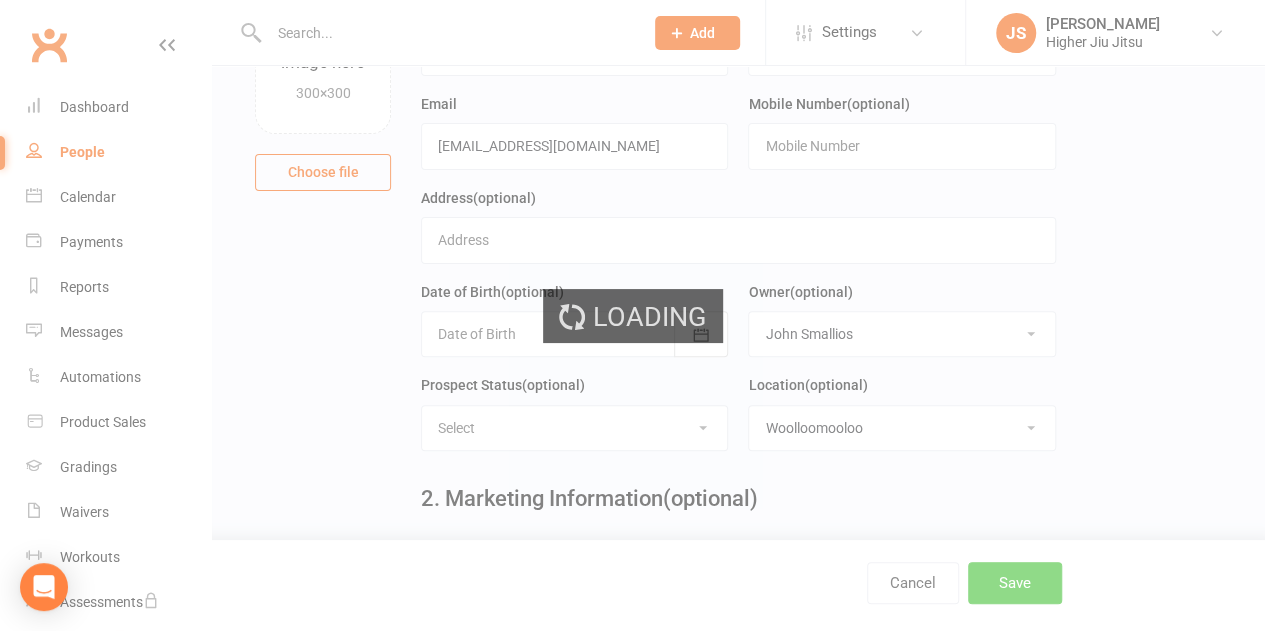 scroll, scrollTop: 0, scrollLeft: 0, axis: both 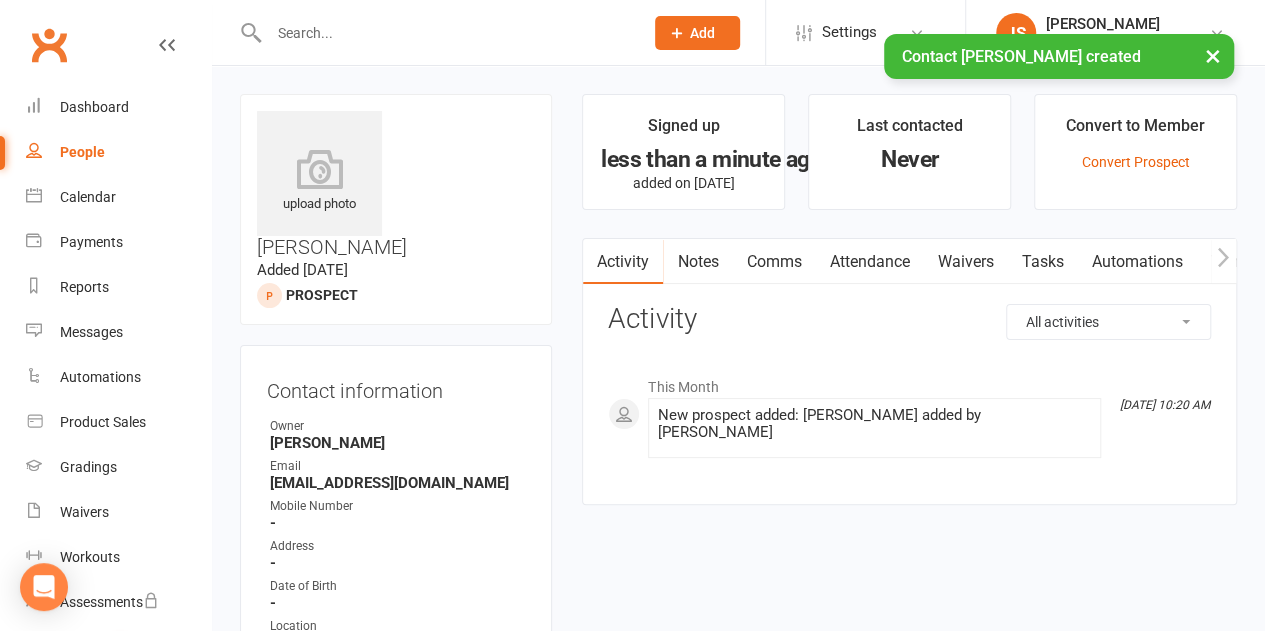 click on "Comms" at bounding box center [773, 262] 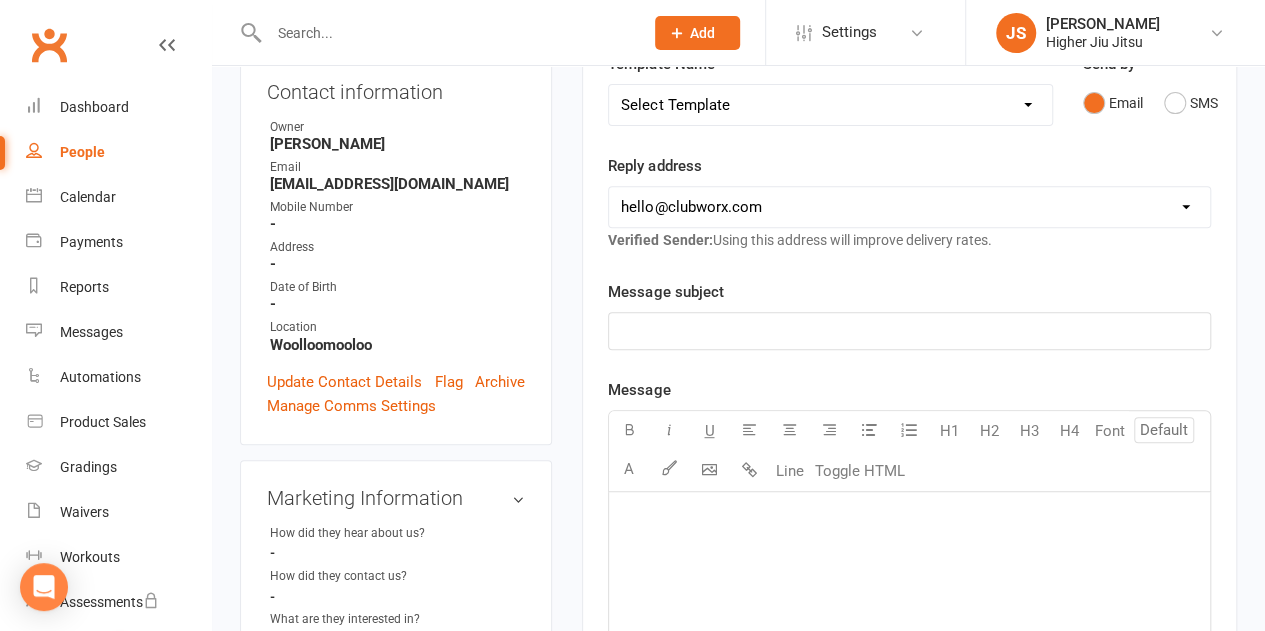 scroll, scrollTop: 300, scrollLeft: 0, axis: vertical 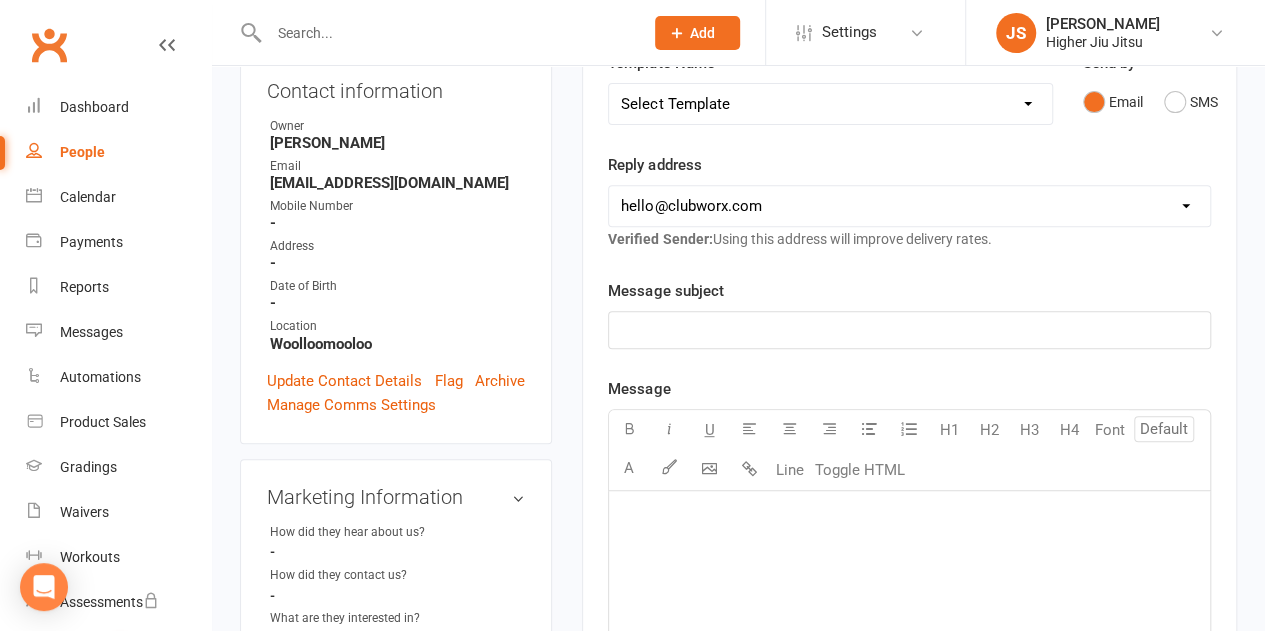 click on "hello@clubworx.com john@higherhealth.net.au david@allreadydone.com.au" at bounding box center [909, 206] 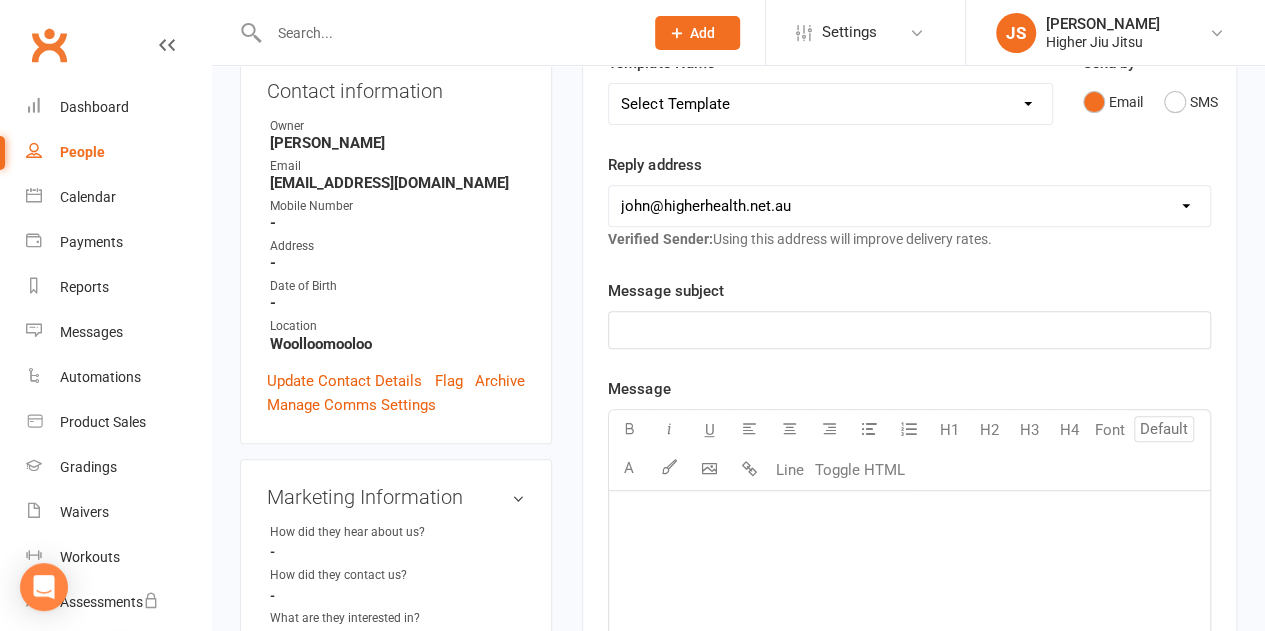 click on "hello@clubworx.com john@higherhealth.net.au david@allreadydone.com.au" at bounding box center [909, 206] 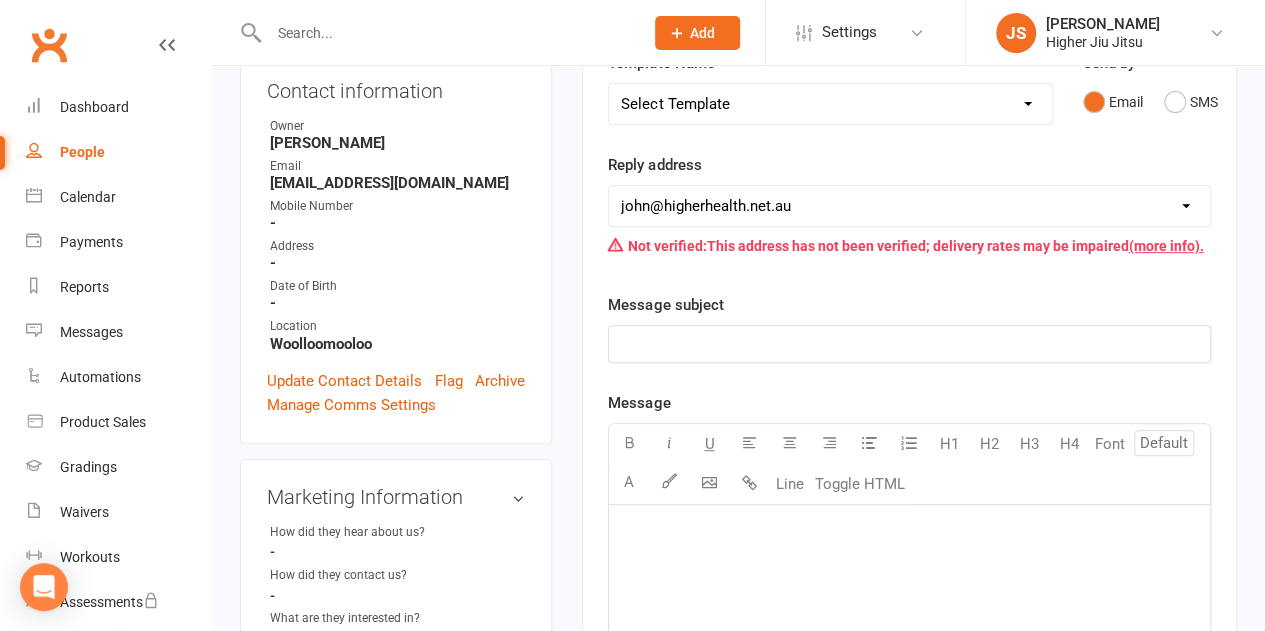 click on "﻿" 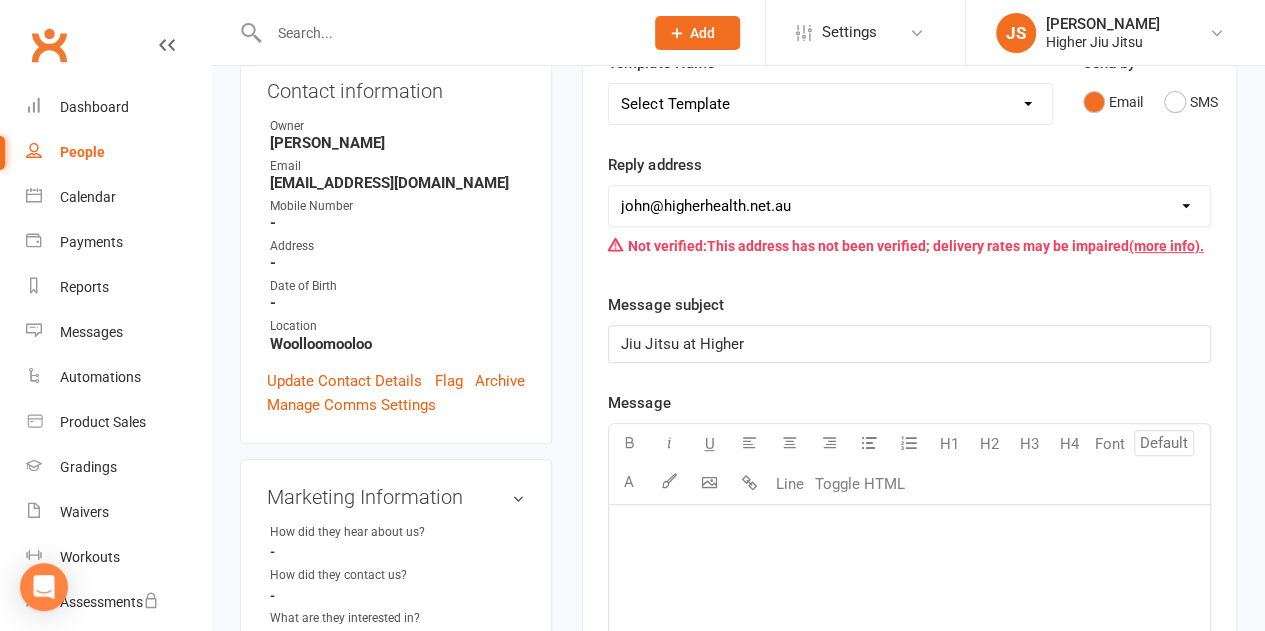 type 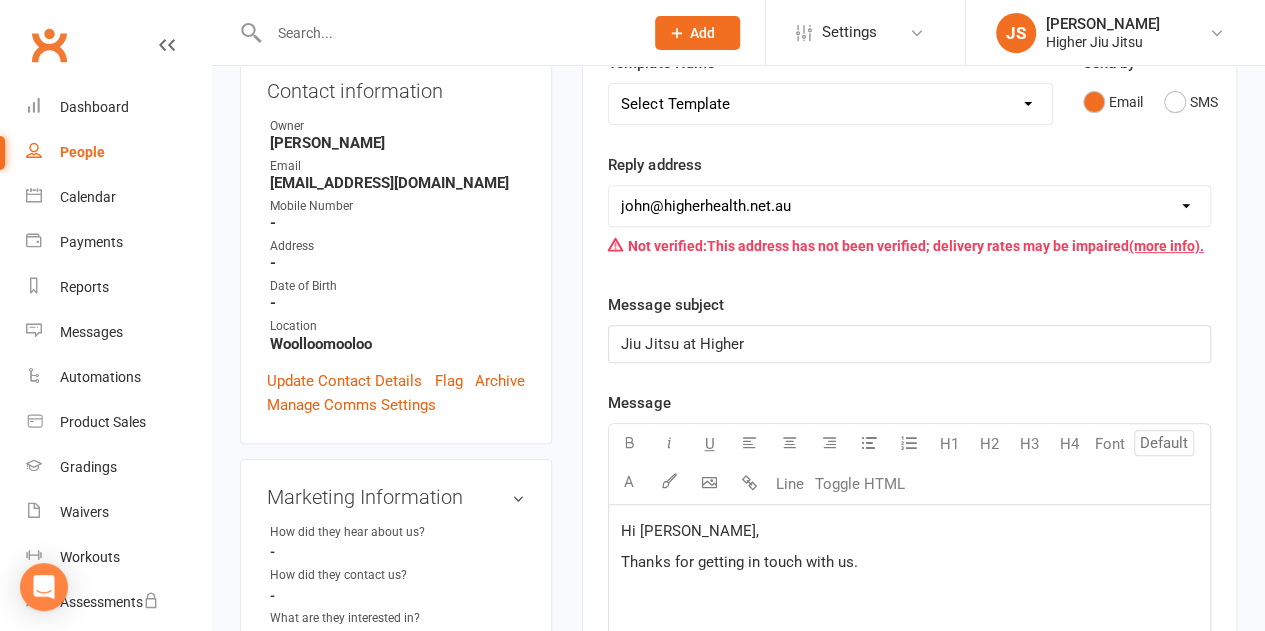 click at bounding box center (446, 33) 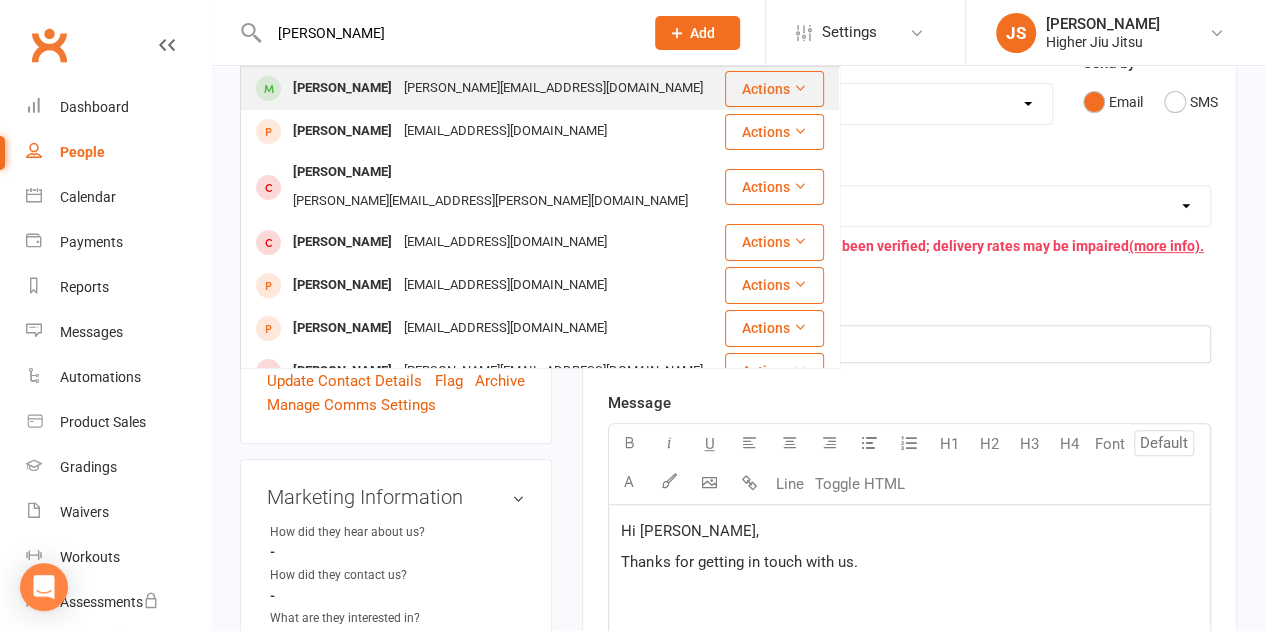 type on "alex van der" 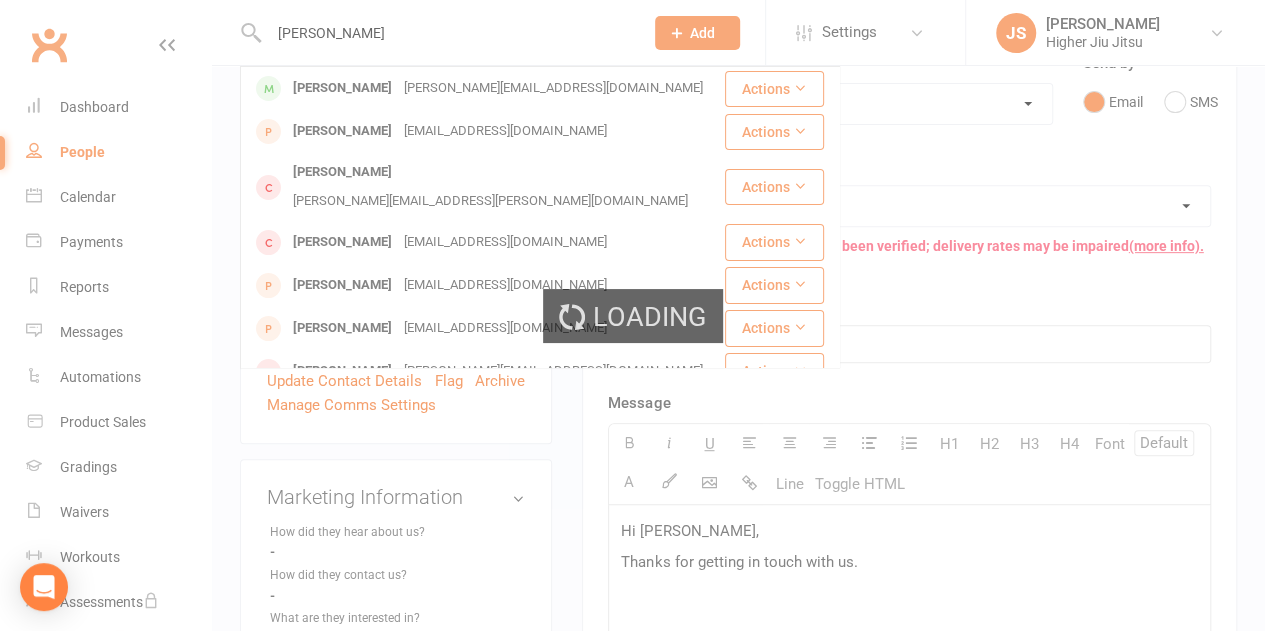 type 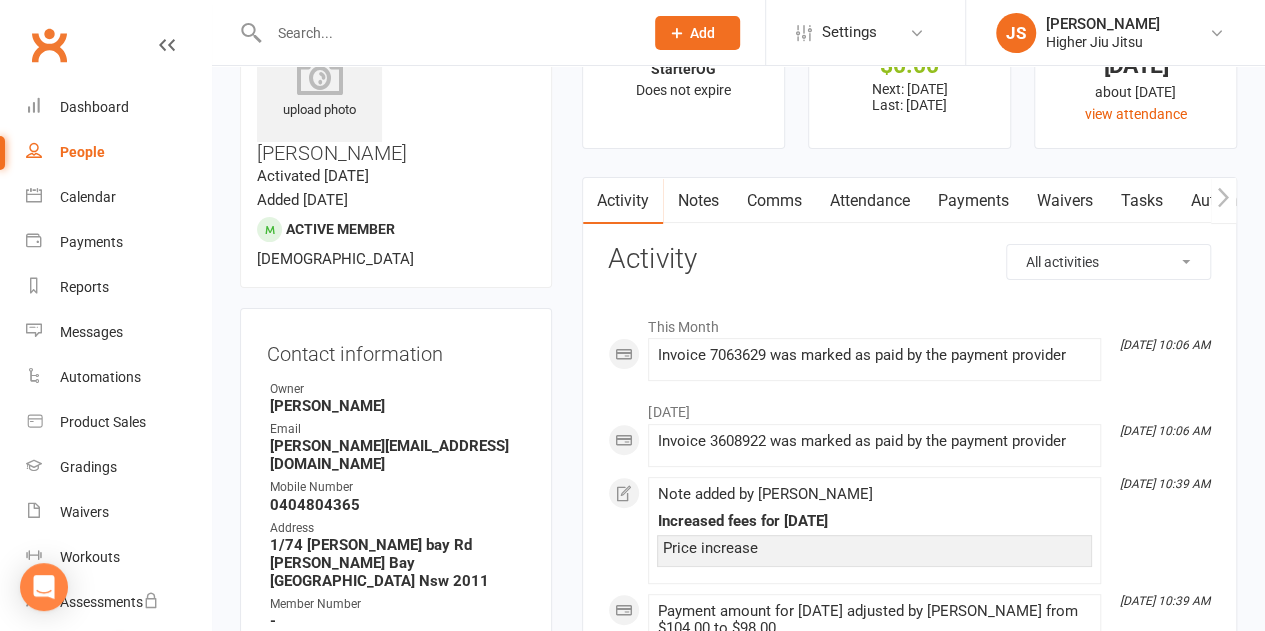 scroll, scrollTop: 0, scrollLeft: 0, axis: both 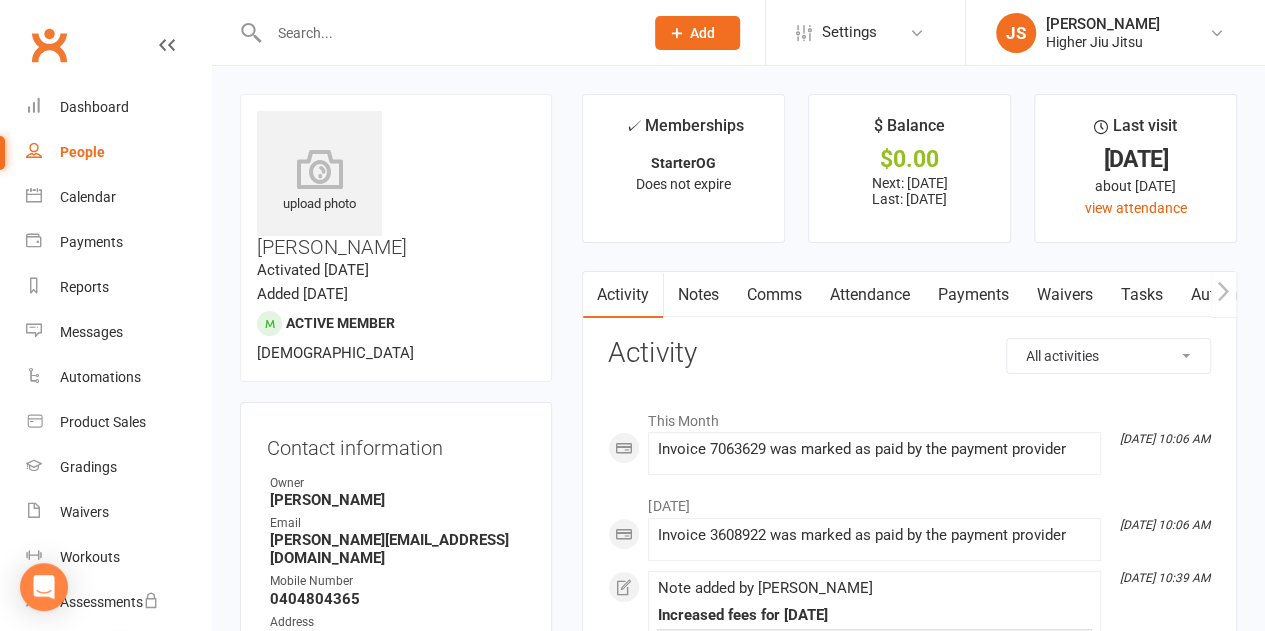 click on "Comms" at bounding box center [773, 295] 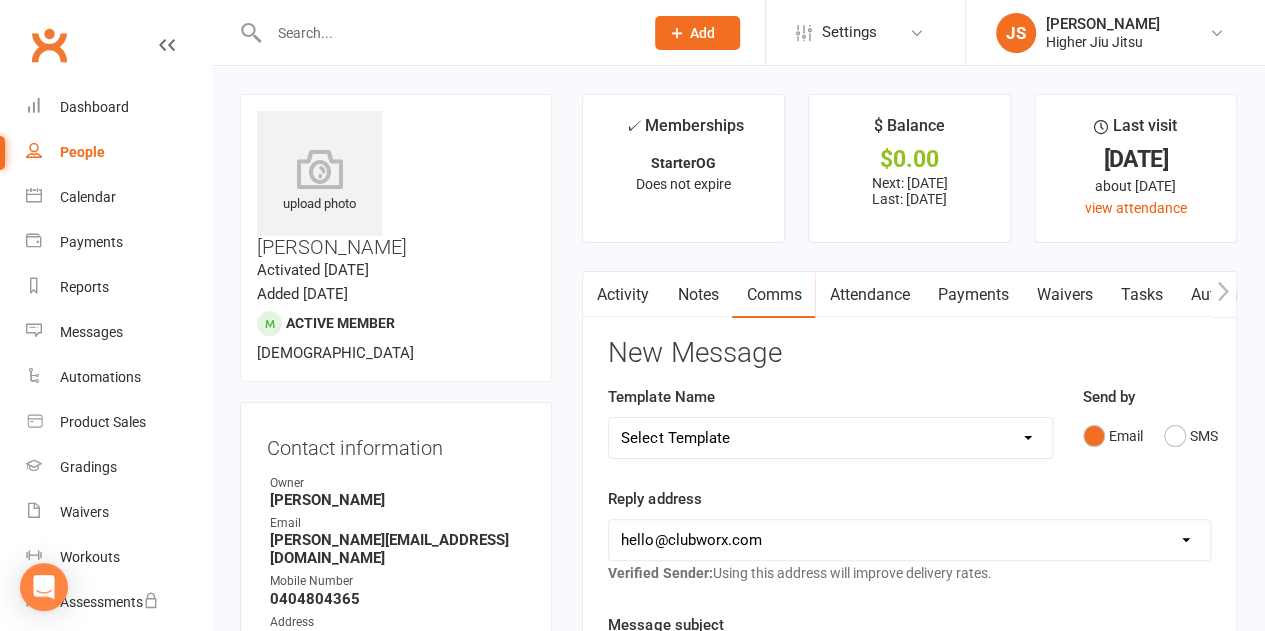 click on "Select Template [Email] 10 Pass Bank Details [Email] Birthday Wishes [Email] Cancelled Class in Schedule [Email] Invitation to Grade to Blue Belt [Email] Jits4Kids Signup [Email] Member Welcome [Email] Payment Failure [Email] Prospect Email [Email] Referral Benefit Confirmation [Email] Where you Been? [Email] Women's Only Membership Email [Email] Jits4Kids Sign Up [Email] Juniors SignUp [Email] Jits4Kids Trial Form [Email] Juniors Trial Form [Email] Member Intake Form [Email] New Student Check In [Email] Privates Structure [Email] Thanks for signing up! [Email] Visitor [Email] We're Sorry to See you Go! [Email] Let's Reconnect! [Email] Still Interested? [Email] Still Keen on a Trial?" at bounding box center (830, 438) 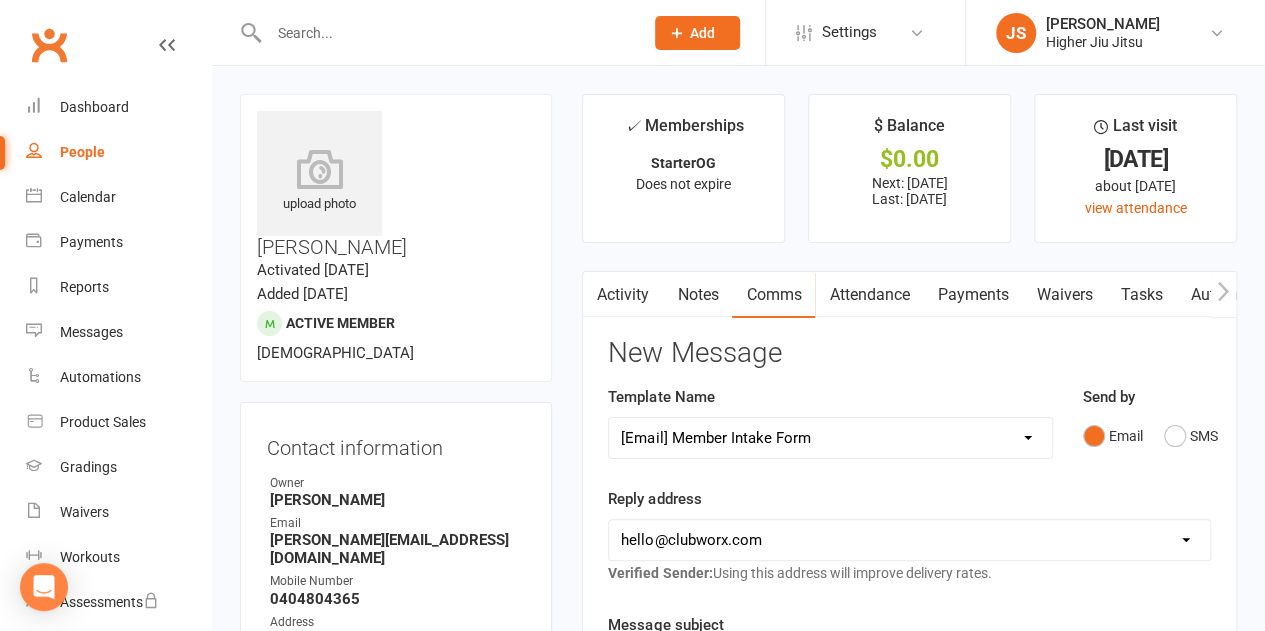 click on "Select Template [Email] 10 Pass Bank Details [Email] Birthday Wishes [Email] Cancelled Class in Schedule [Email] Invitation to Grade to Blue Belt [Email] Jits4Kids Signup [Email] Member Welcome [Email] Payment Failure [Email] Prospect Email [Email] Referral Benefit Confirmation [Email] Where you Been? [Email] Women's Only Membership Email [Email] Jits4Kids Sign Up [Email] Juniors SignUp [Email] Jits4Kids Trial Form [Email] Juniors Trial Form [Email] Member Intake Form [Email] New Student Check In [Email] Privates Structure [Email] Thanks for signing up! [Email] Visitor [Email] We're Sorry to See you Go! [Email] Let's Reconnect! [Email] Still Interested? [Email] Still Keen on a Trial?" at bounding box center (830, 438) 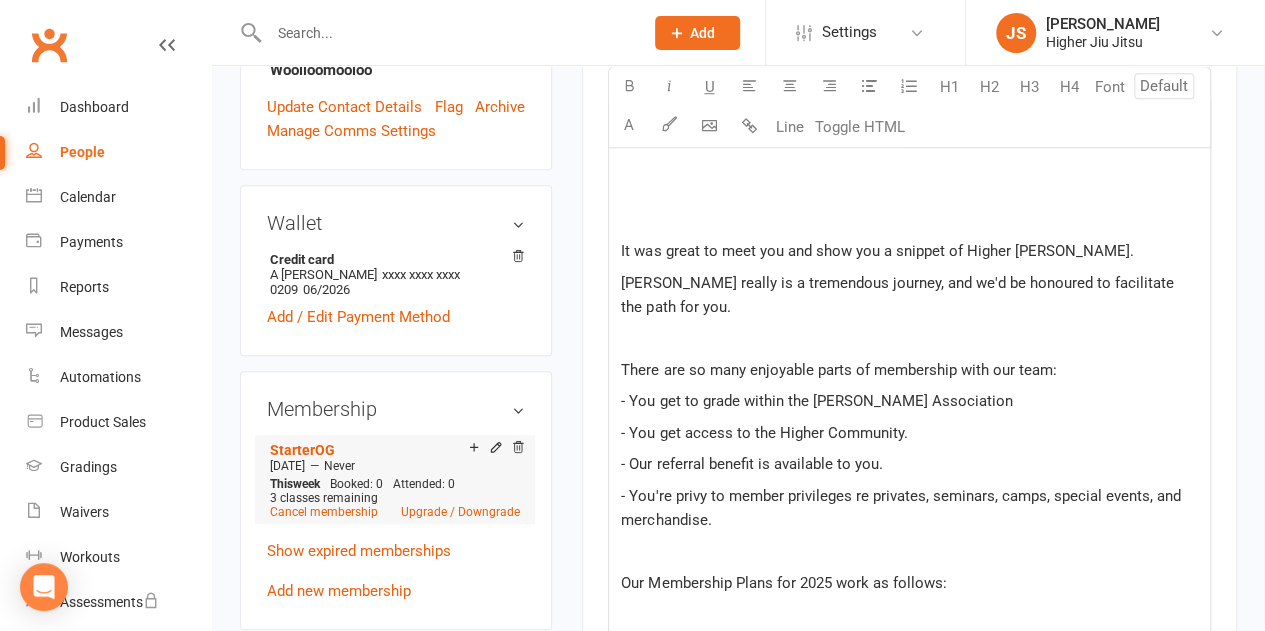 scroll, scrollTop: 700, scrollLeft: 0, axis: vertical 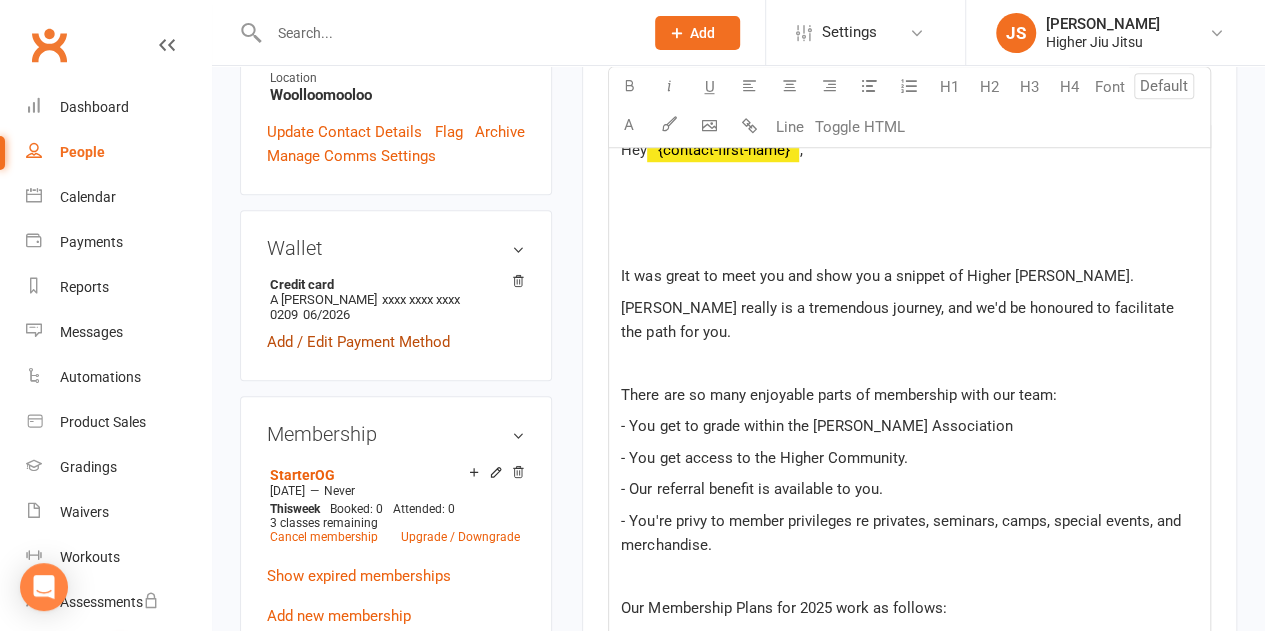 click on "Add / Edit Payment Method" at bounding box center (358, 342) 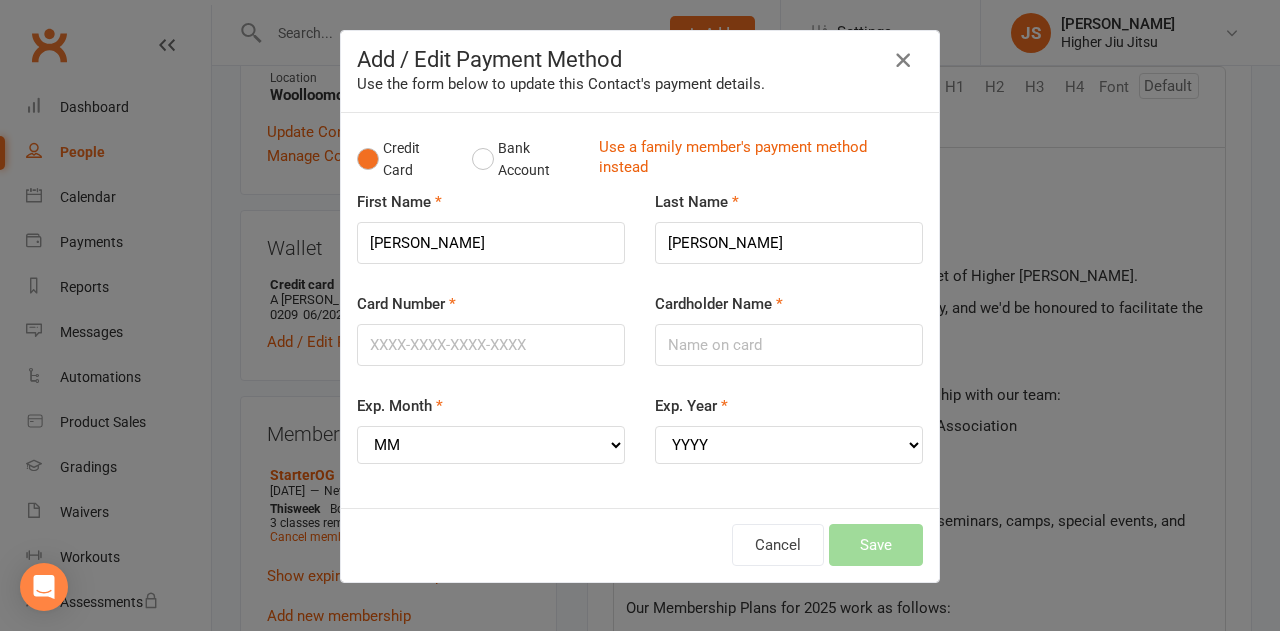 click at bounding box center (903, 60) 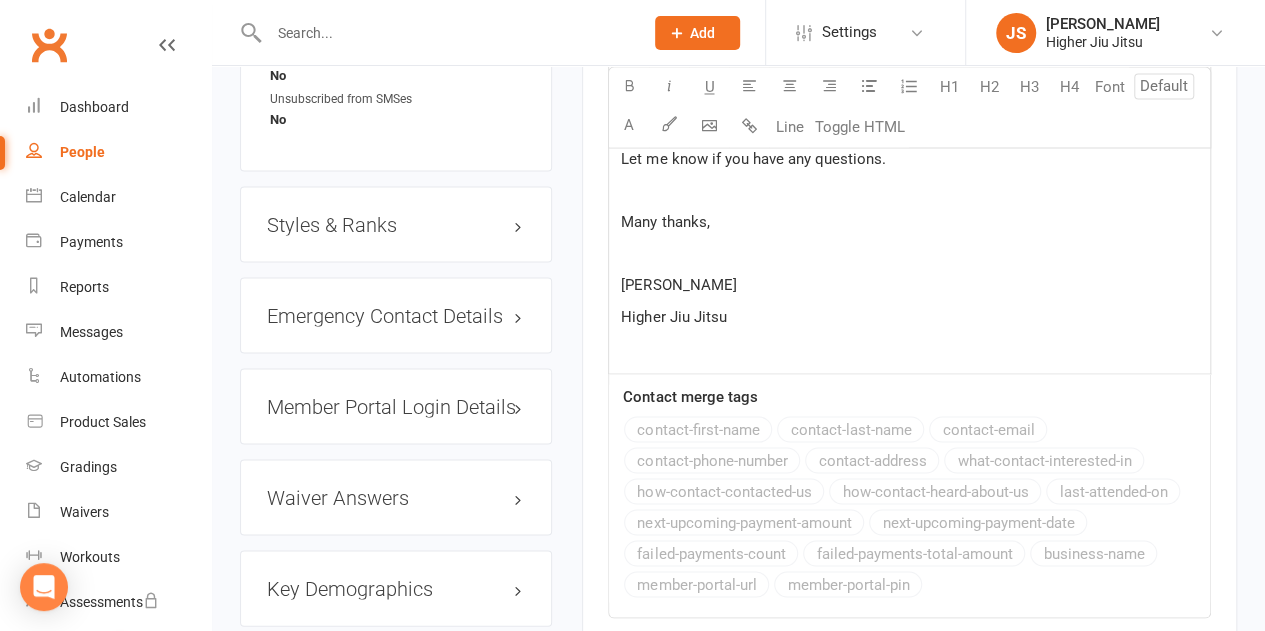 scroll, scrollTop: 2000, scrollLeft: 0, axis: vertical 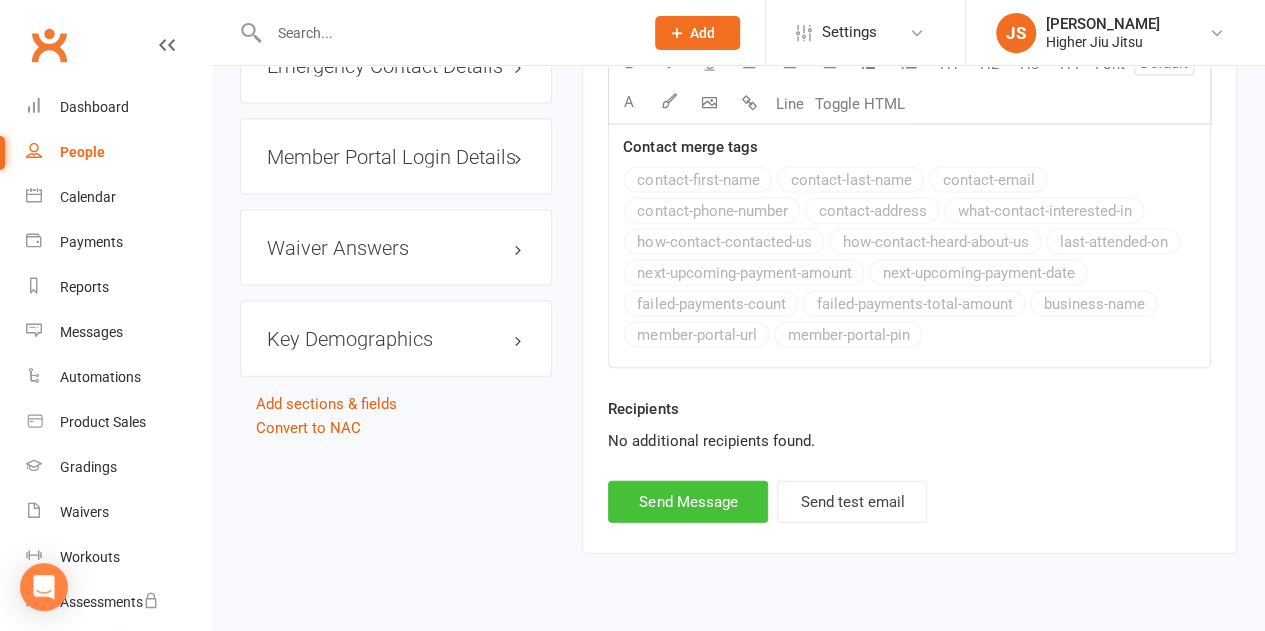 click on "Send Message" at bounding box center [688, 502] 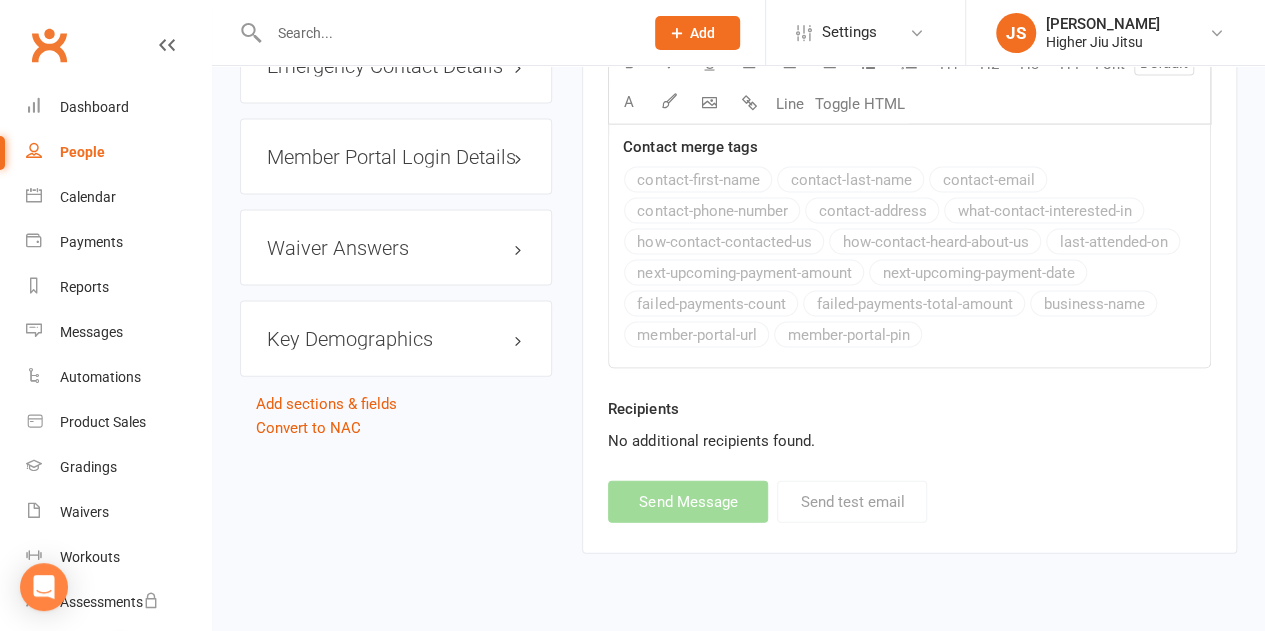 select 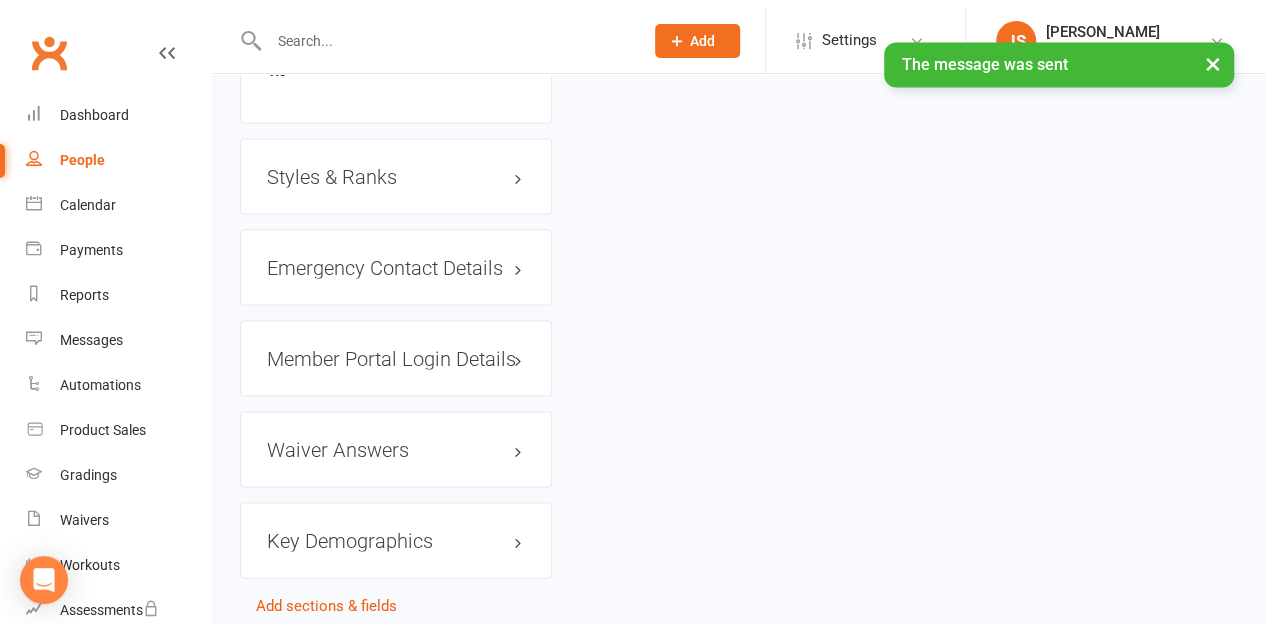 scroll, scrollTop: 1792, scrollLeft: 0, axis: vertical 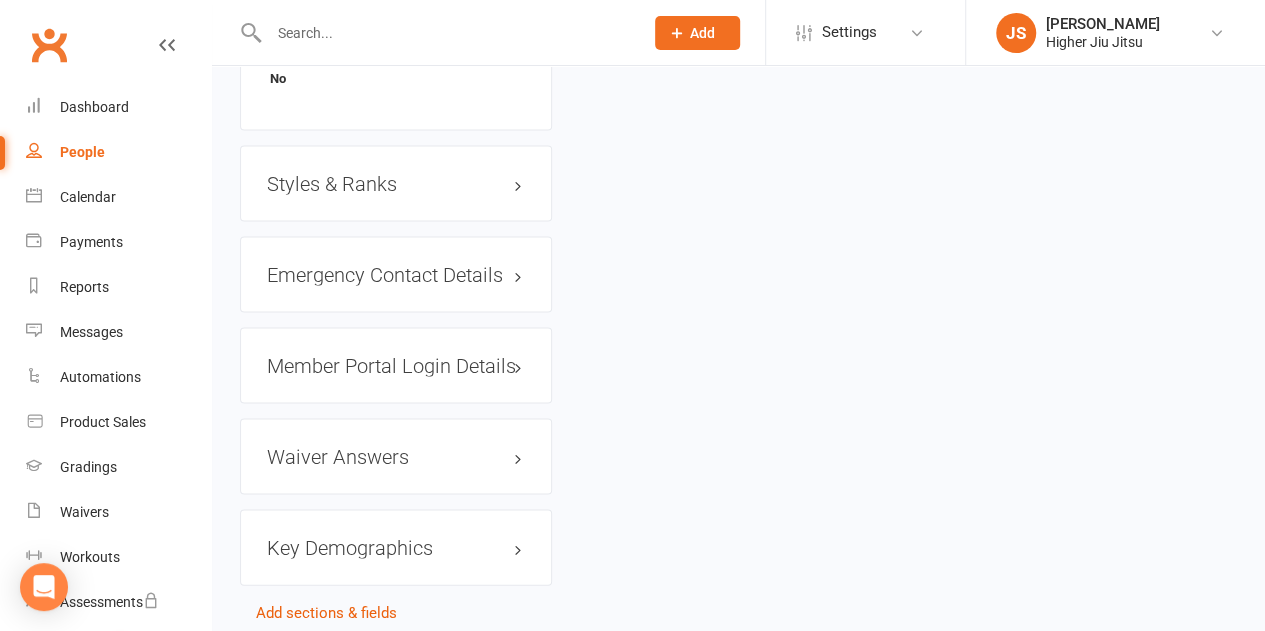 click at bounding box center (446, 33) 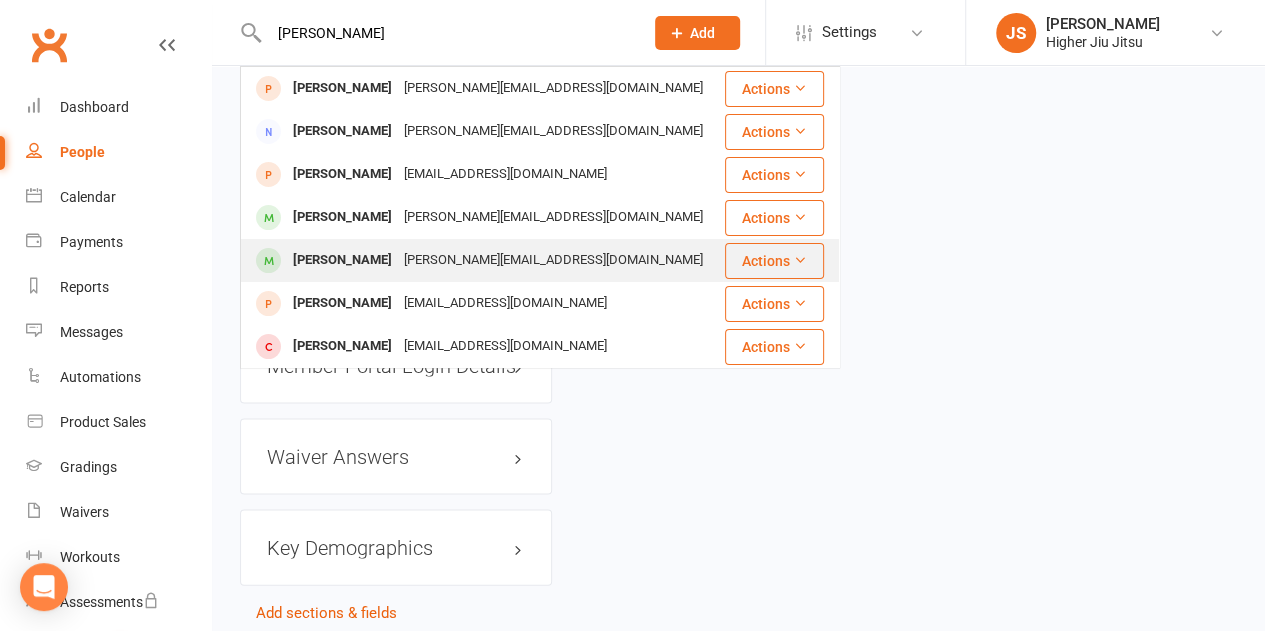 type on "eugene" 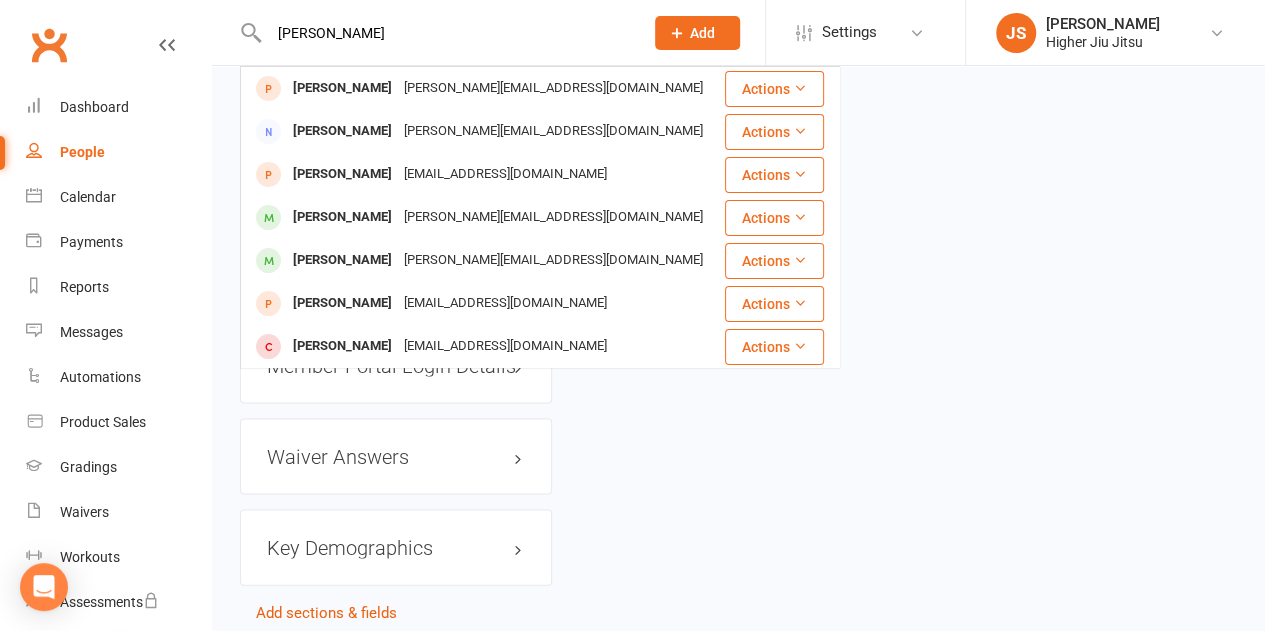 type 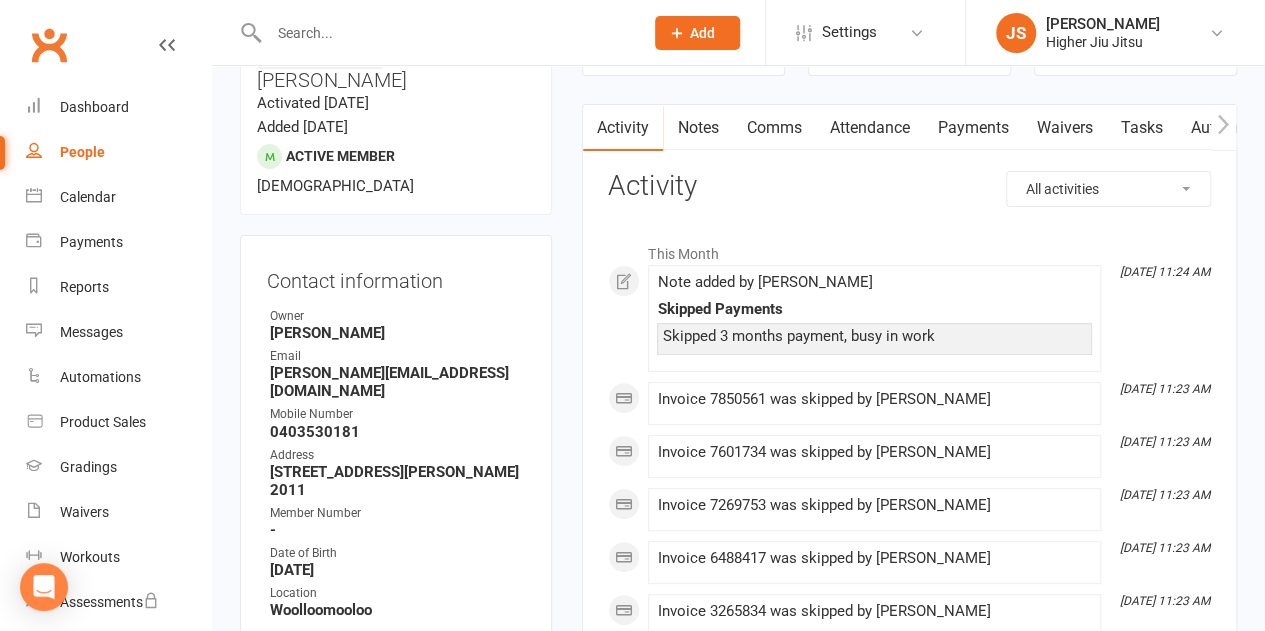 scroll, scrollTop: 800, scrollLeft: 0, axis: vertical 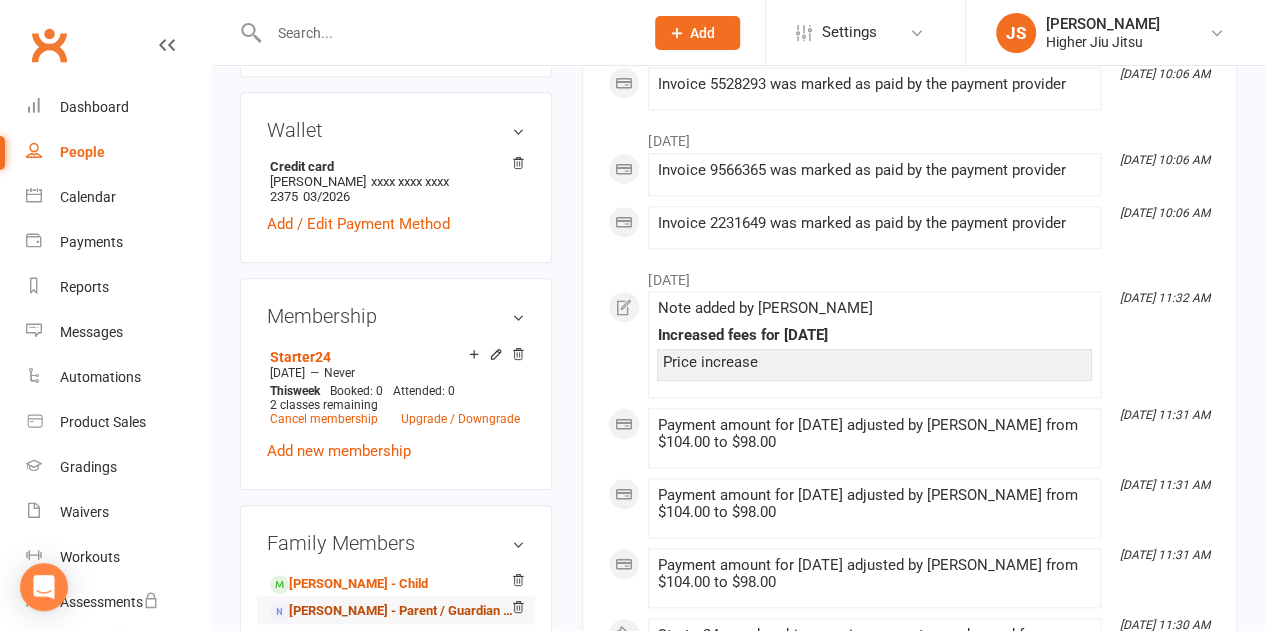 click on "Maria Murnane - Parent / Guardian of Lorcan Murnane" at bounding box center (392, 611) 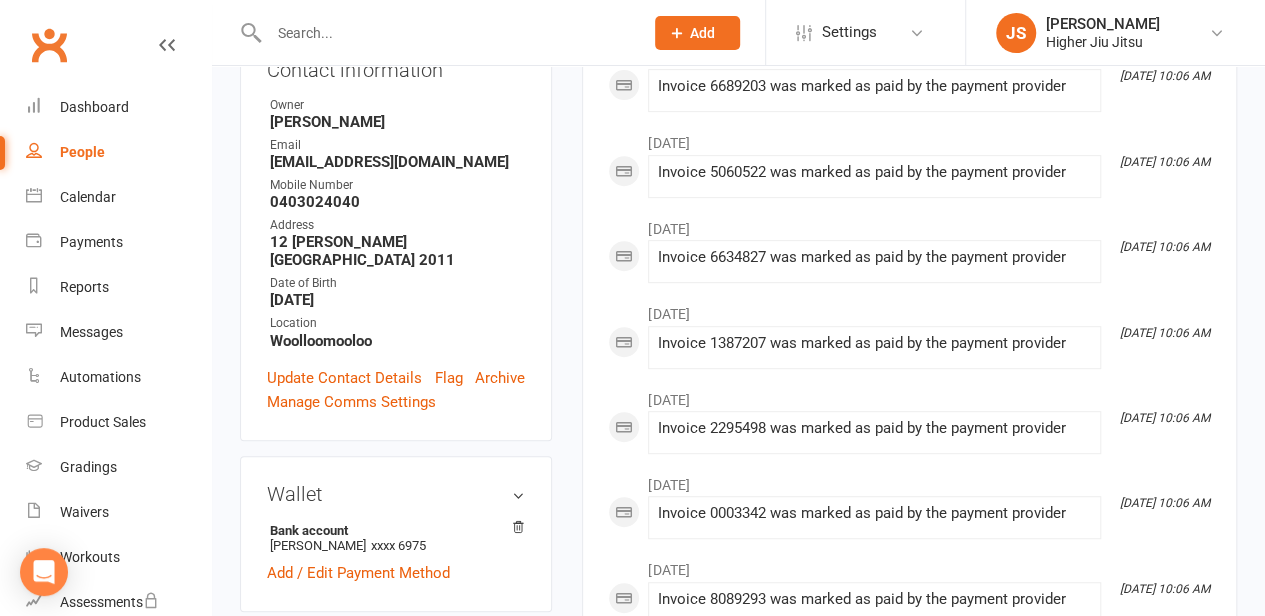 scroll, scrollTop: 0, scrollLeft: 0, axis: both 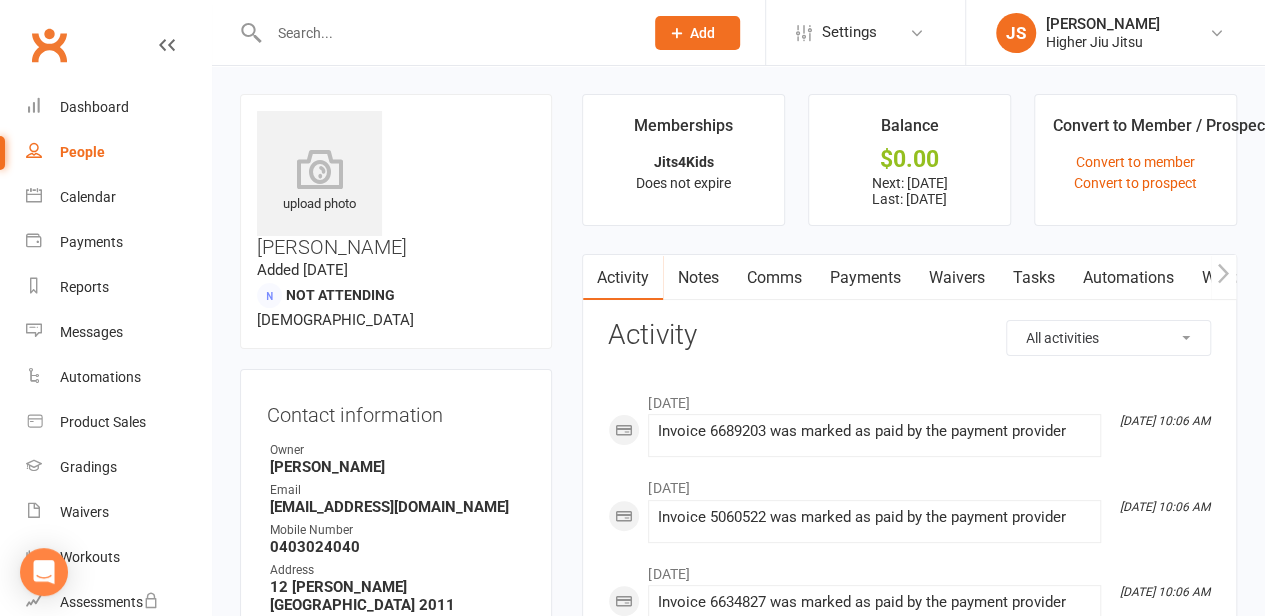 click on "Payments" at bounding box center (864, 278) 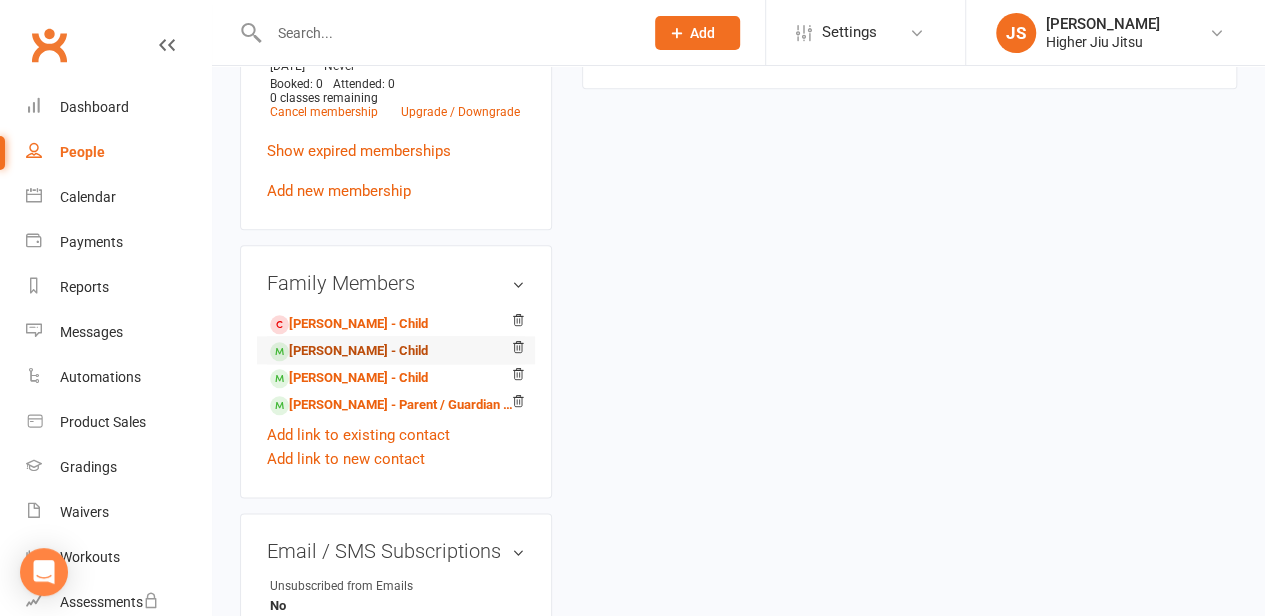 scroll, scrollTop: 1000, scrollLeft: 0, axis: vertical 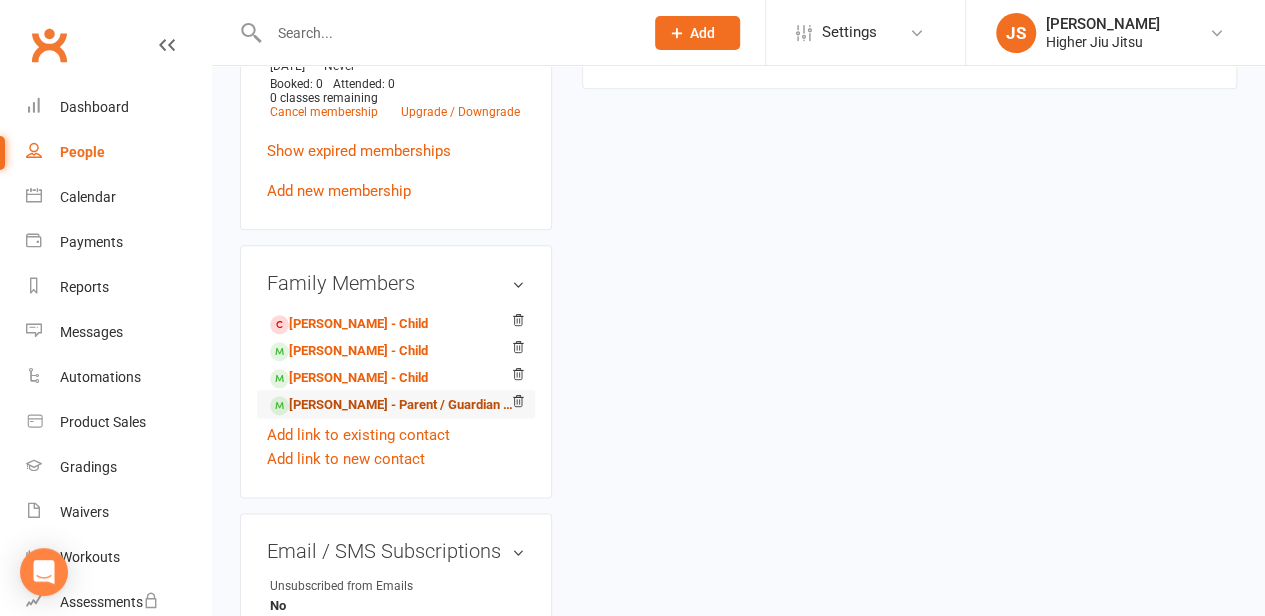 click on "Eugene Murnane - Parent / Guardian of Lorcan Murnane" at bounding box center [392, 405] 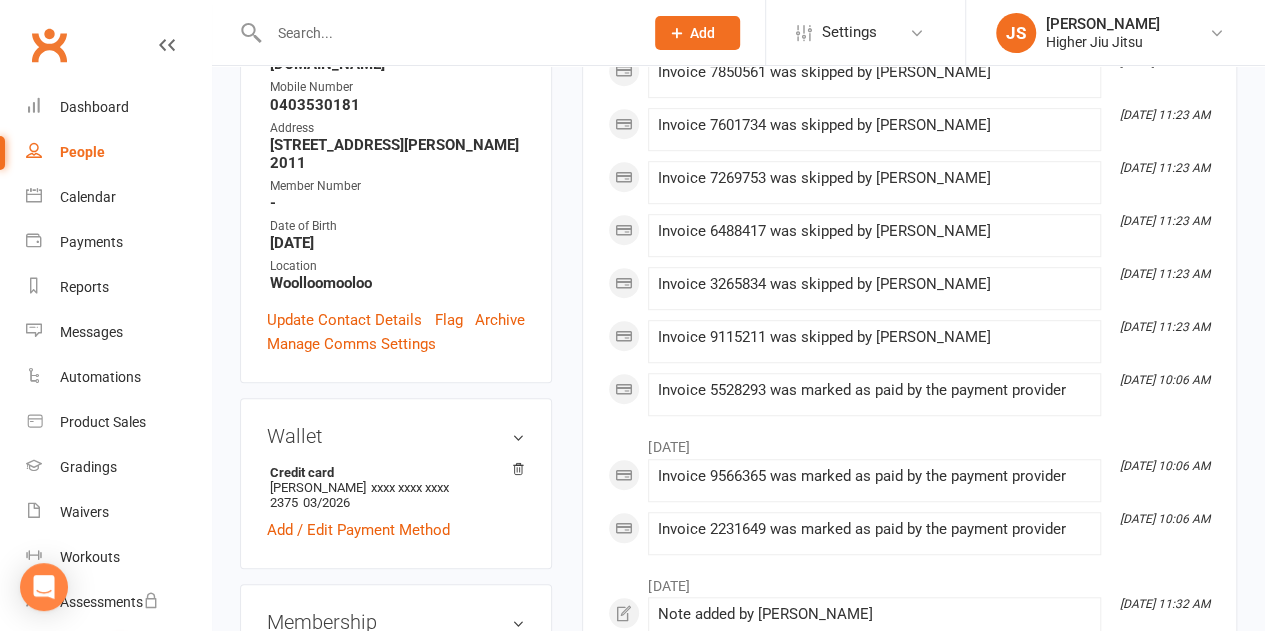 scroll, scrollTop: 200, scrollLeft: 0, axis: vertical 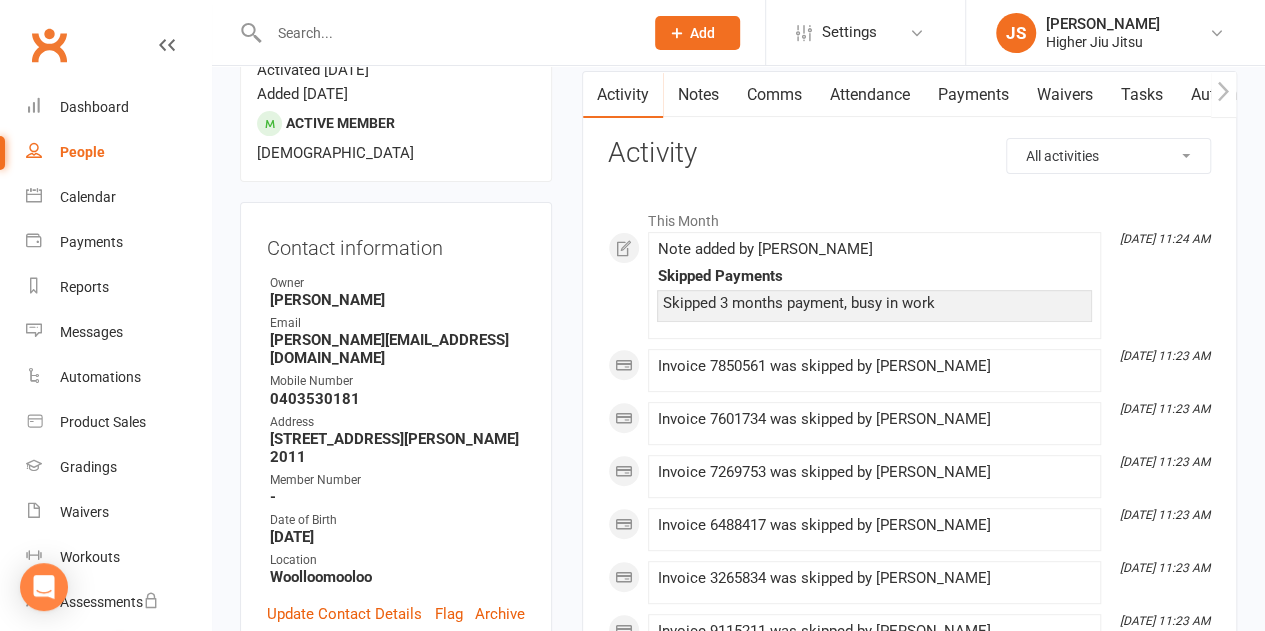 click on "Payments" at bounding box center [972, 95] 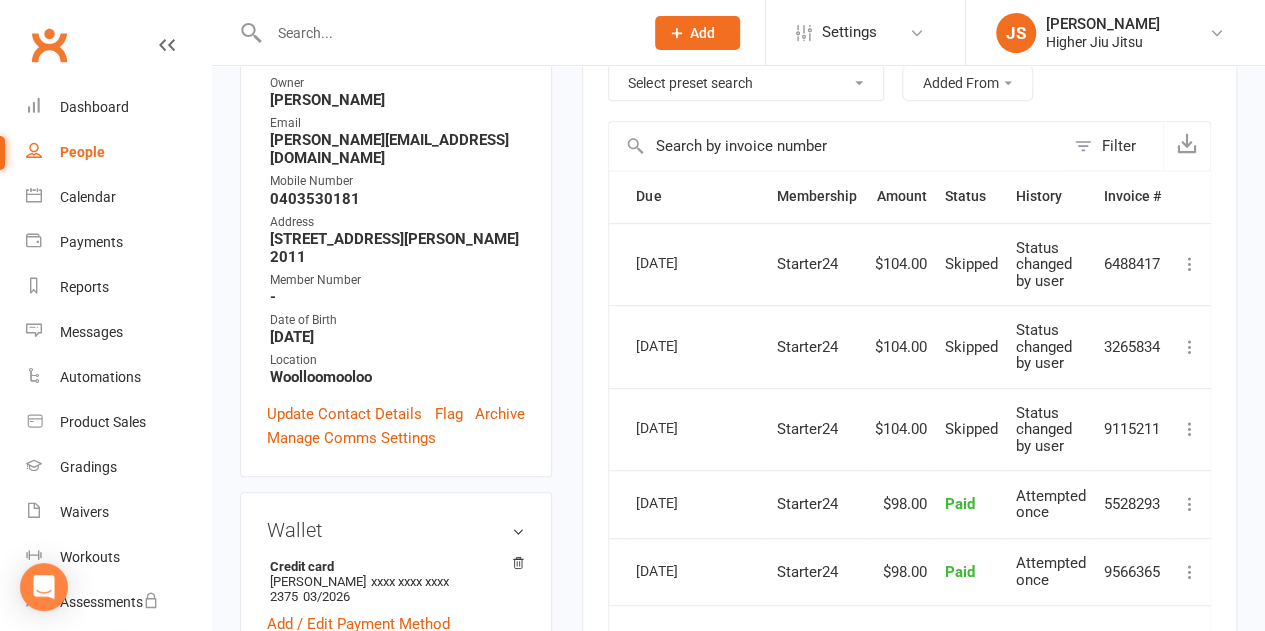 scroll, scrollTop: 300, scrollLeft: 0, axis: vertical 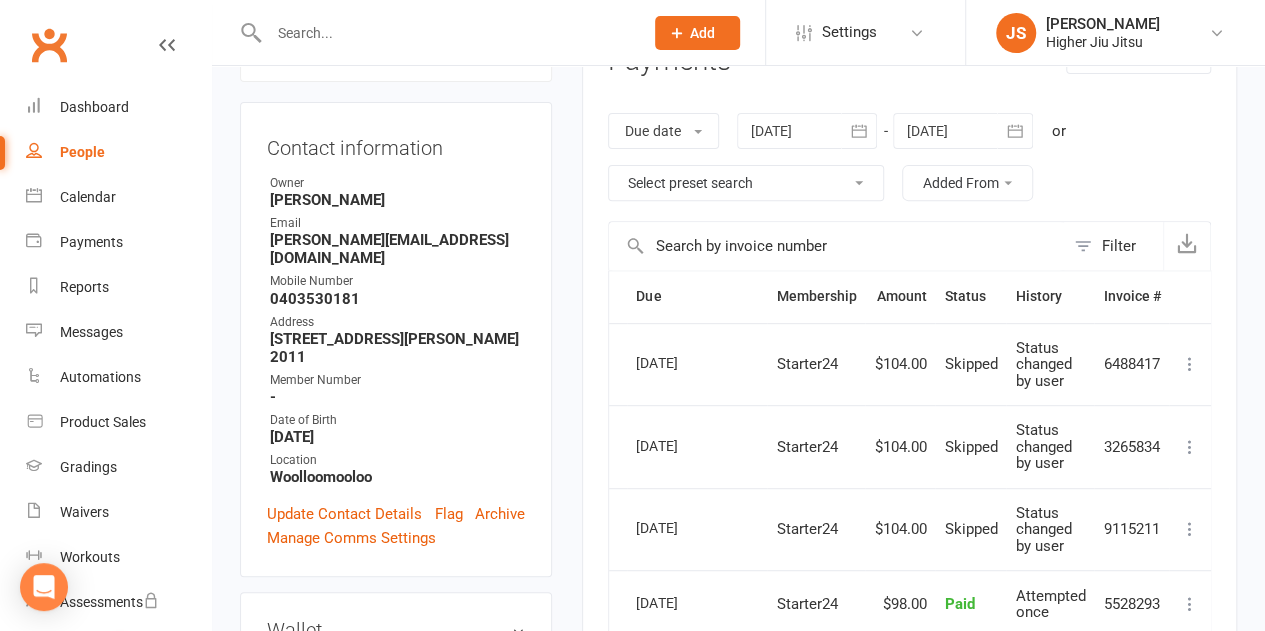 click at bounding box center [963, 131] 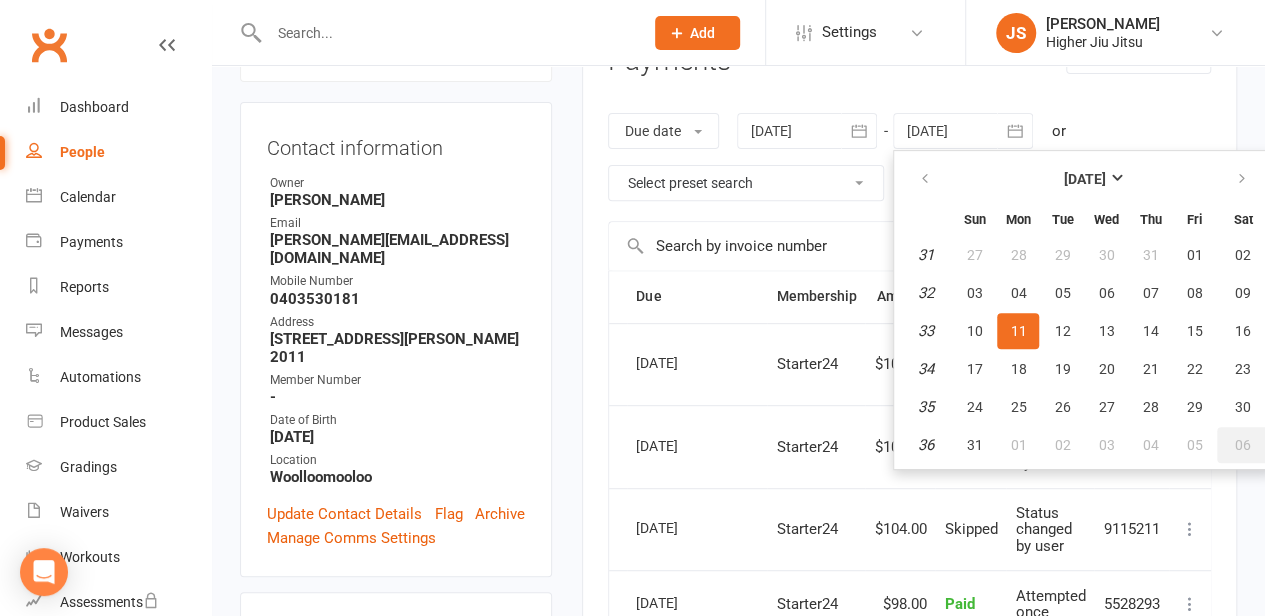 click on "06" at bounding box center (1243, 445) 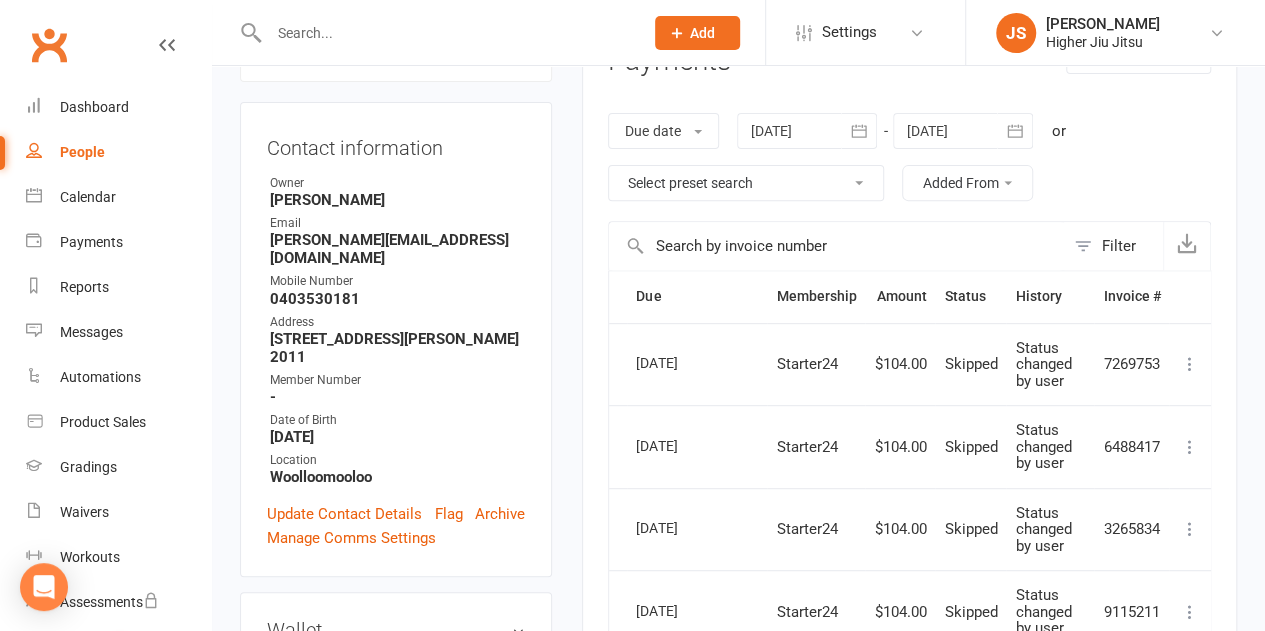 click 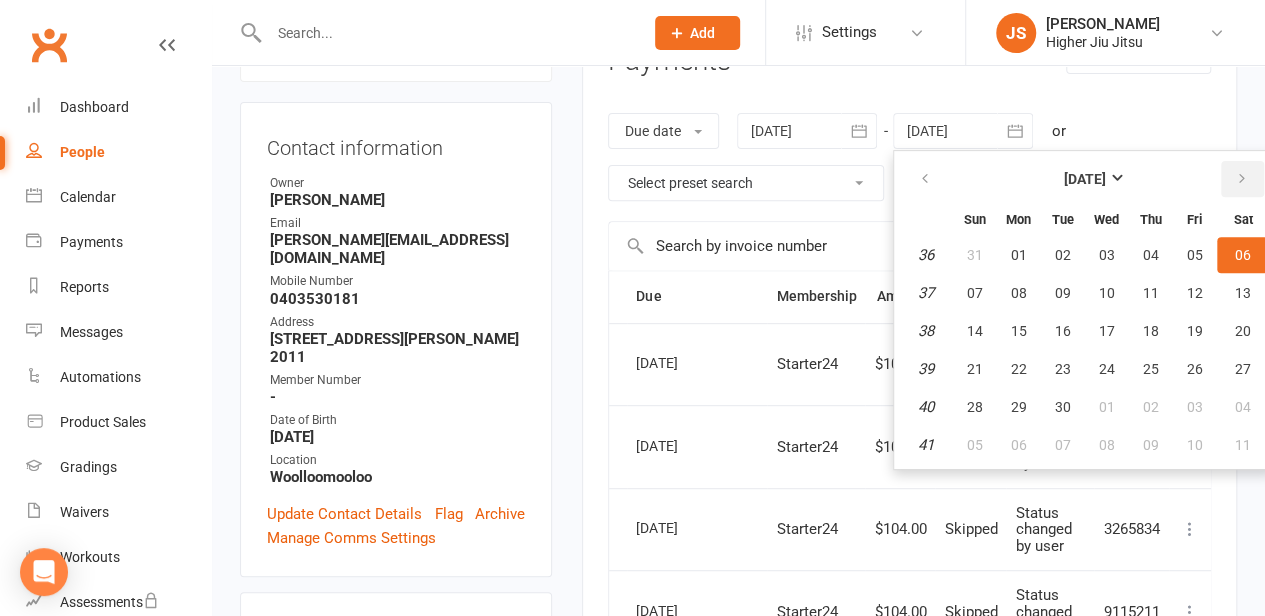 click at bounding box center (1241, 179) 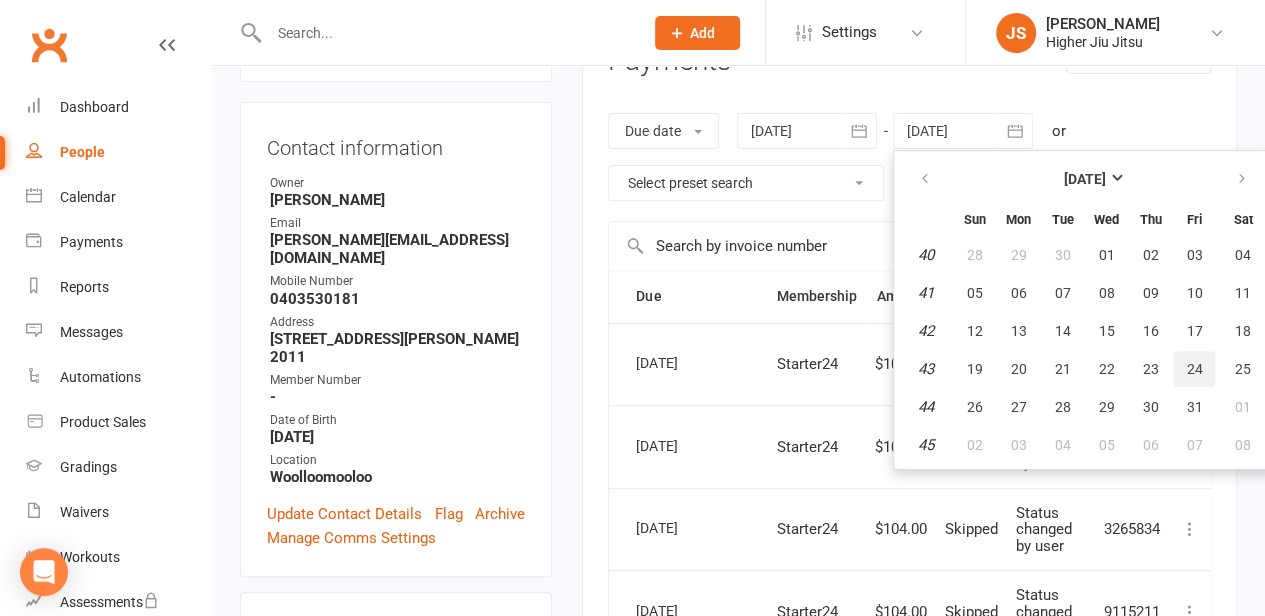 click on "24" at bounding box center (1194, 369) 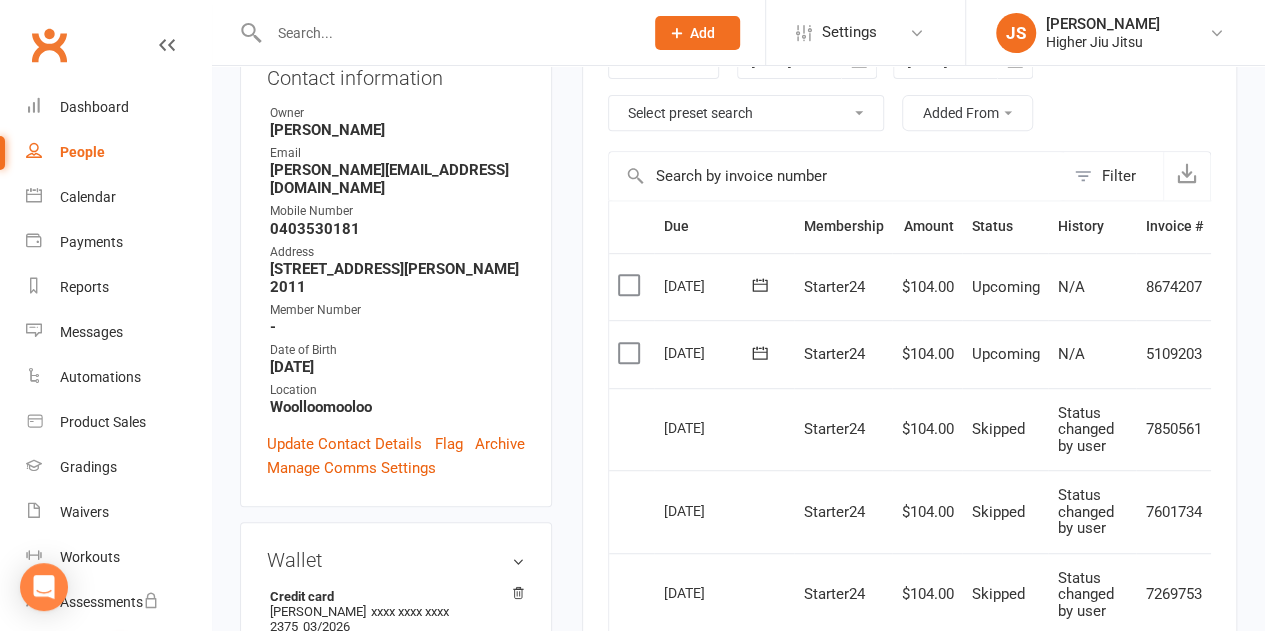 scroll, scrollTop: 400, scrollLeft: 0, axis: vertical 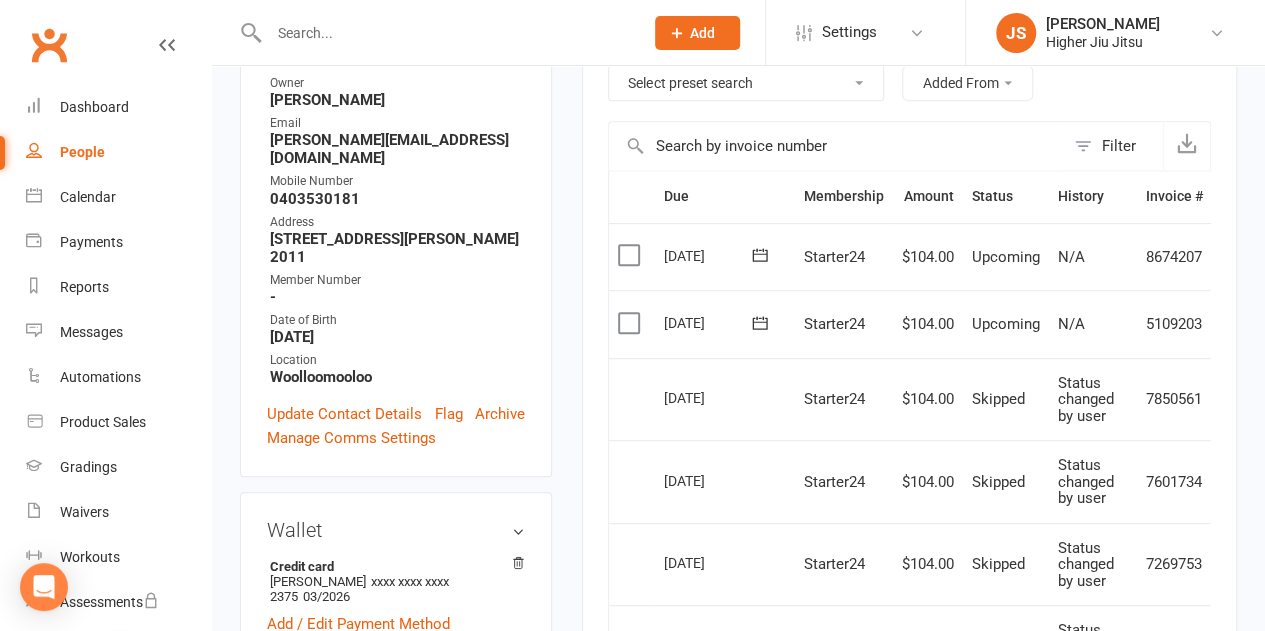 click at bounding box center [631, 323] 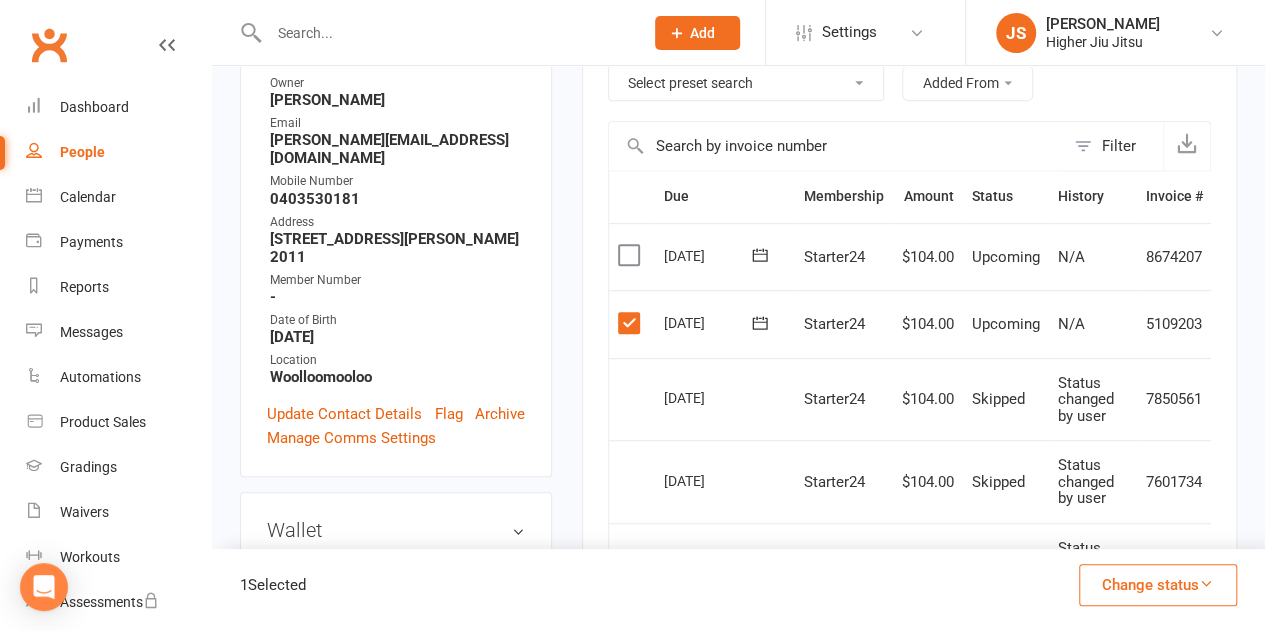 click on "Wallet" at bounding box center [396, 530] 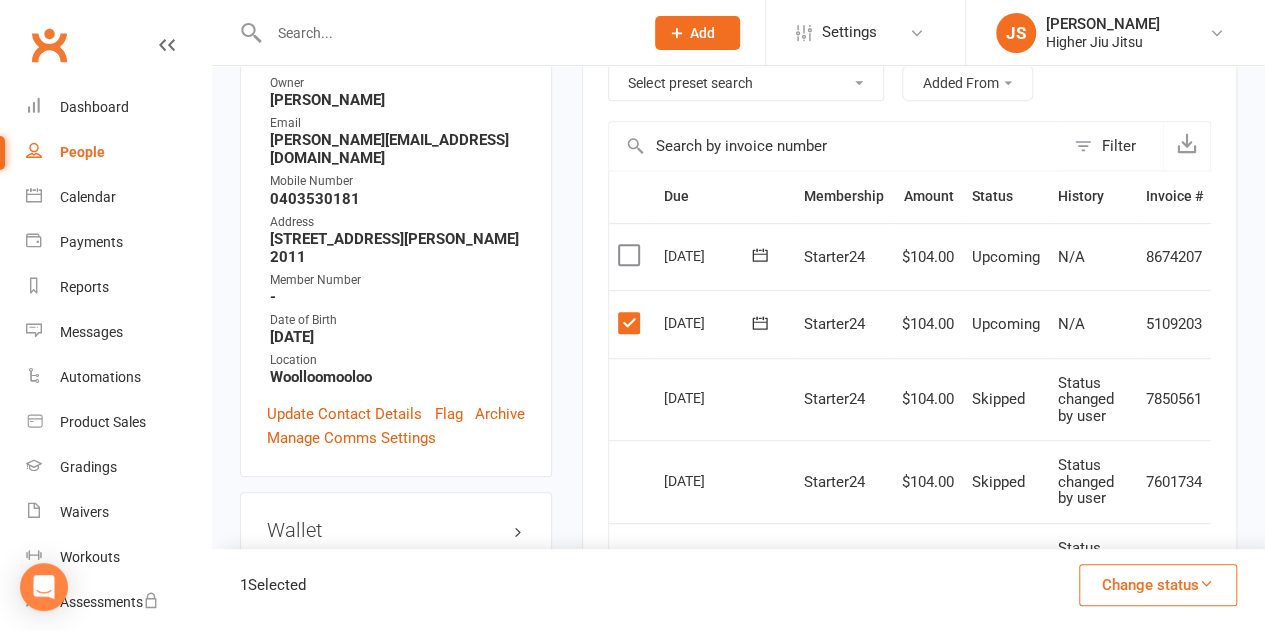 click on "Wallet" at bounding box center (396, 530) 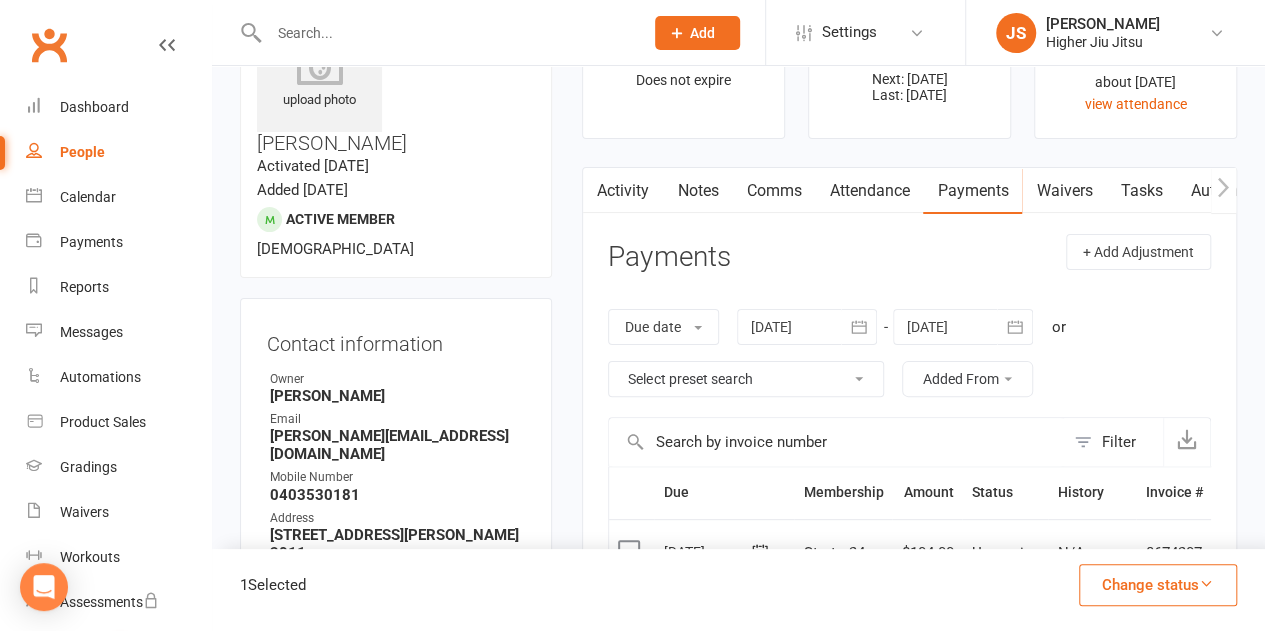 scroll, scrollTop: 0, scrollLeft: 0, axis: both 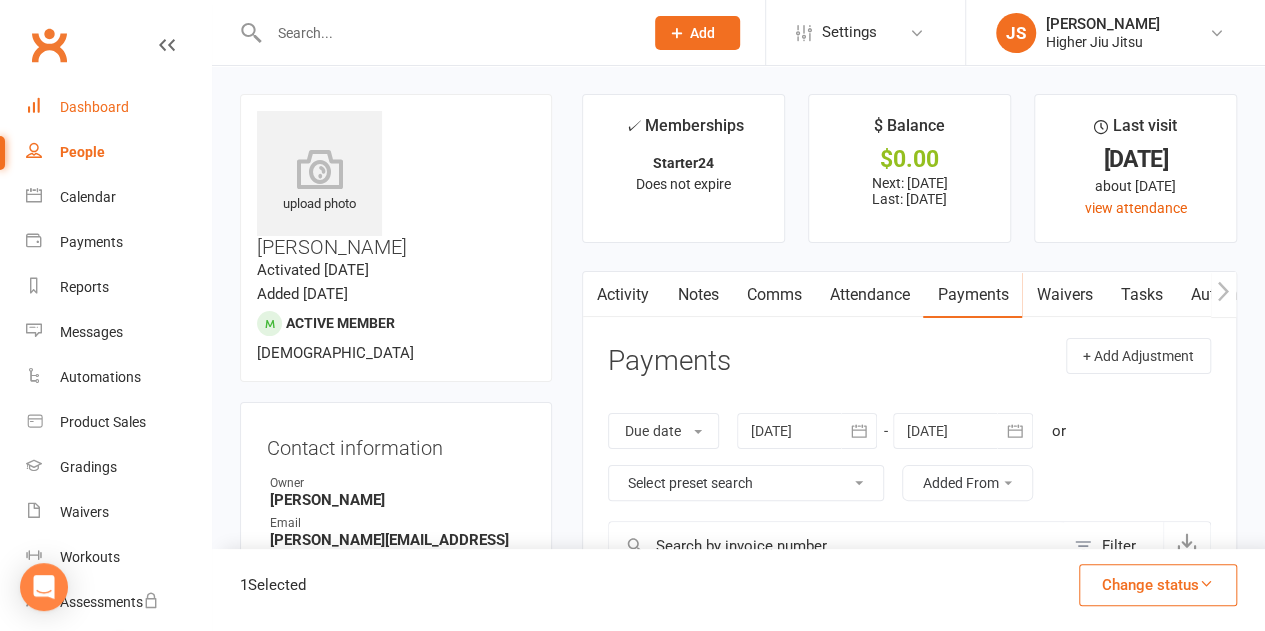 click on "Dashboard" at bounding box center (94, 107) 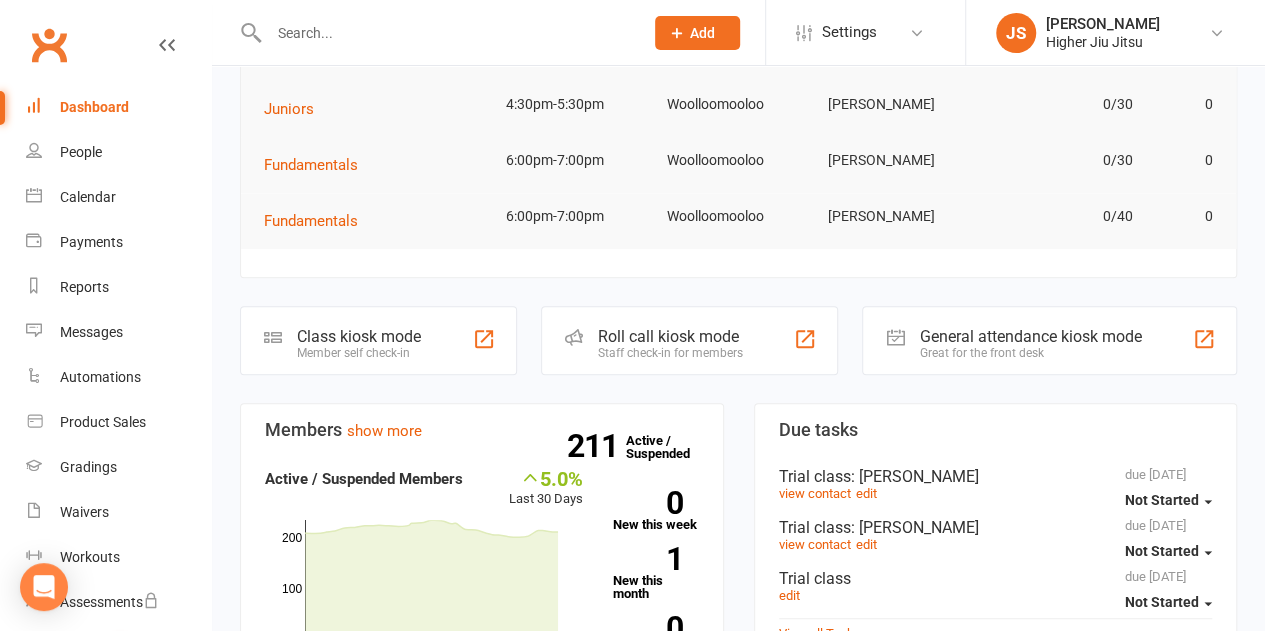 scroll, scrollTop: 300, scrollLeft: 0, axis: vertical 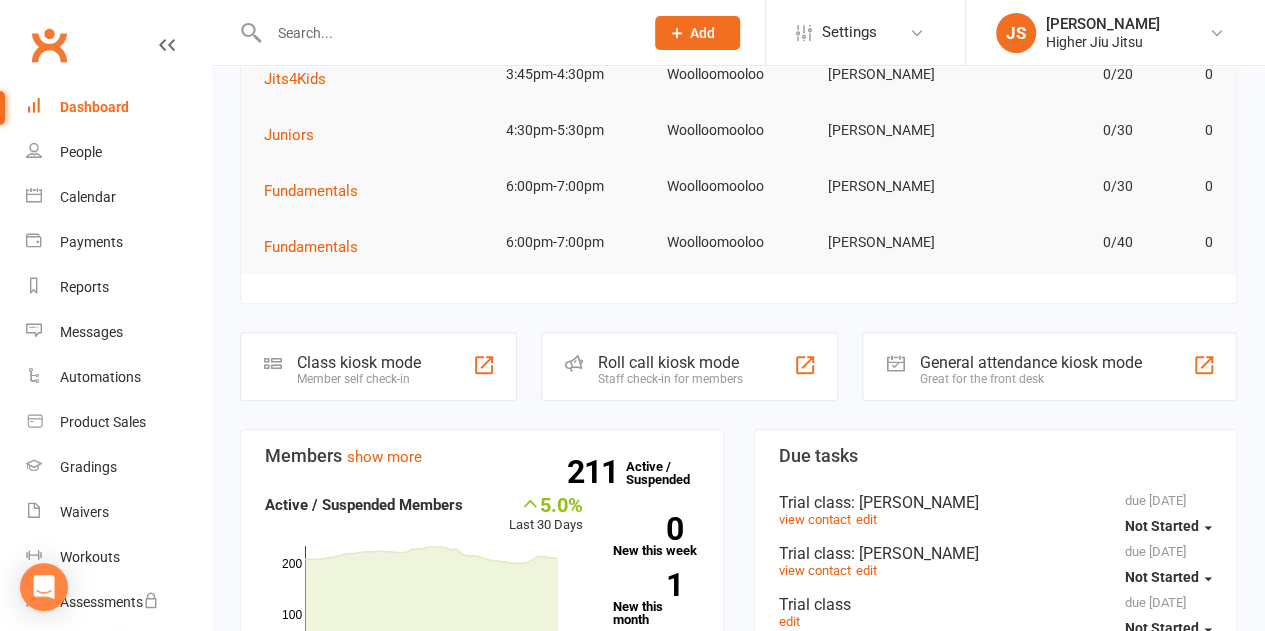 click 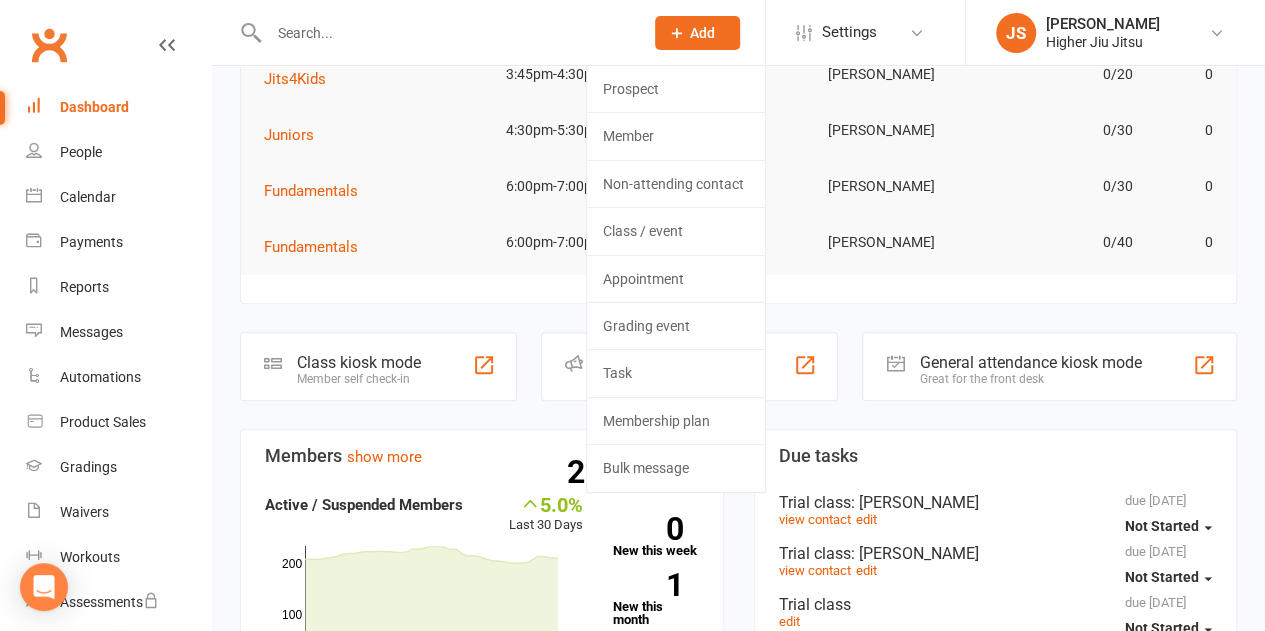drag, startPoint x: 462, startPoint y: 23, endPoint x: 485, endPoint y: 31, distance: 24.351591 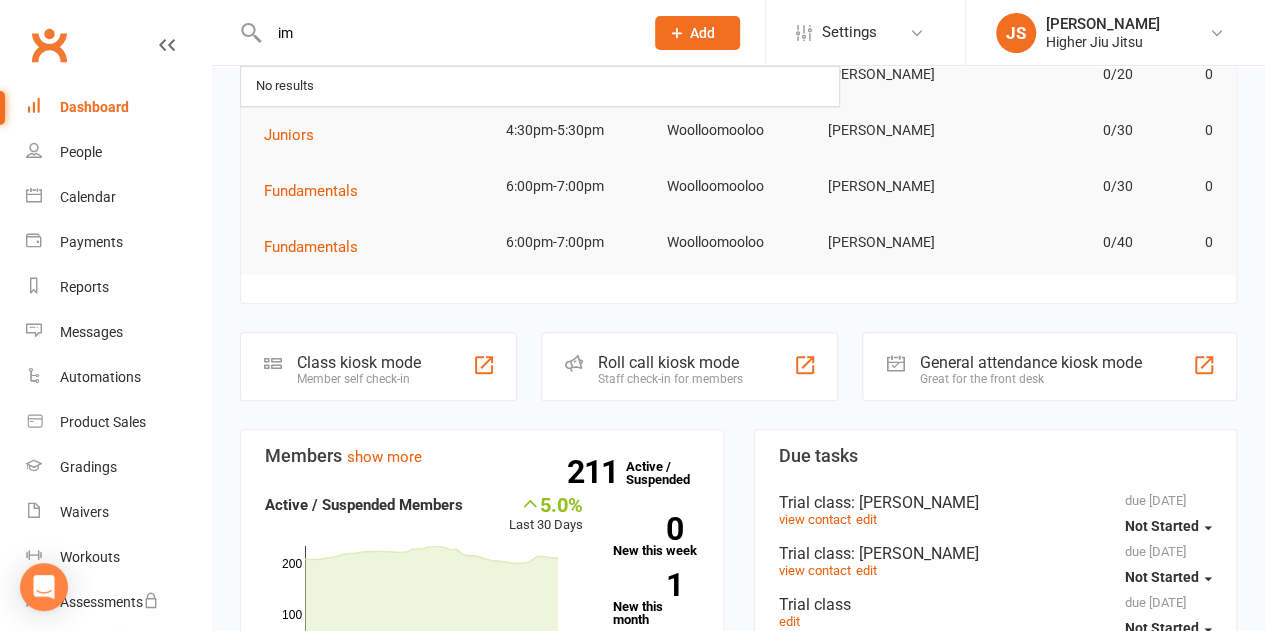 type on "i" 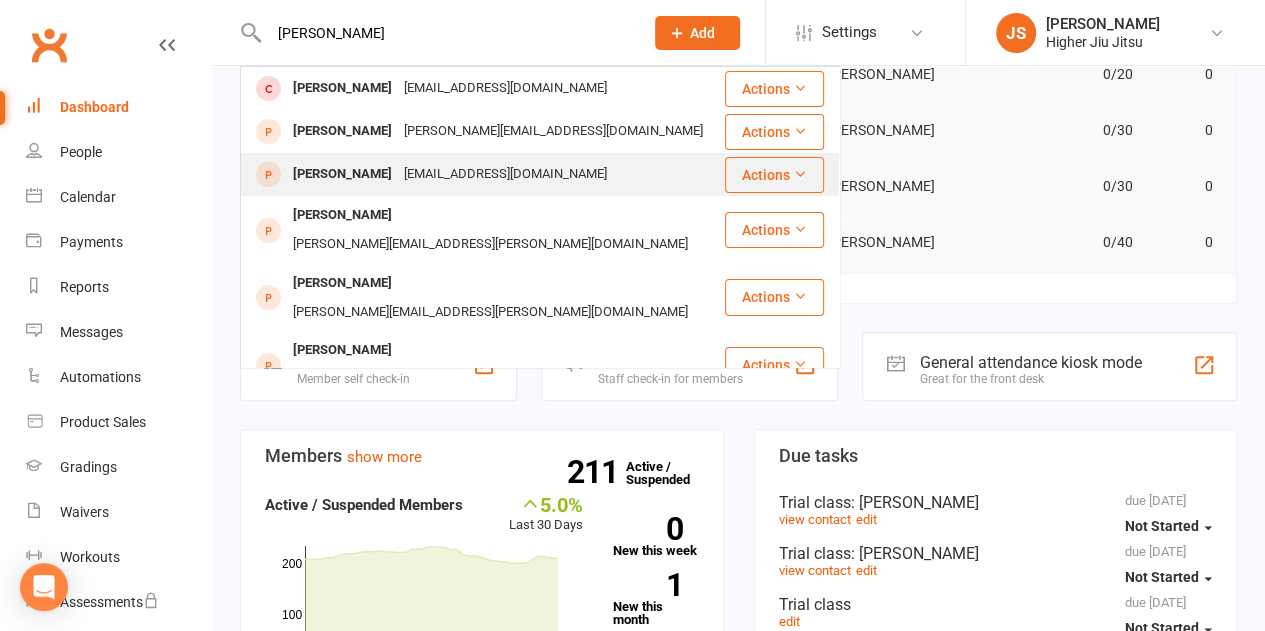 type on "mitch" 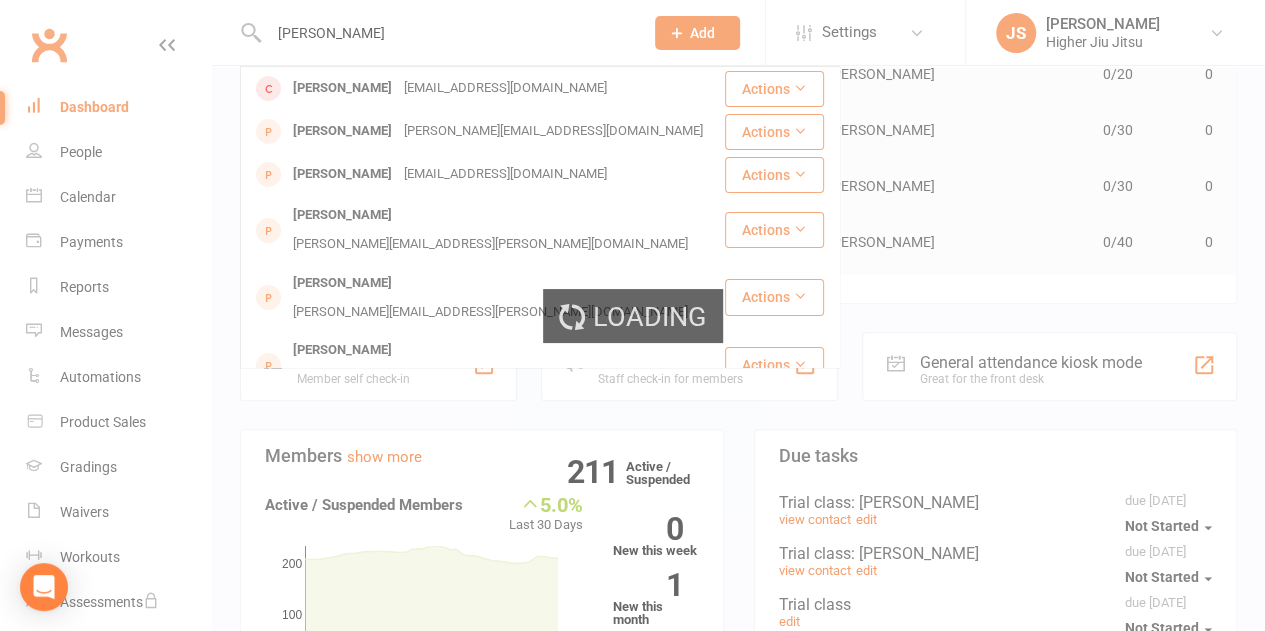 type 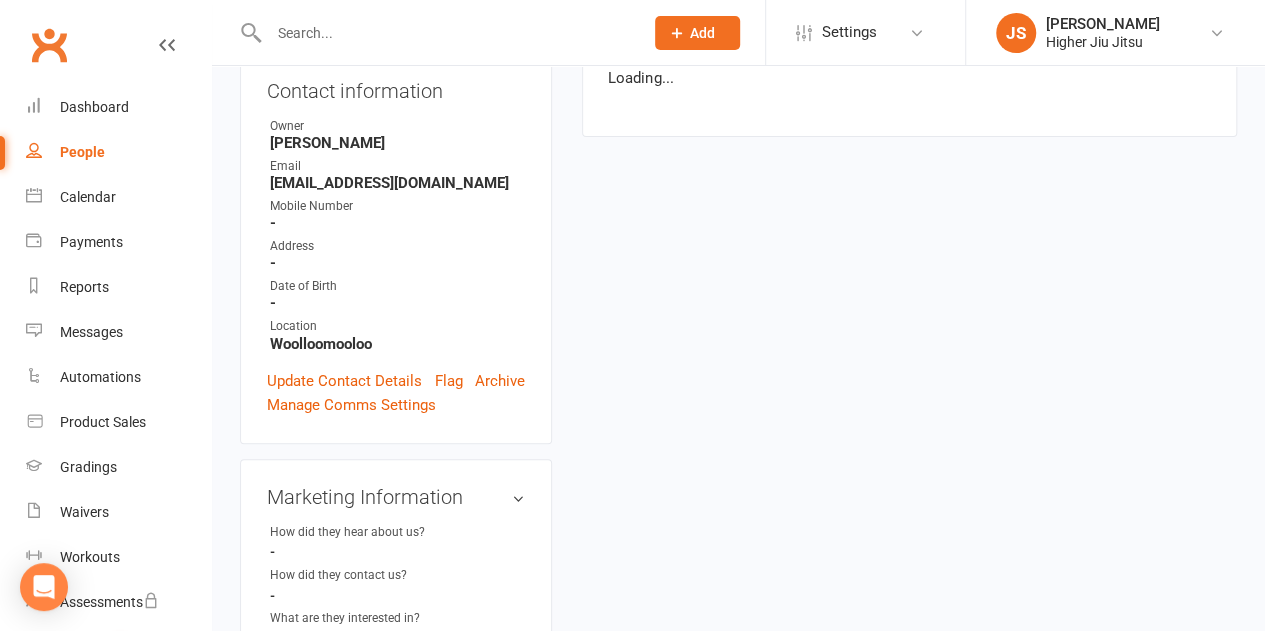 scroll, scrollTop: 0, scrollLeft: 0, axis: both 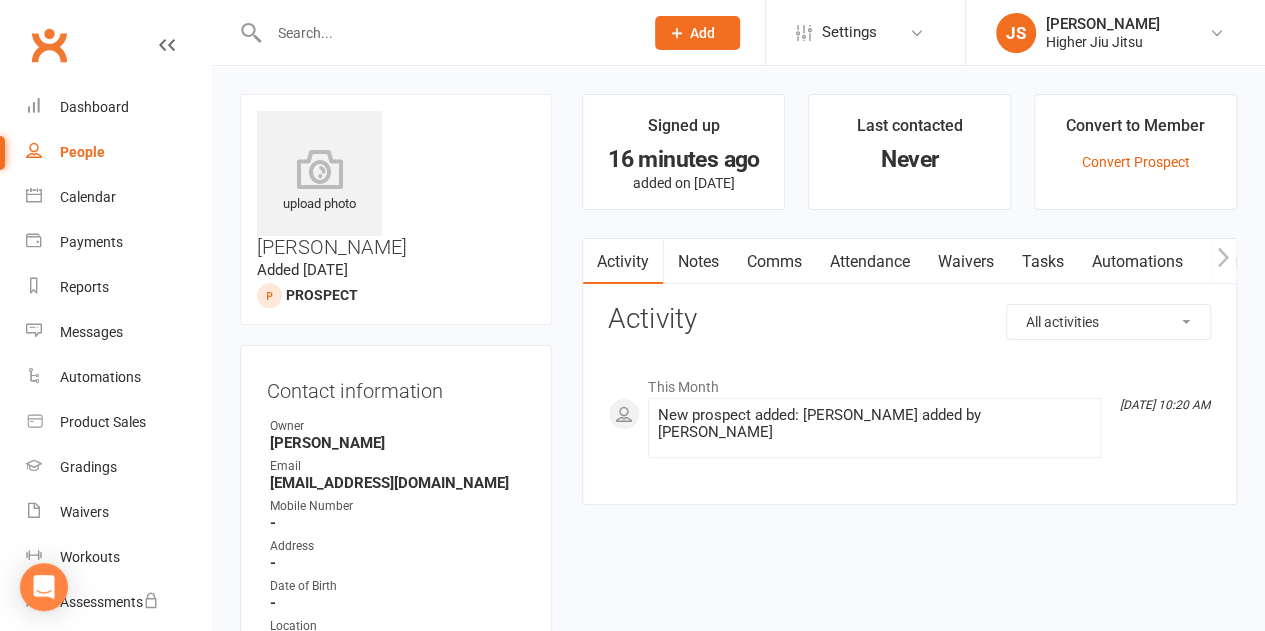 click on "Comms" at bounding box center (773, 262) 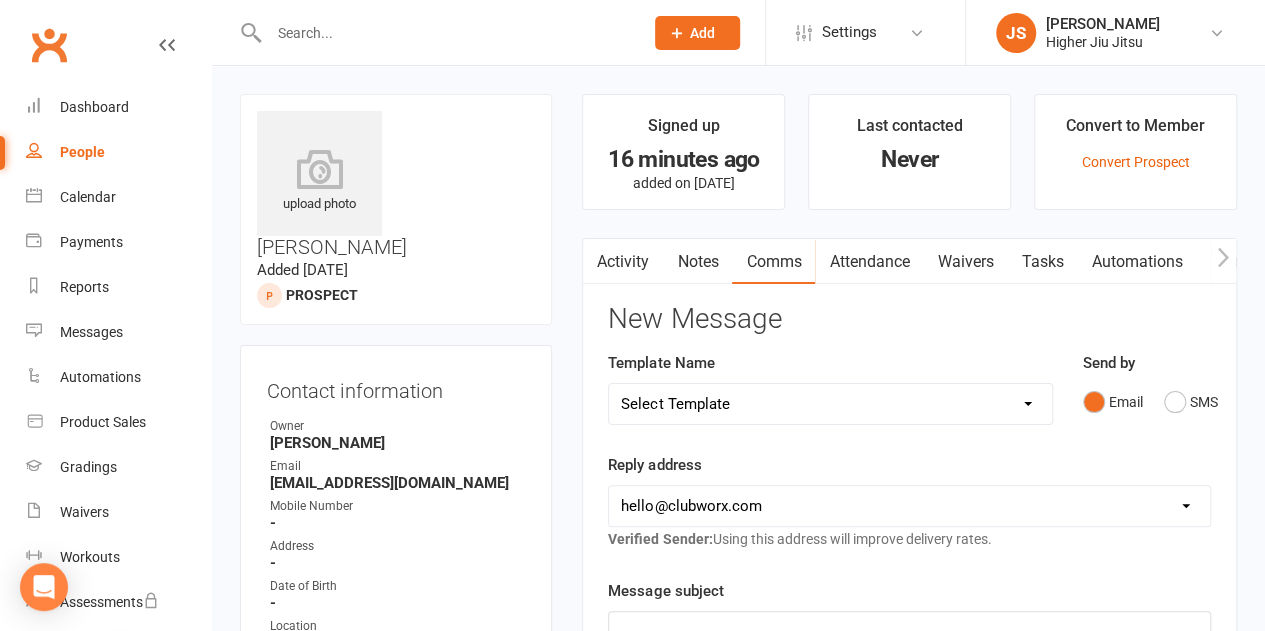 click on "hello@clubworx.com john@higherhealth.net.au david@allreadydone.com.au" at bounding box center [909, 506] 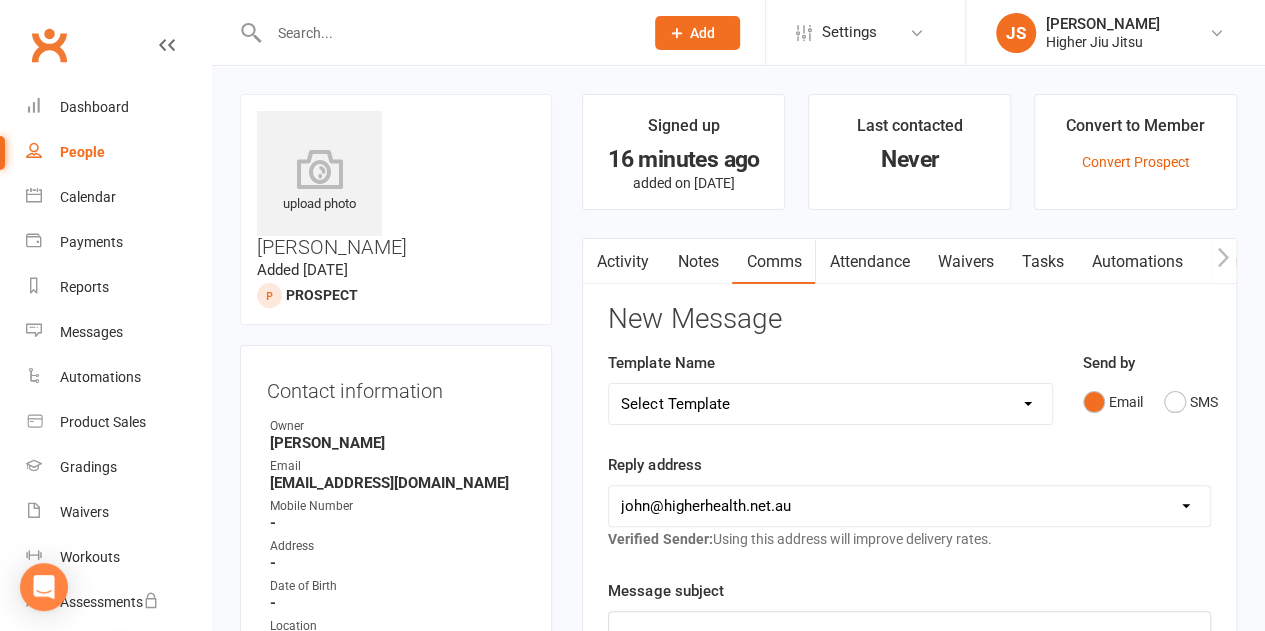 click on "hello@clubworx.com john@higherhealth.net.au david@allreadydone.com.au" at bounding box center [909, 506] 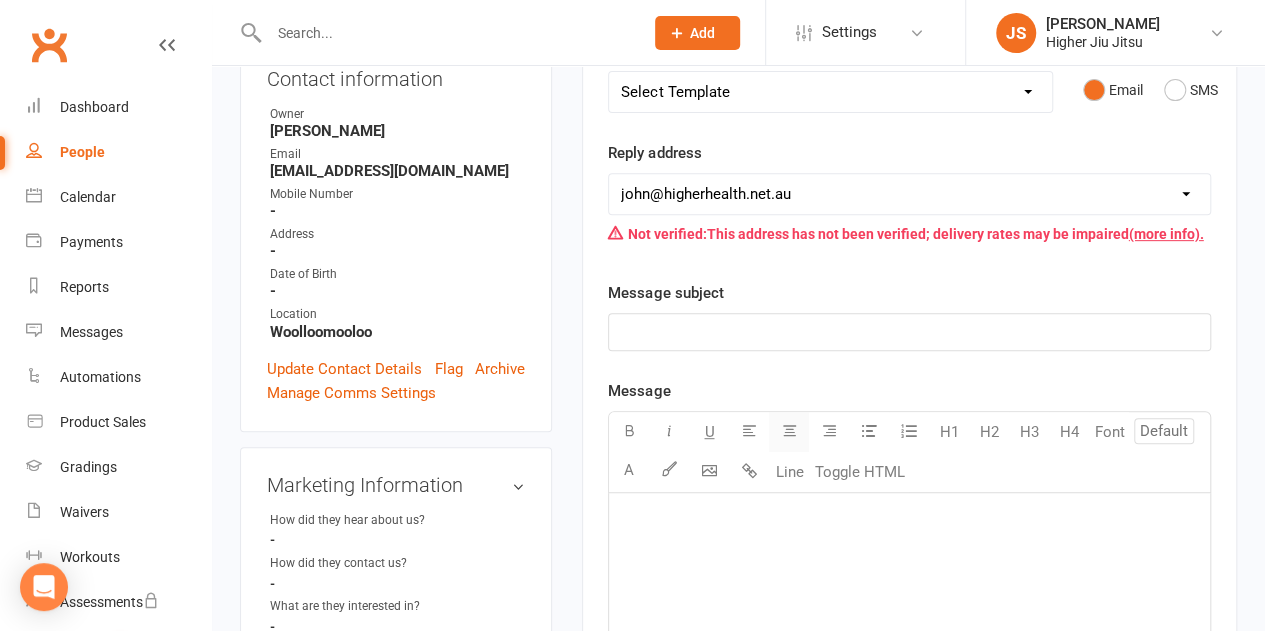 scroll, scrollTop: 400, scrollLeft: 0, axis: vertical 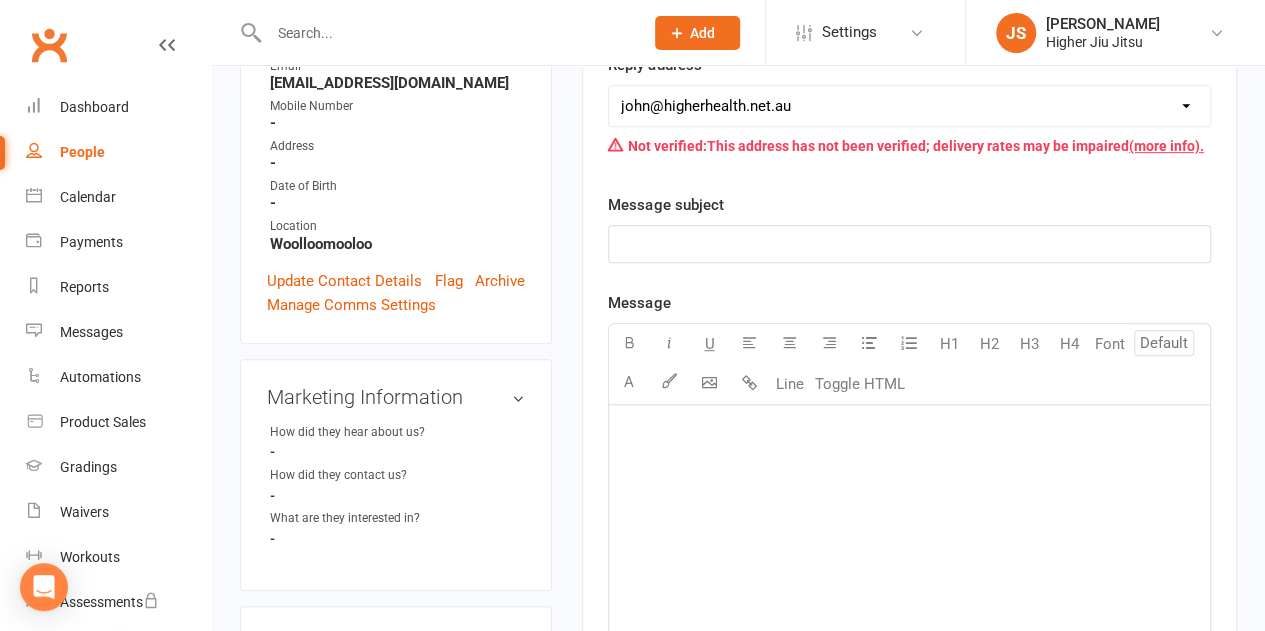 click on "﻿" 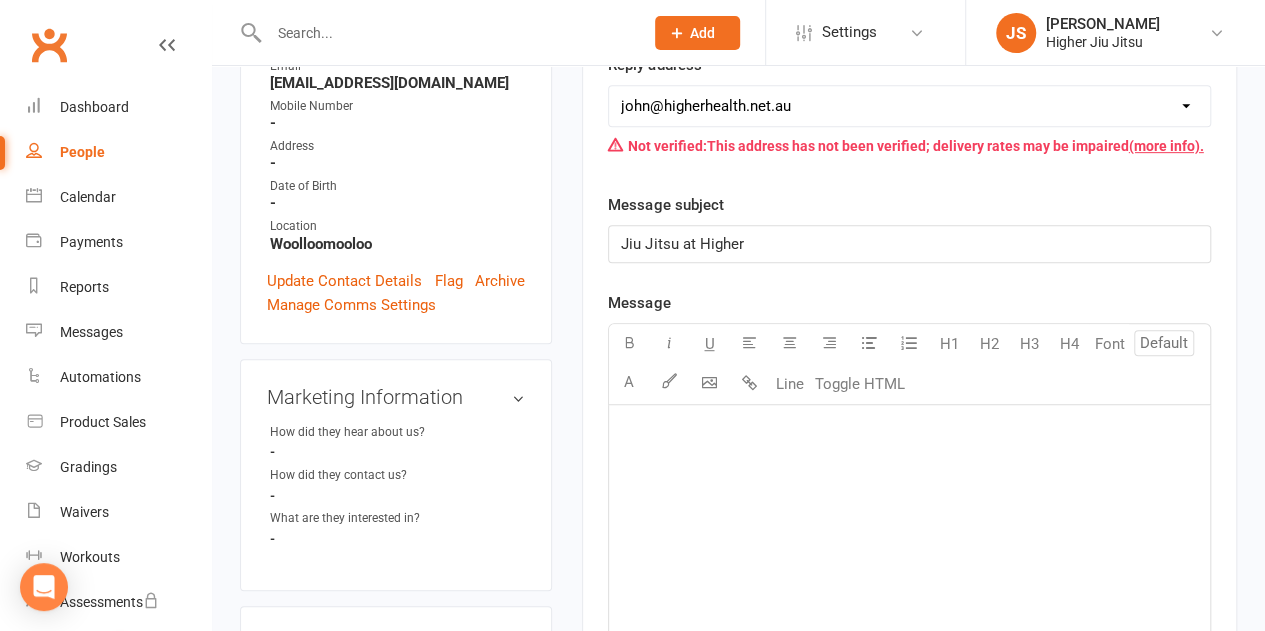 click on "﻿" 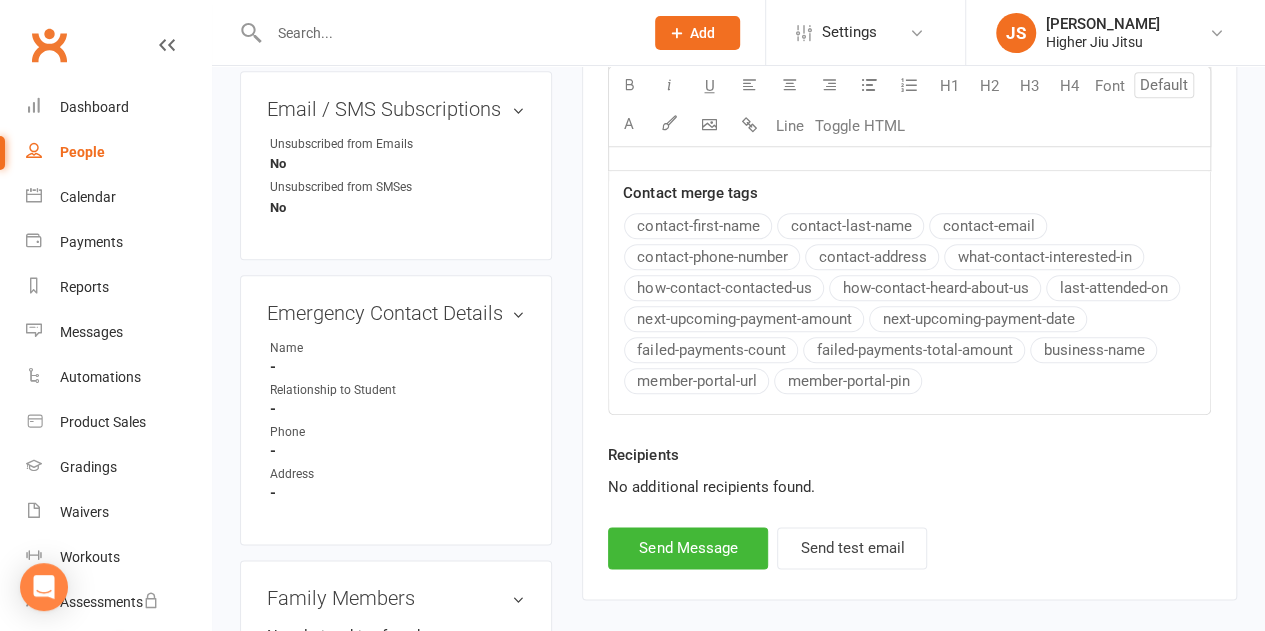 scroll, scrollTop: 1100, scrollLeft: 0, axis: vertical 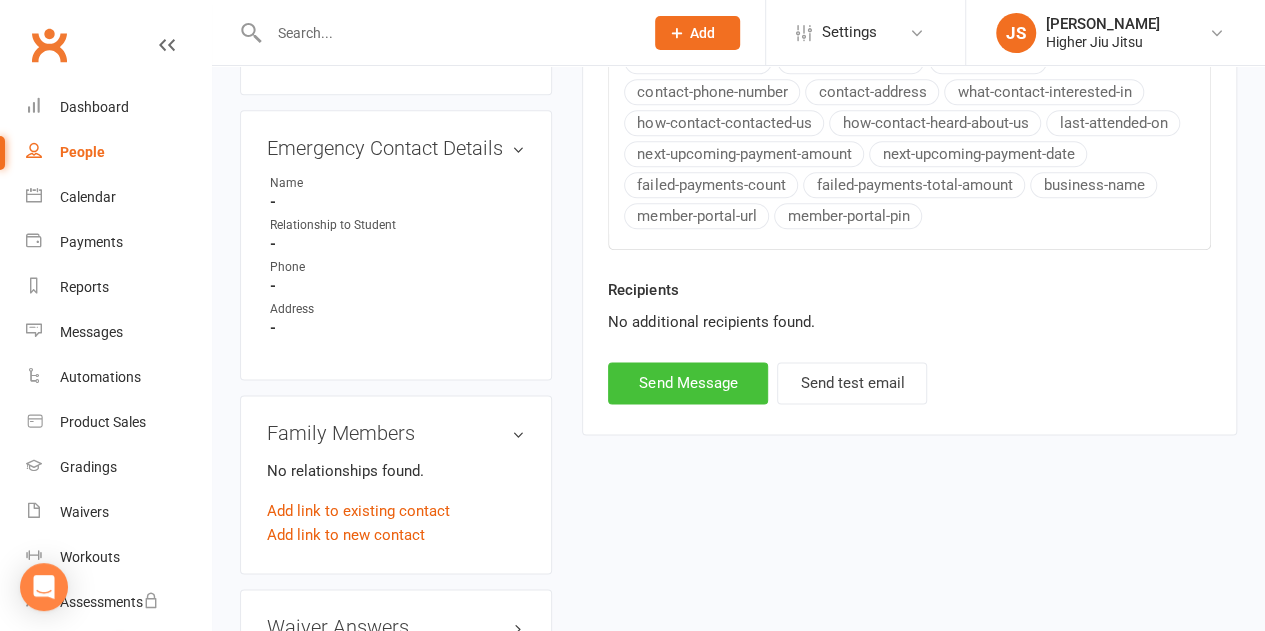 click on "Send Message" at bounding box center (688, 383) 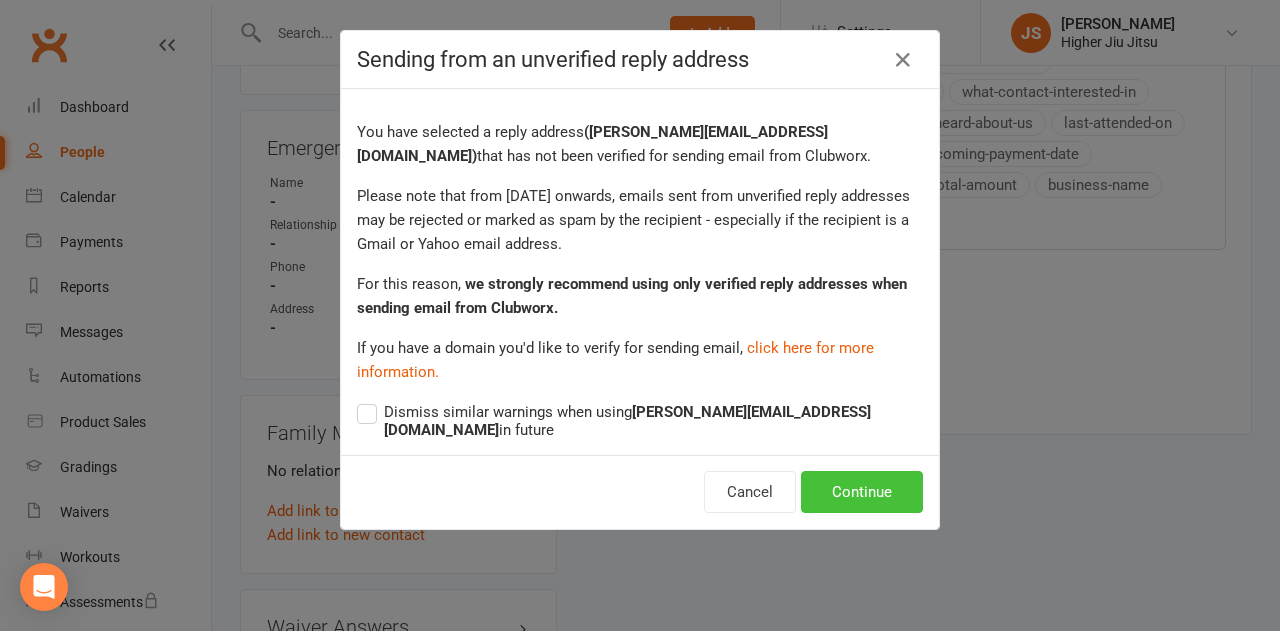 click on "Continue" at bounding box center (862, 492) 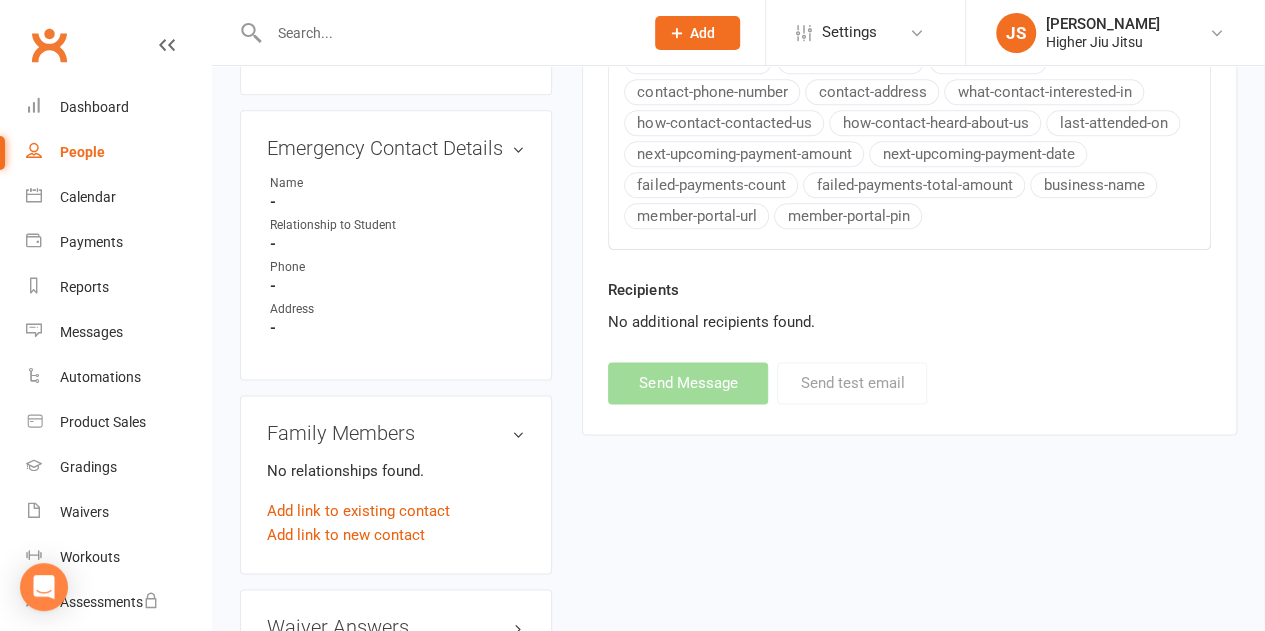 select on "0" 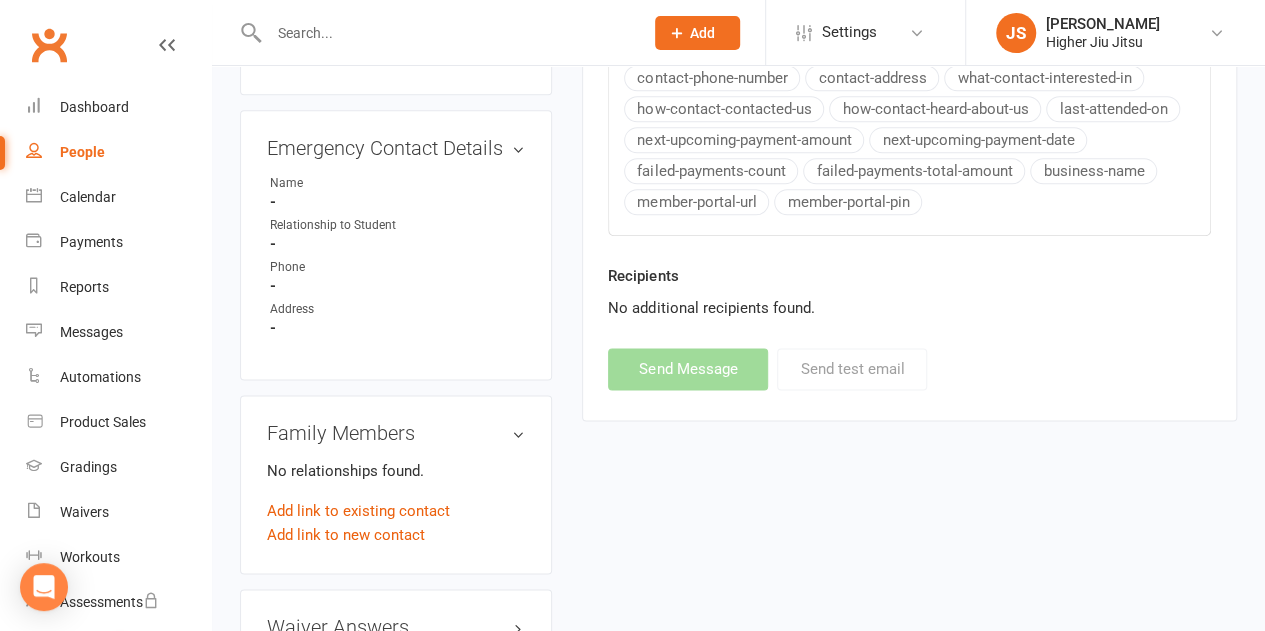 click at bounding box center (446, 33) 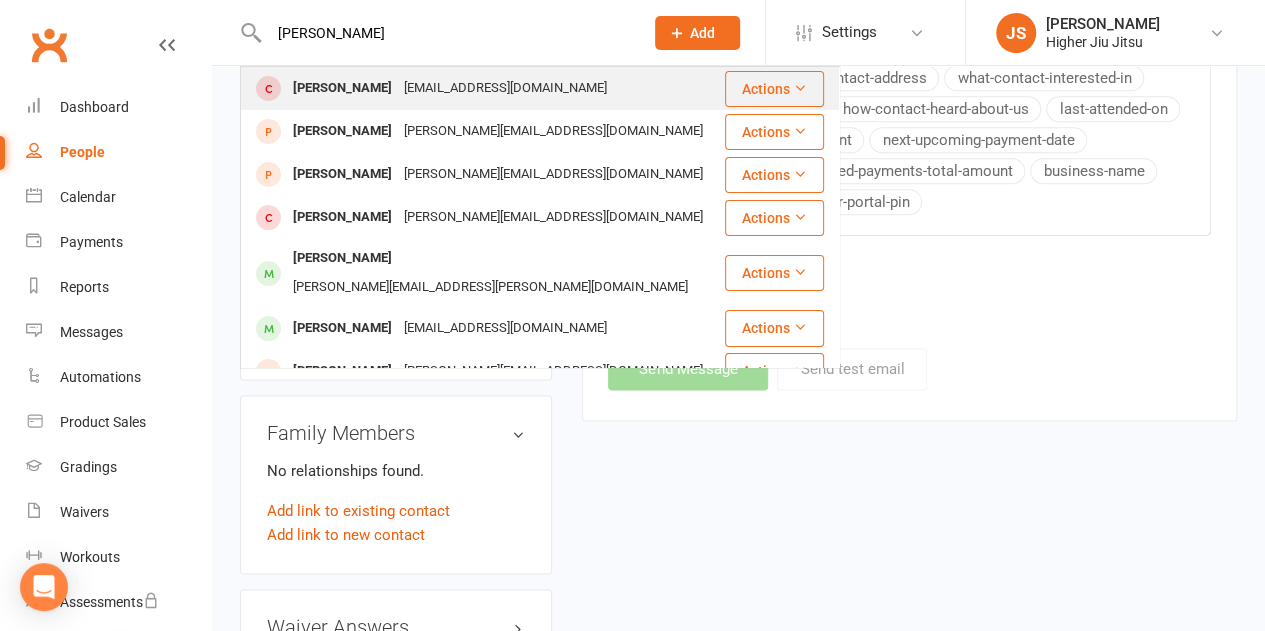 type on "sam pipiras" 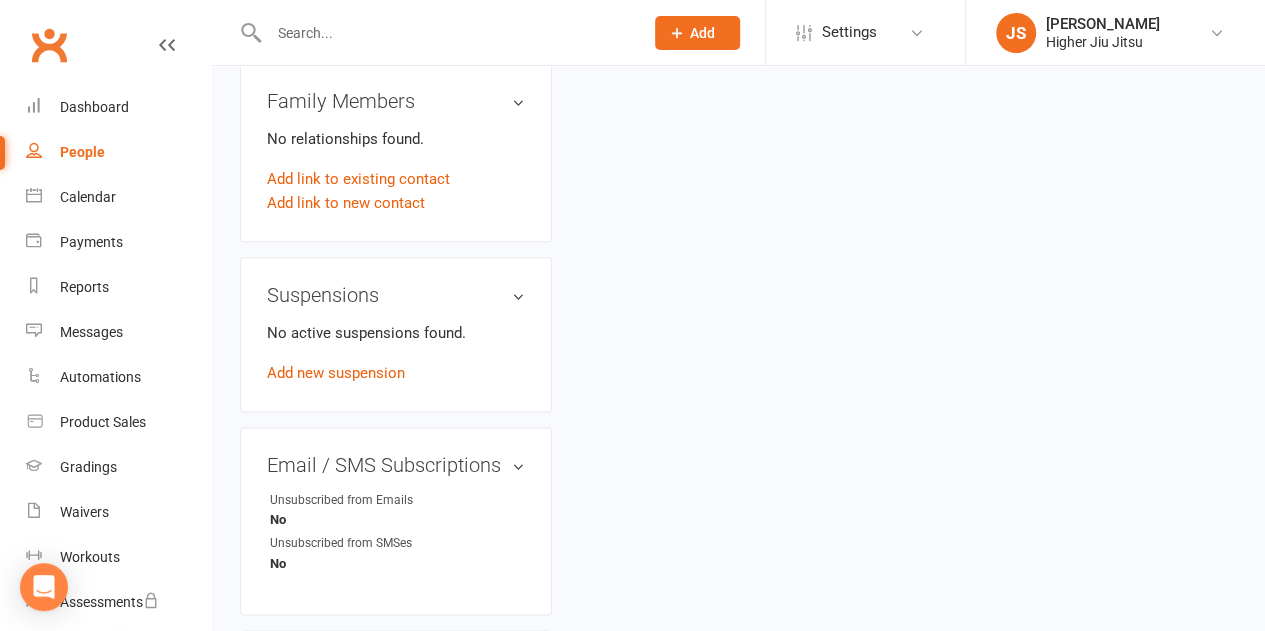 scroll, scrollTop: 0, scrollLeft: 0, axis: both 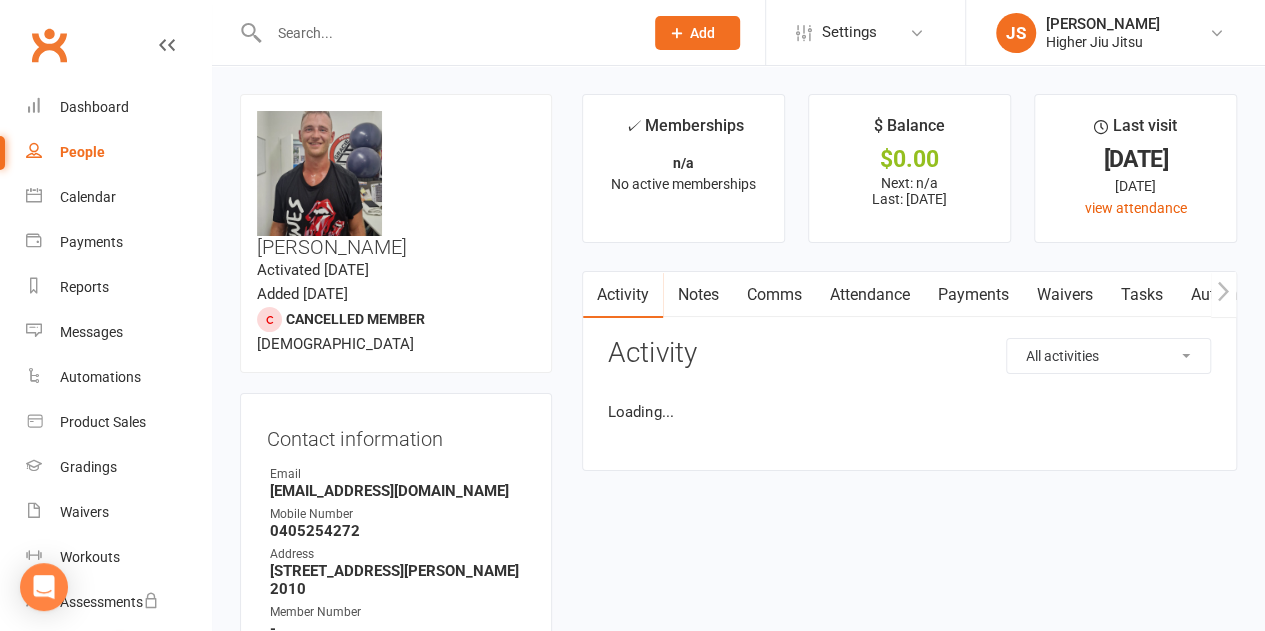 click on "Payments" at bounding box center [972, 295] 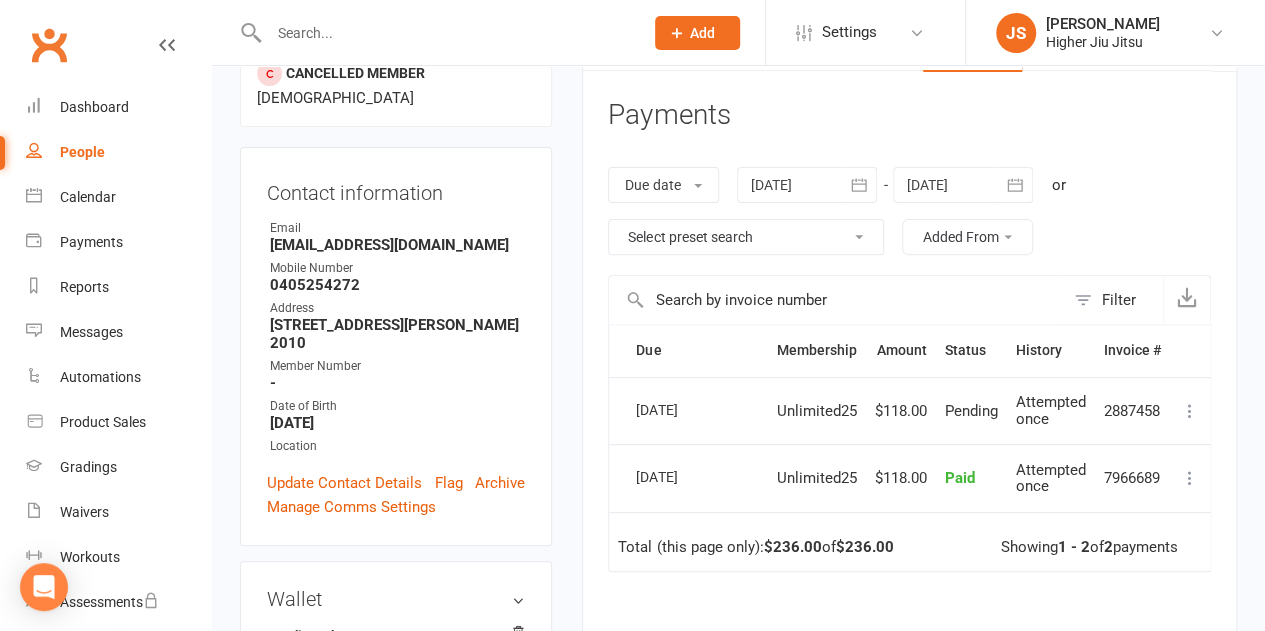 scroll, scrollTop: 300, scrollLeft: 0, axis: vertical 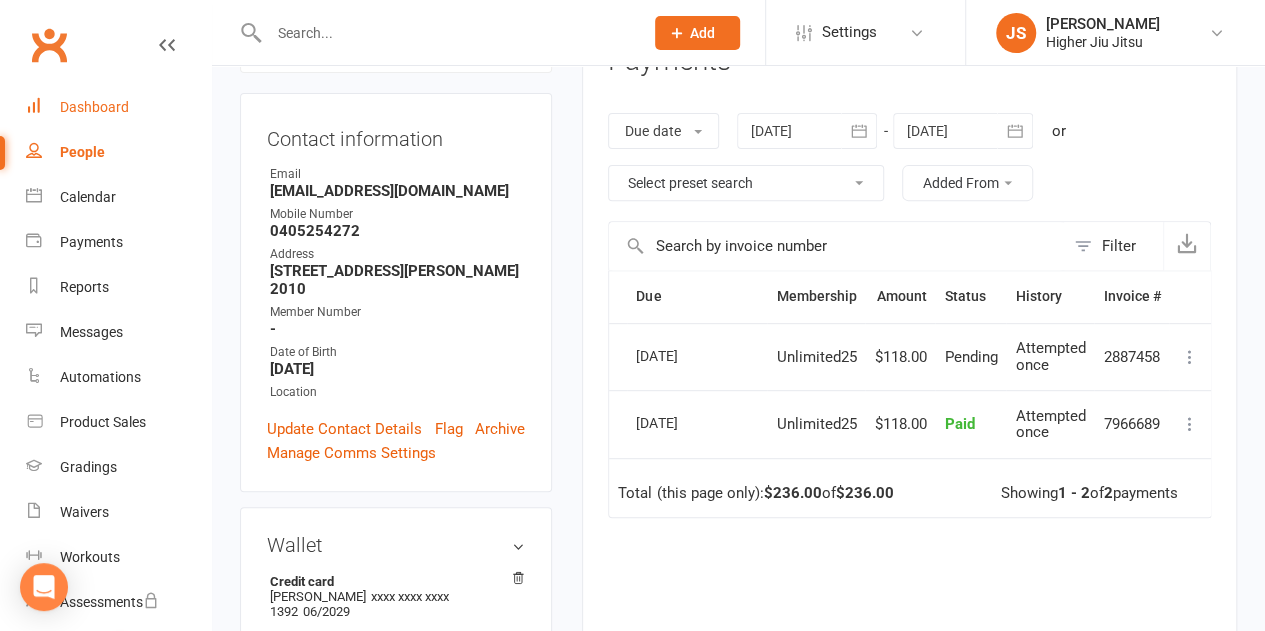 click on "Dashboard" at bounding box center [94, 107] 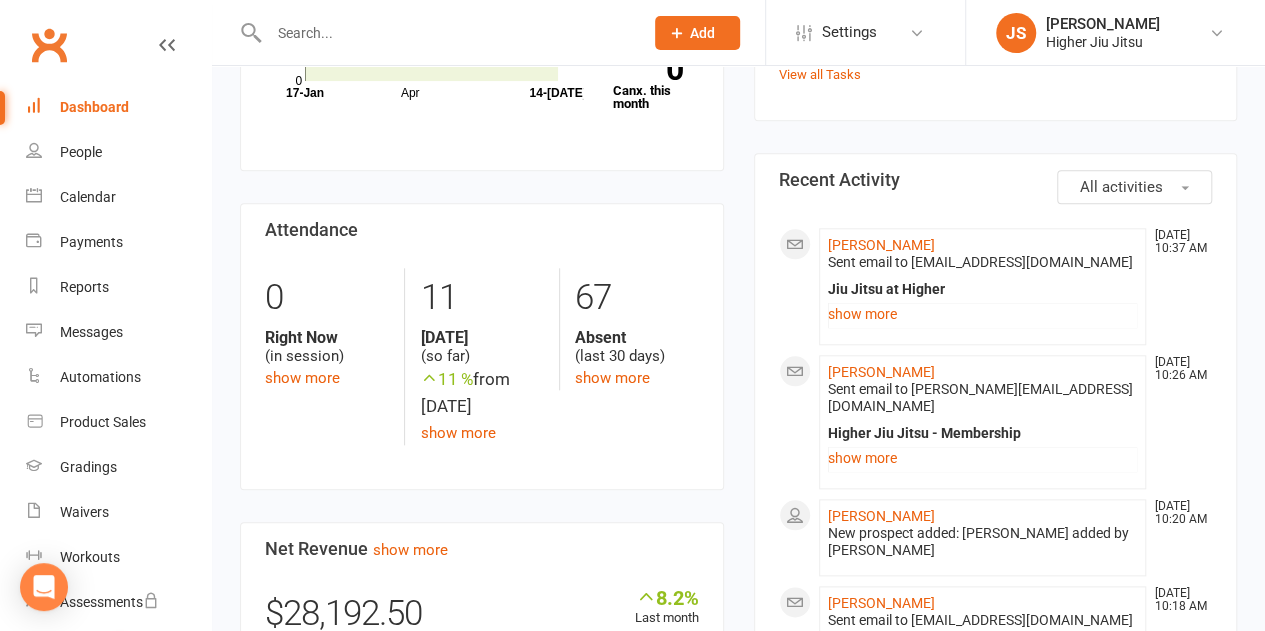 scroll, scrollTop: 900, scrollLeft: 0, axis: vertical 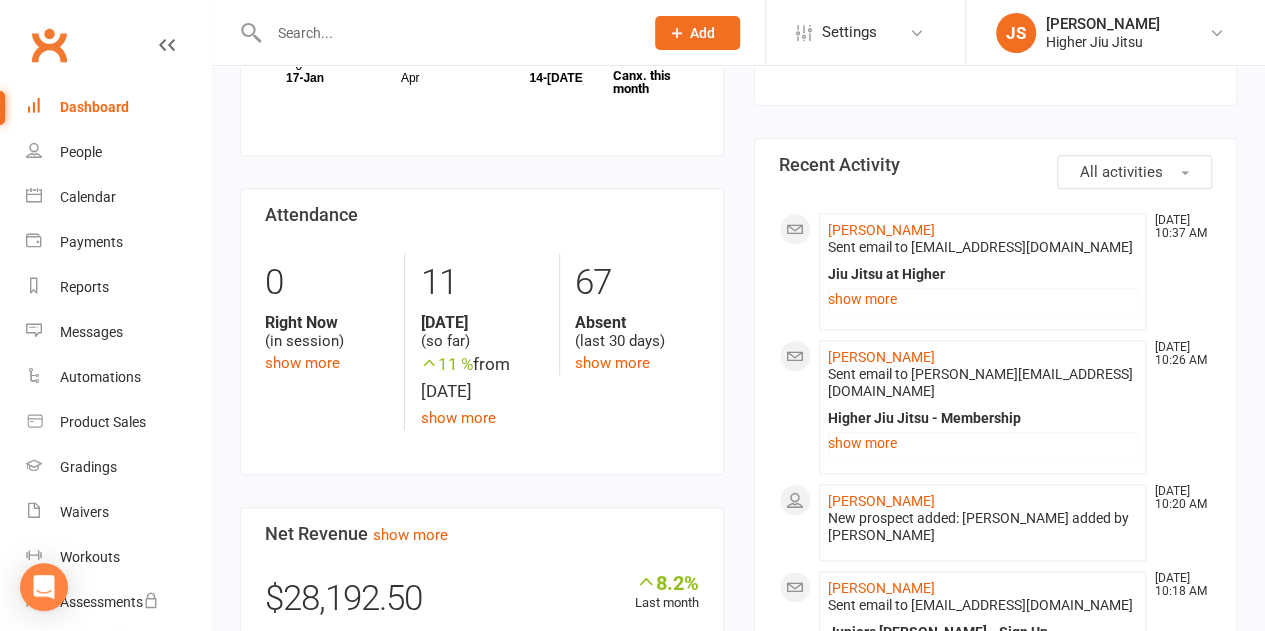 click at bounding box center (446, 33) 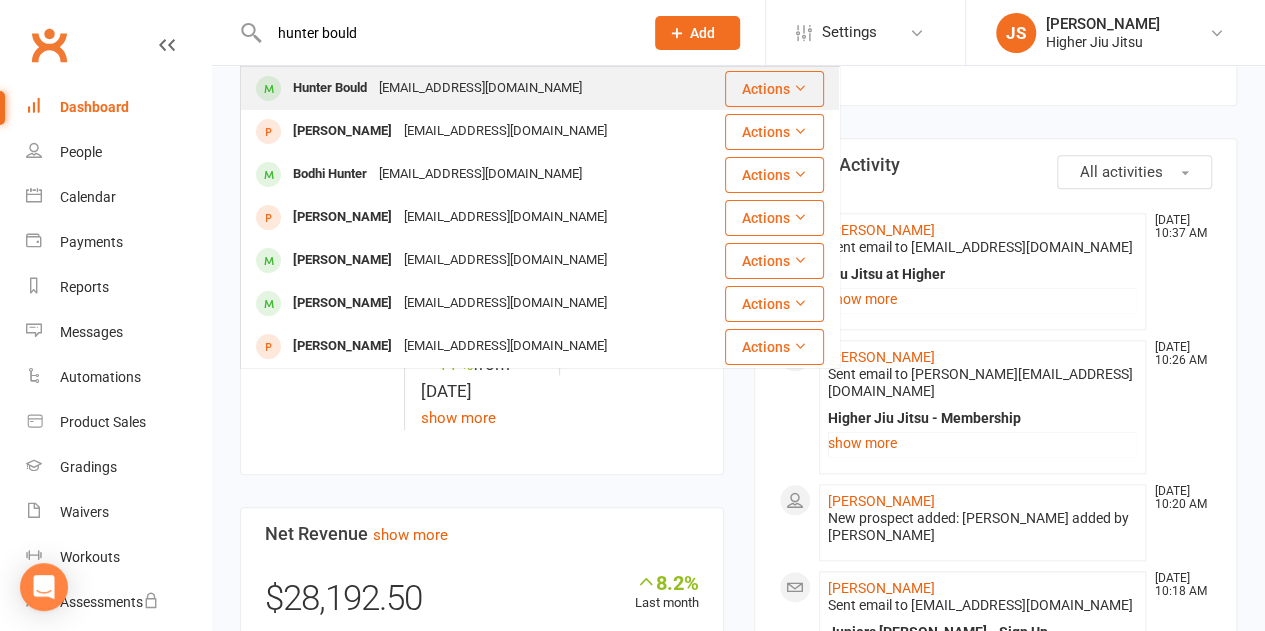 type on "hunter bould" 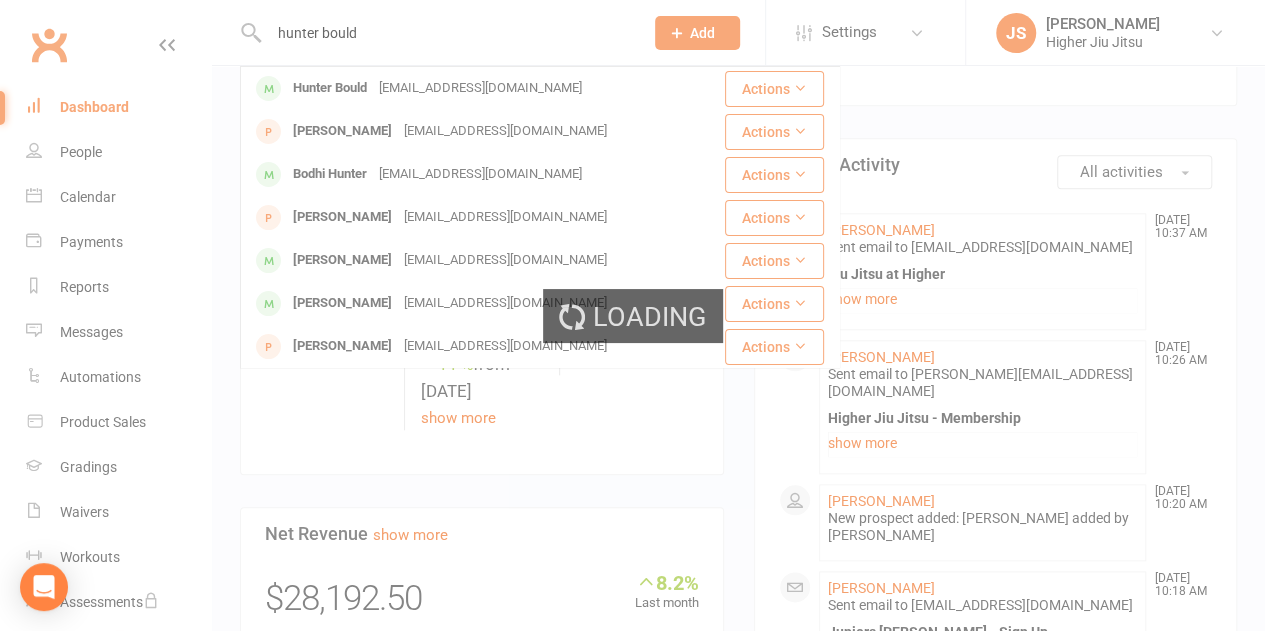 type 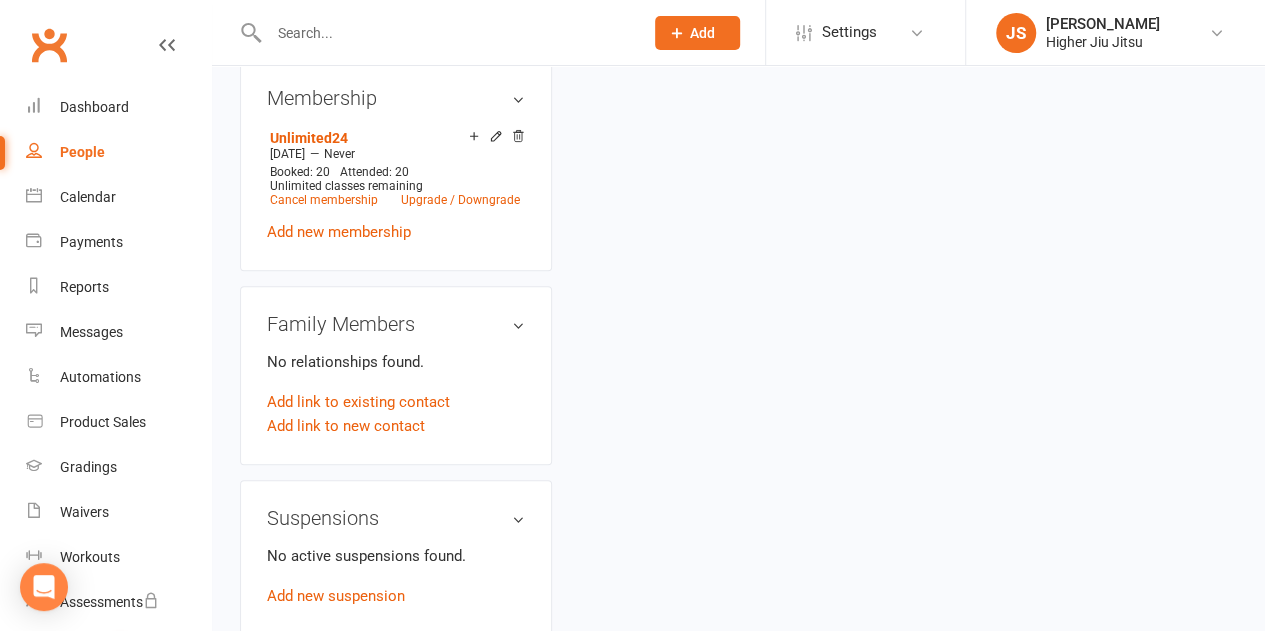 scroll, scrollTop: 0, scrollLeft: 0, axis: both 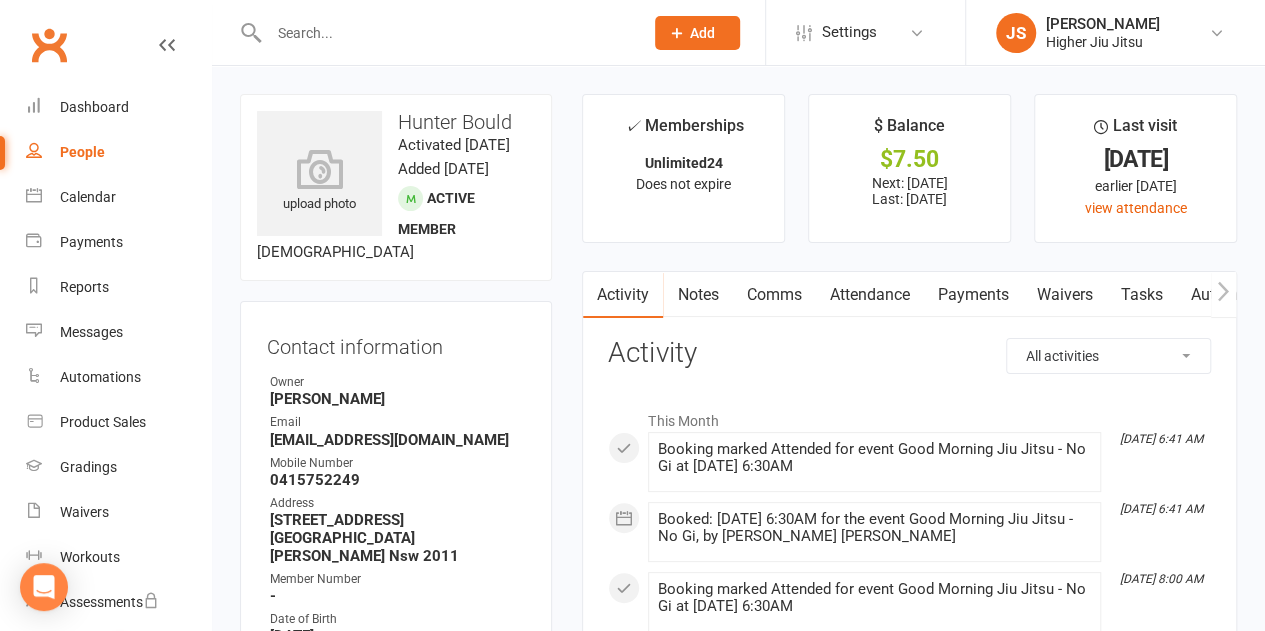 click on "Payments" at bounding box center (972, 295) 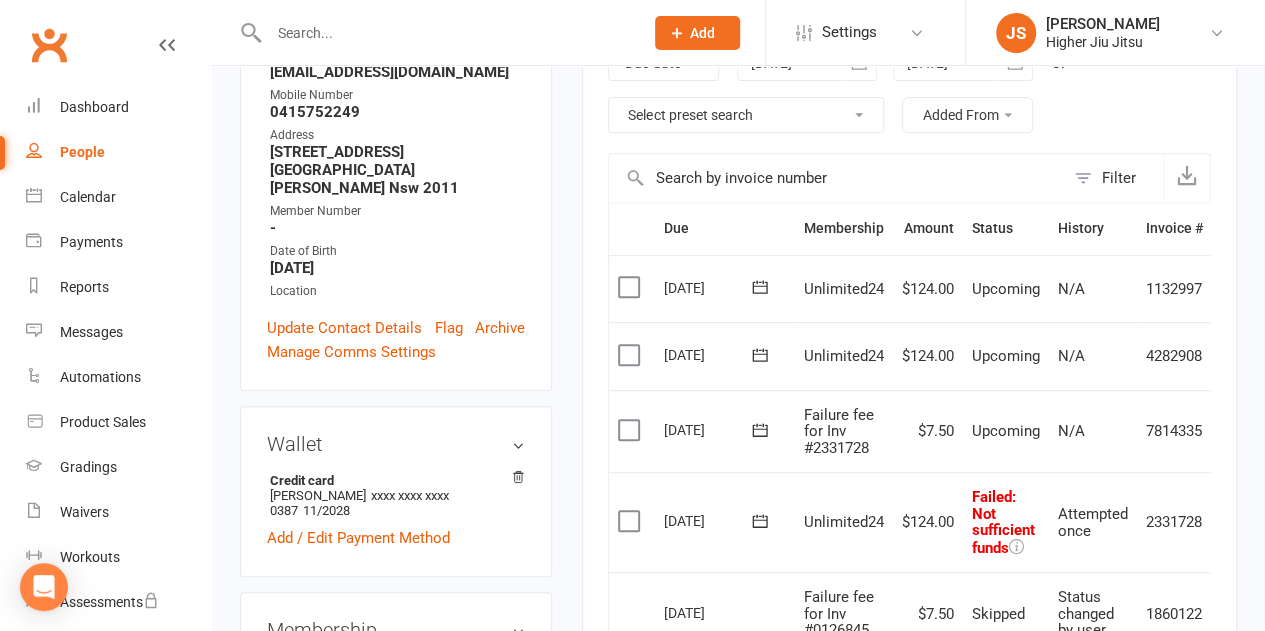 scroll, scrollTop: 400, scrollLeft: 0, axis: vertical 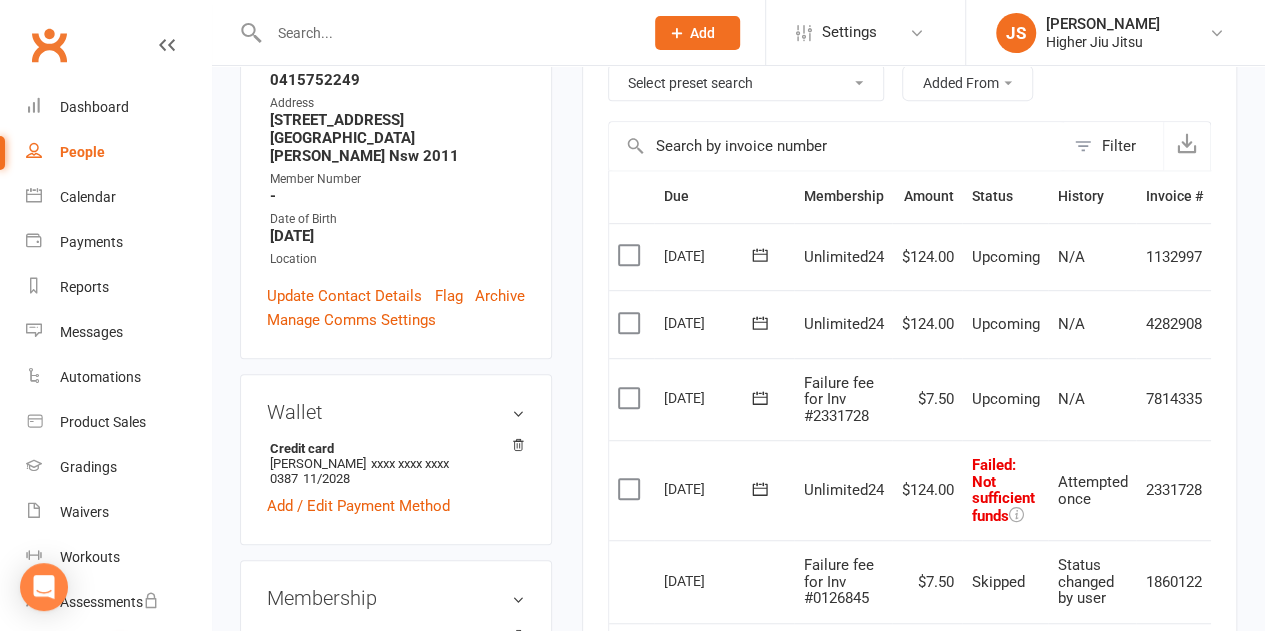 click at bounding box center [631, 398] 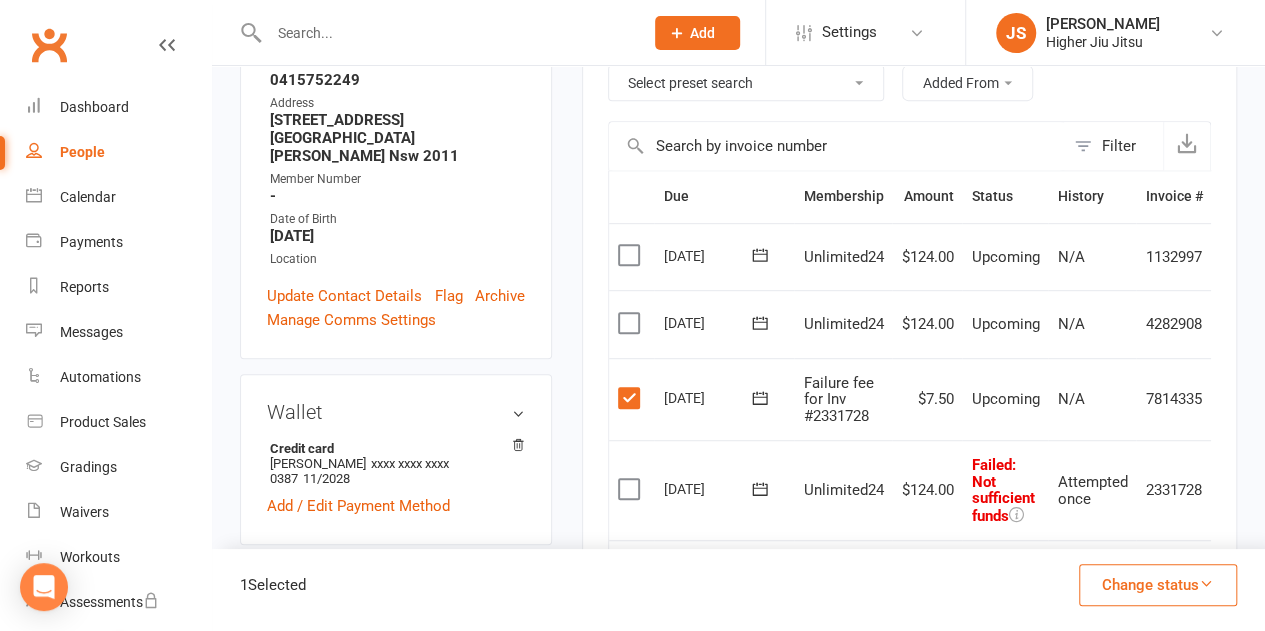 click at bounding box center [631, 489] 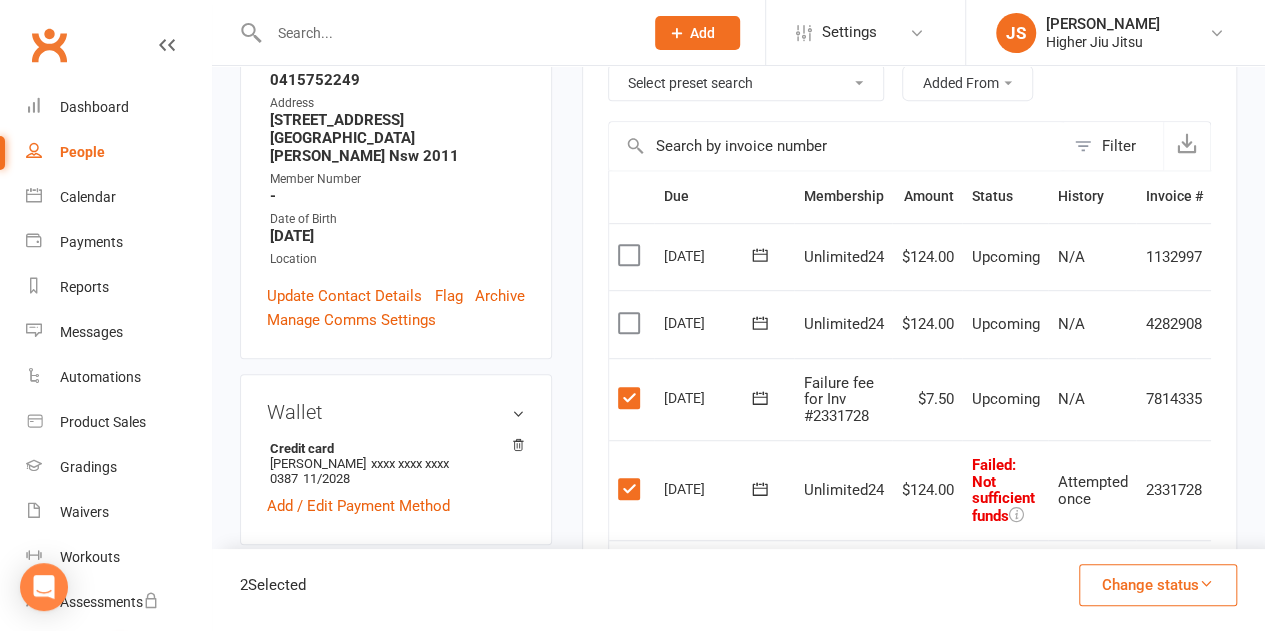 click on "Change status" at bounding box center [1158, 585] 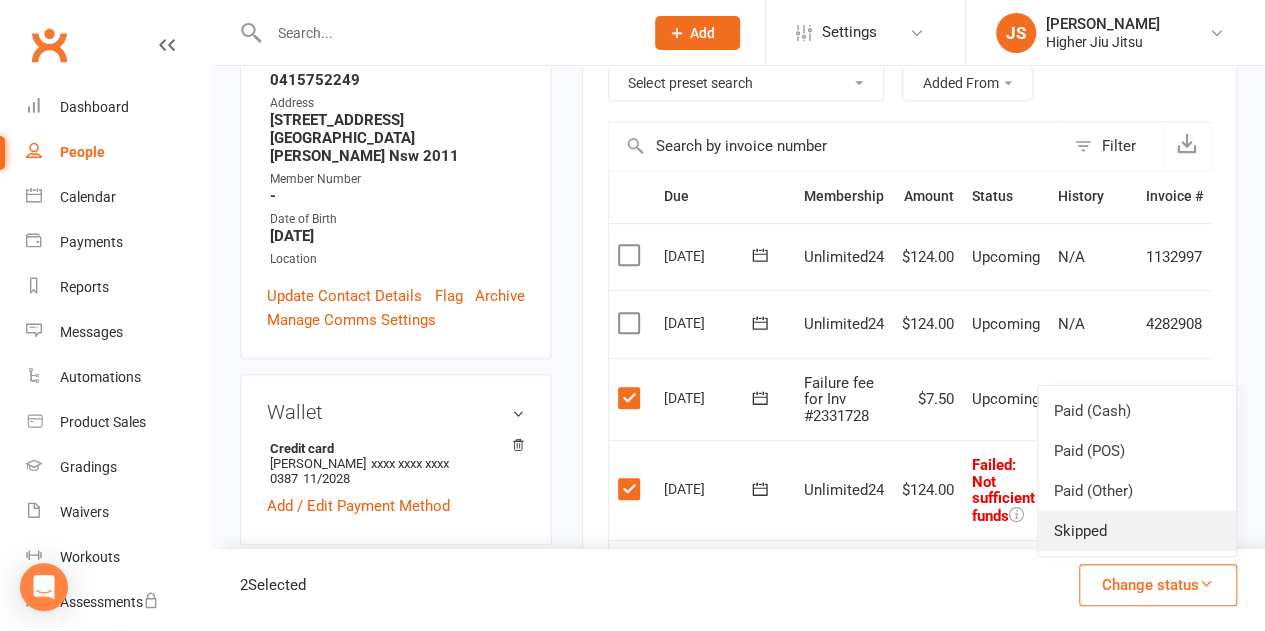 click on "Skipped" at bounding box center [1137, 531] 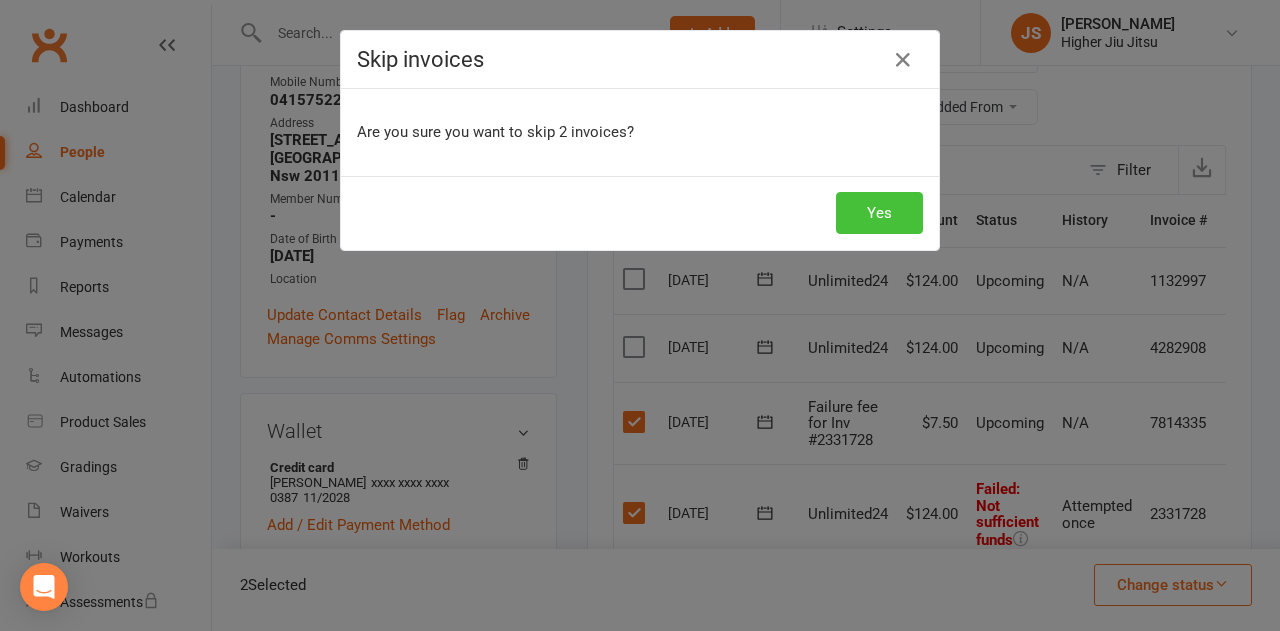 click on "Yes" at bounding box center (879, 213) 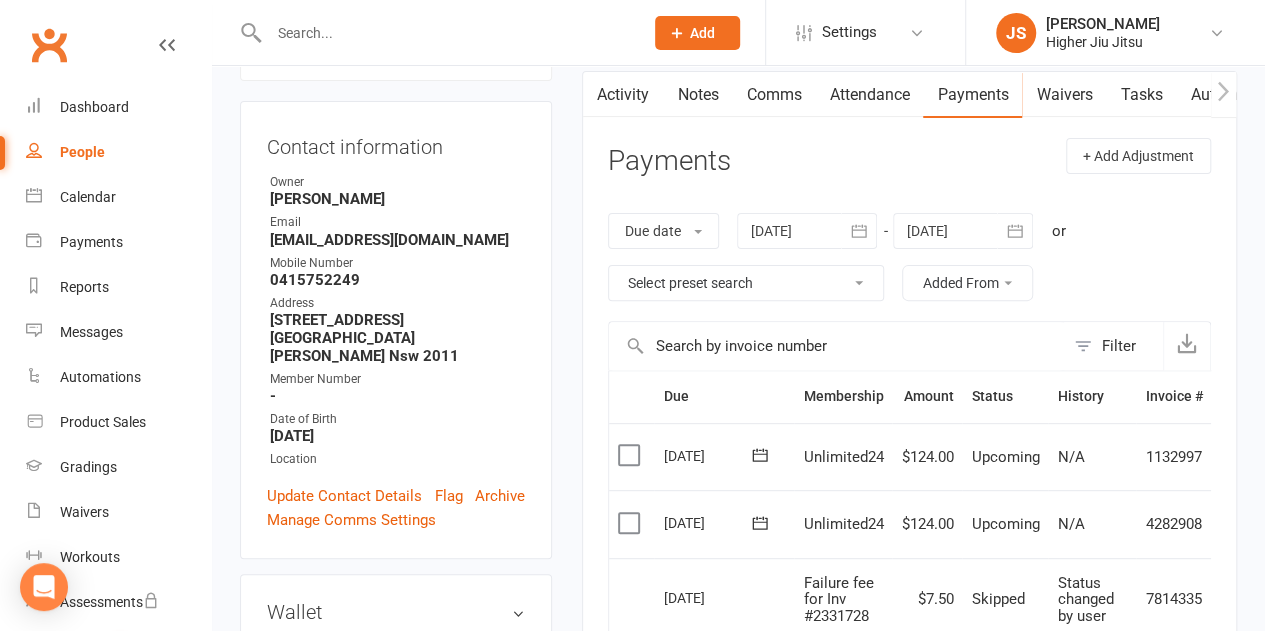 scroll, scrollTop: 100, scrollLeft: 0, axis: vertical 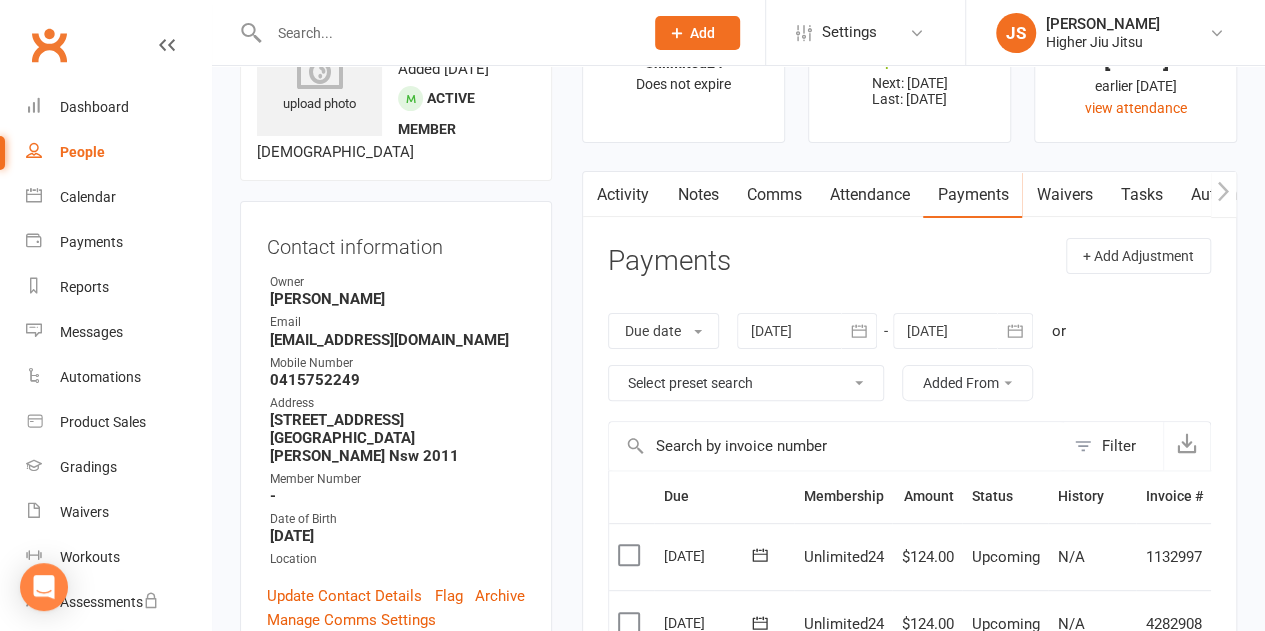 click on "Comms" at bounding box center [773, 195] 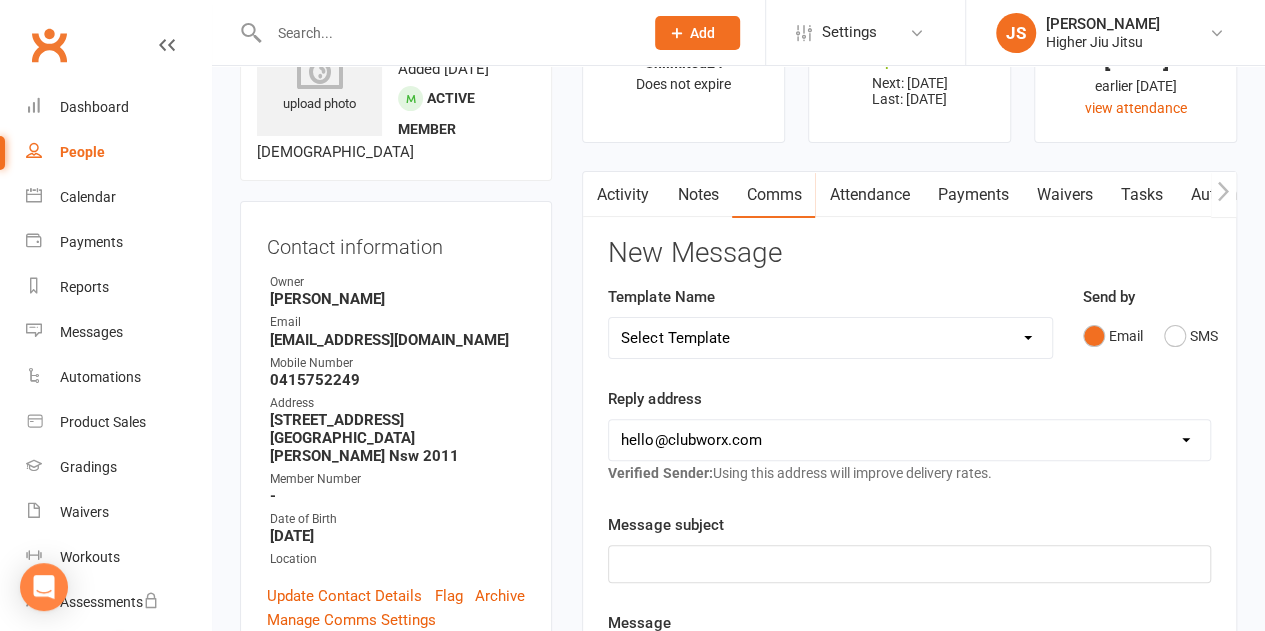 click on "hello@clubworx.com john@higherhealth.net.au david@allreadydone.com.au" at bounding box center [909, 440] 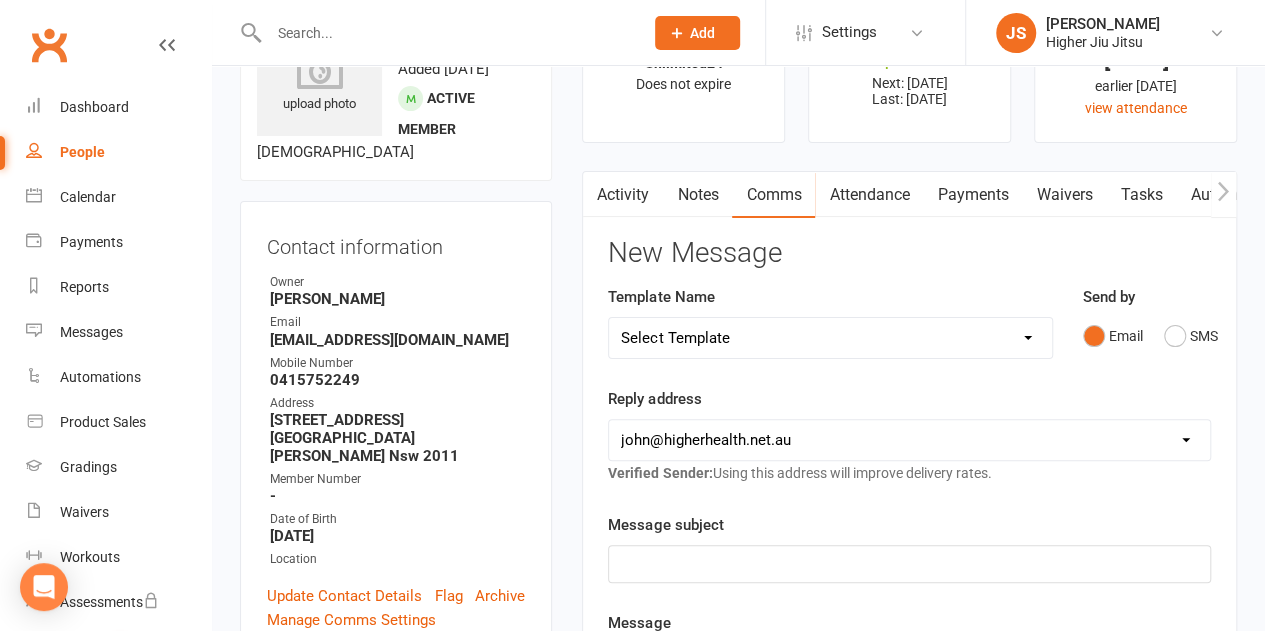 click on "hello@clubworx.com john@higherhealth.net.au david@allreadydone.com.au" at bounding box center (909, 440) 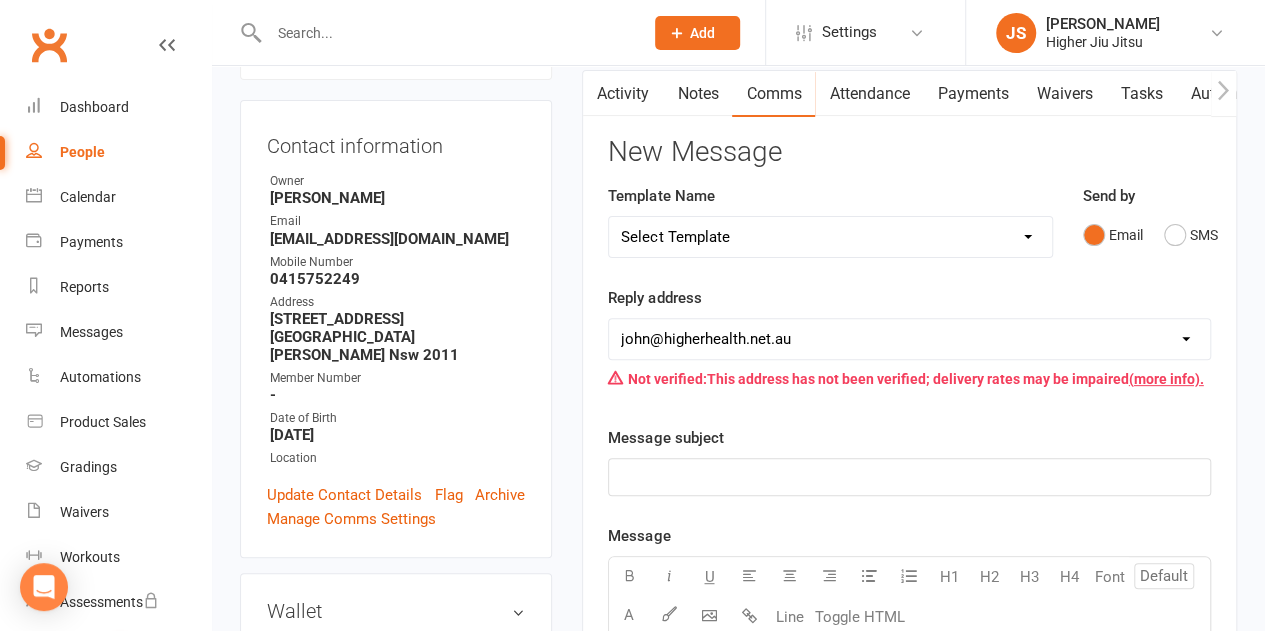 scroll, scrollTop: 300, scrollLeft: 0, axis: vertical 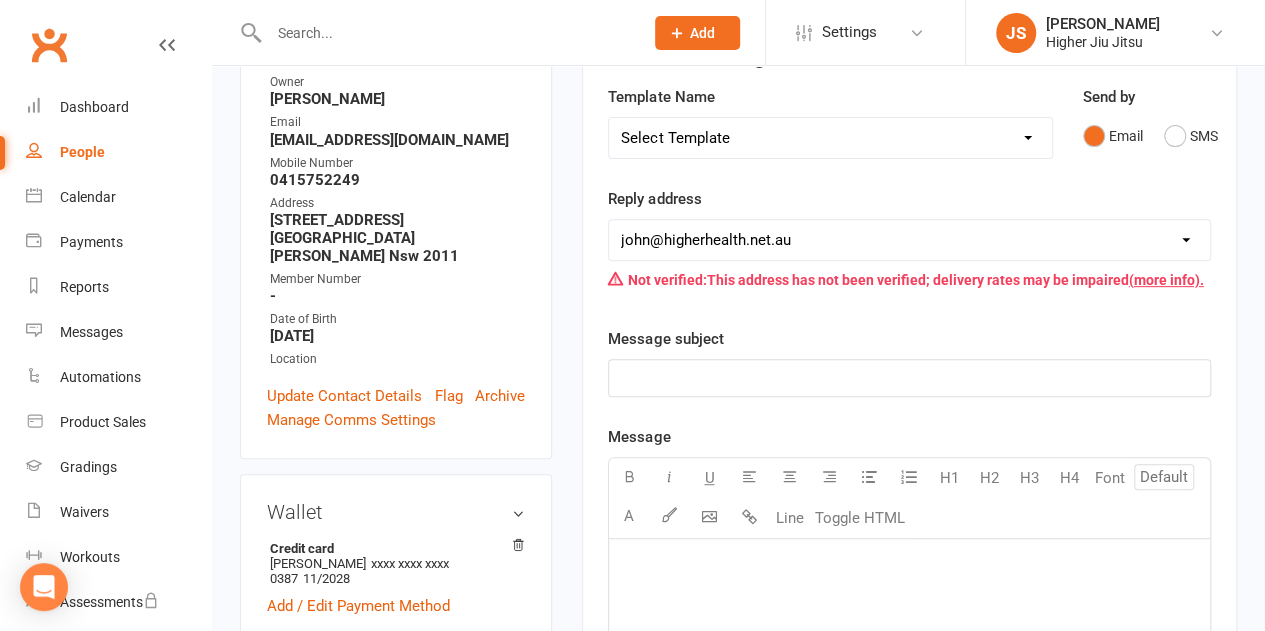 click on "﻿" 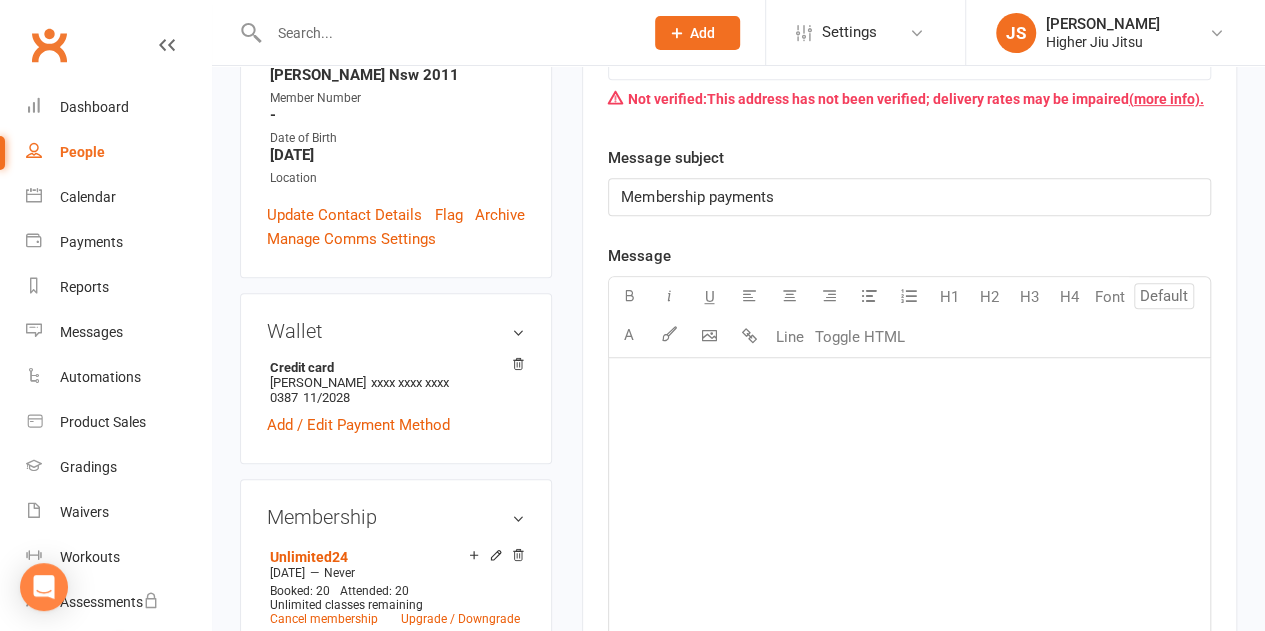 scroll, scrollTop: 500, scrollLeft: 0, axis: vertical 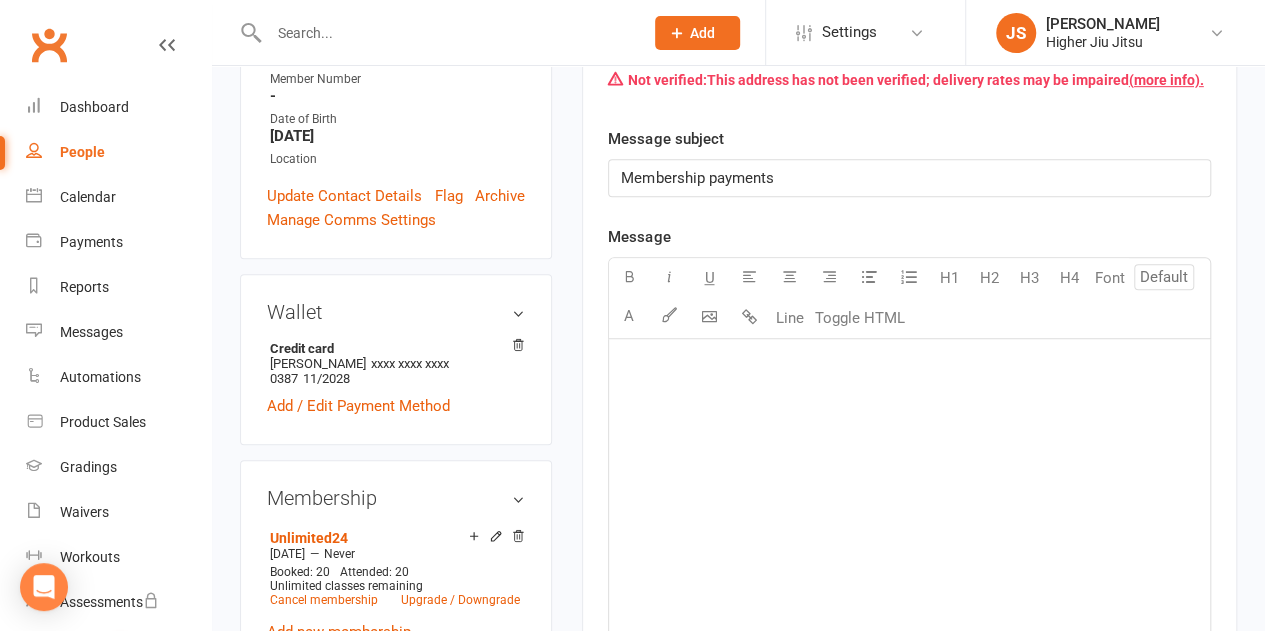 click on "﻿" 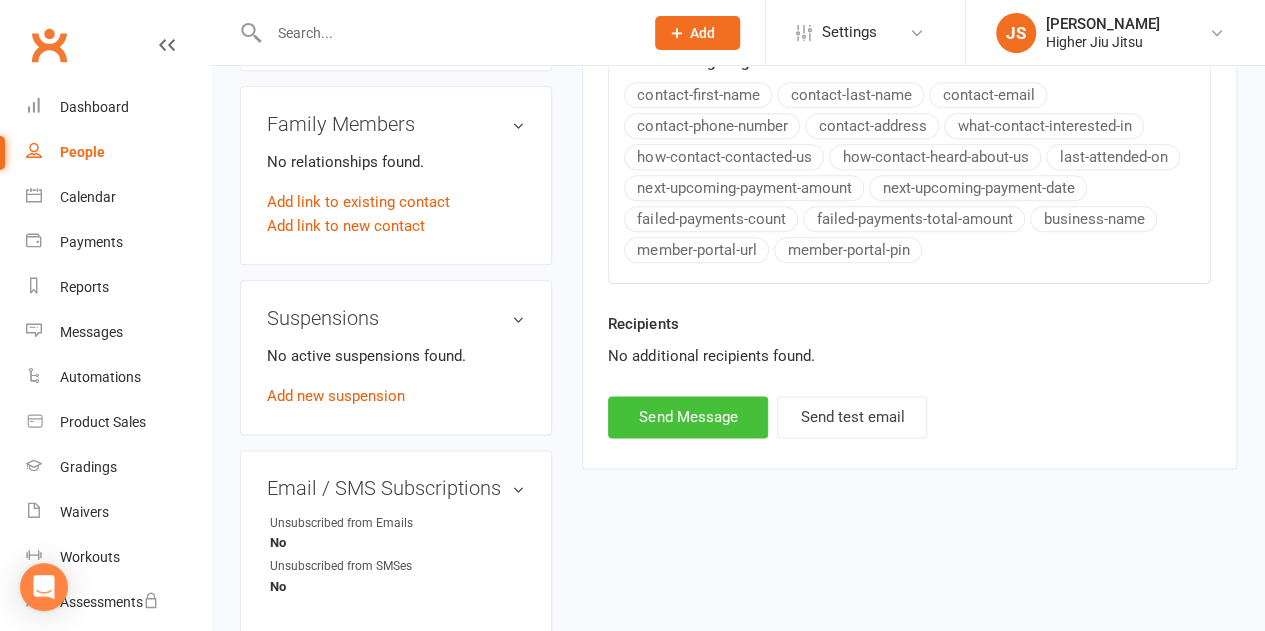 click on "Send Message" at bounding box center (688, 417) 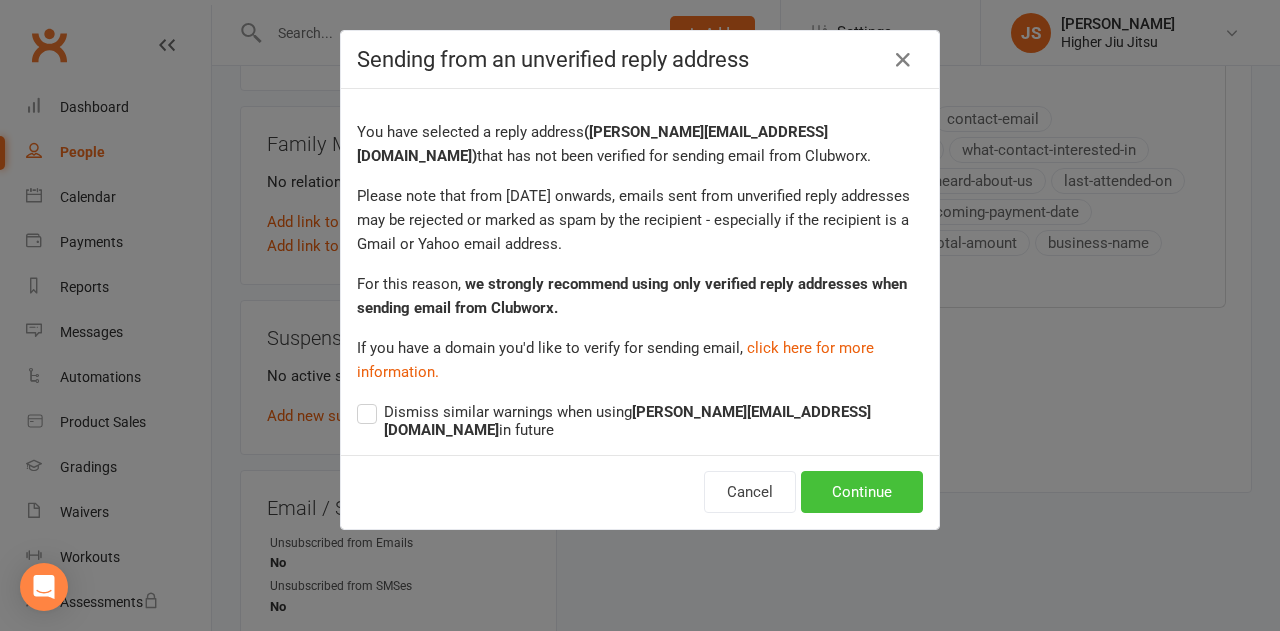 click on "Continue" at bounding box center (862, 492) 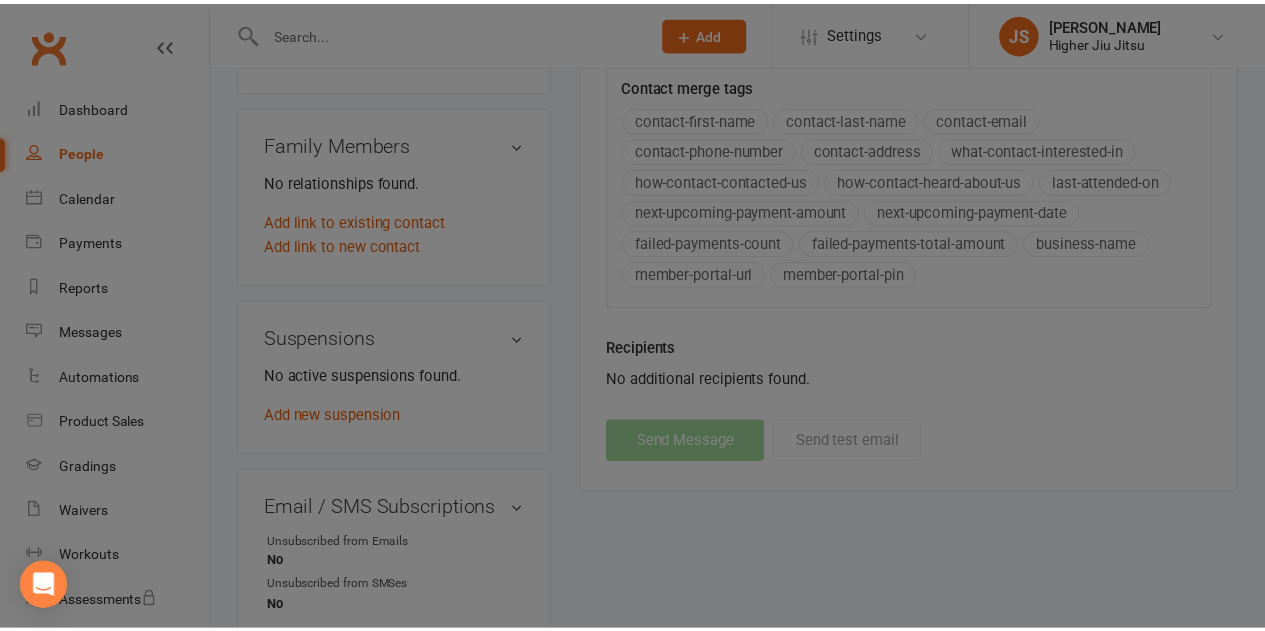 scroll, scrollTop: 1100, scrollLeft: 0, axis: vertical 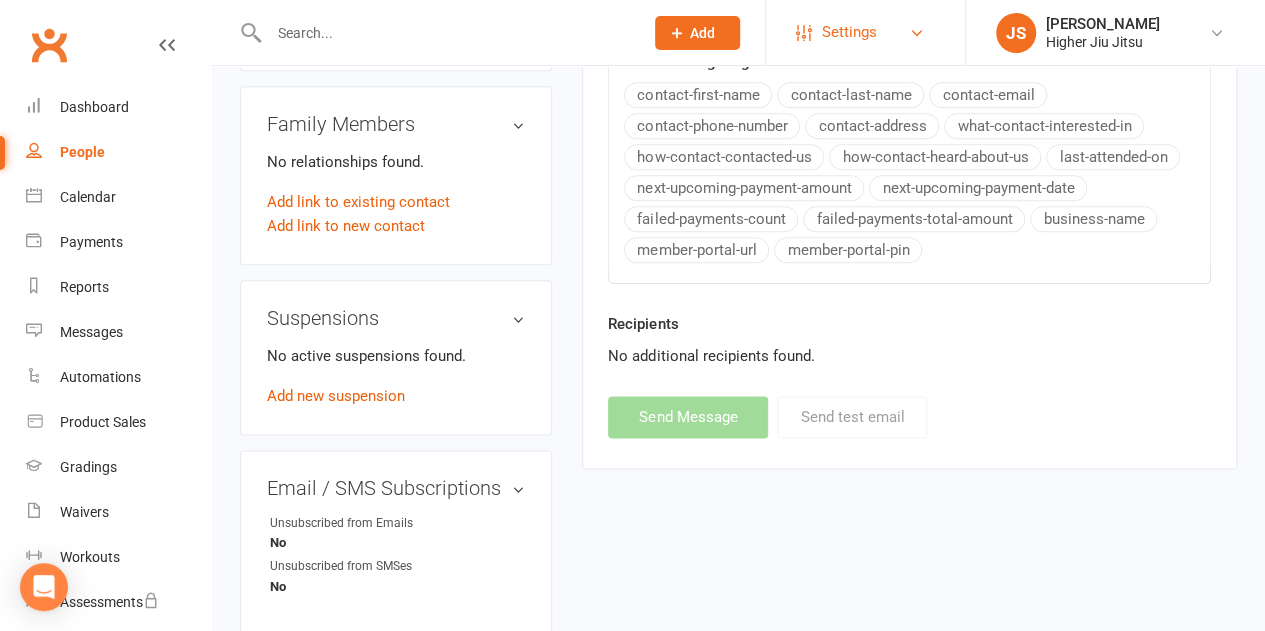 select on "0" 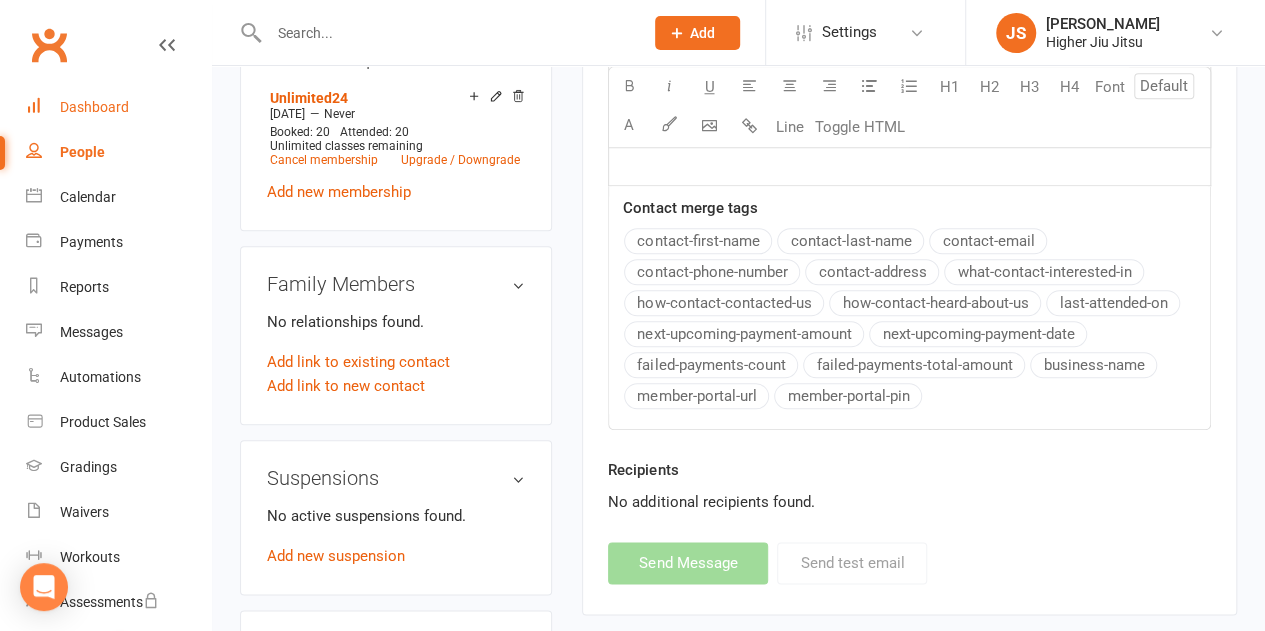 scroll, scrollTop: 700, scrollLeft: 0, axis: vertical 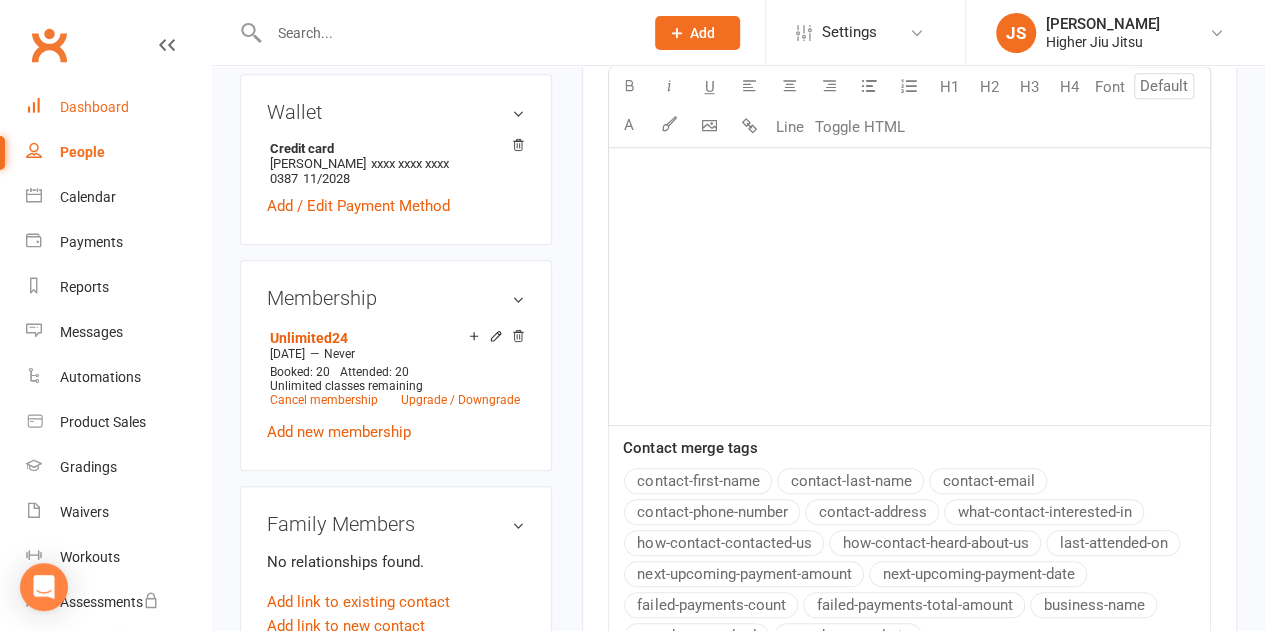 click on "Dashboard" at bounding box center [118, 107] 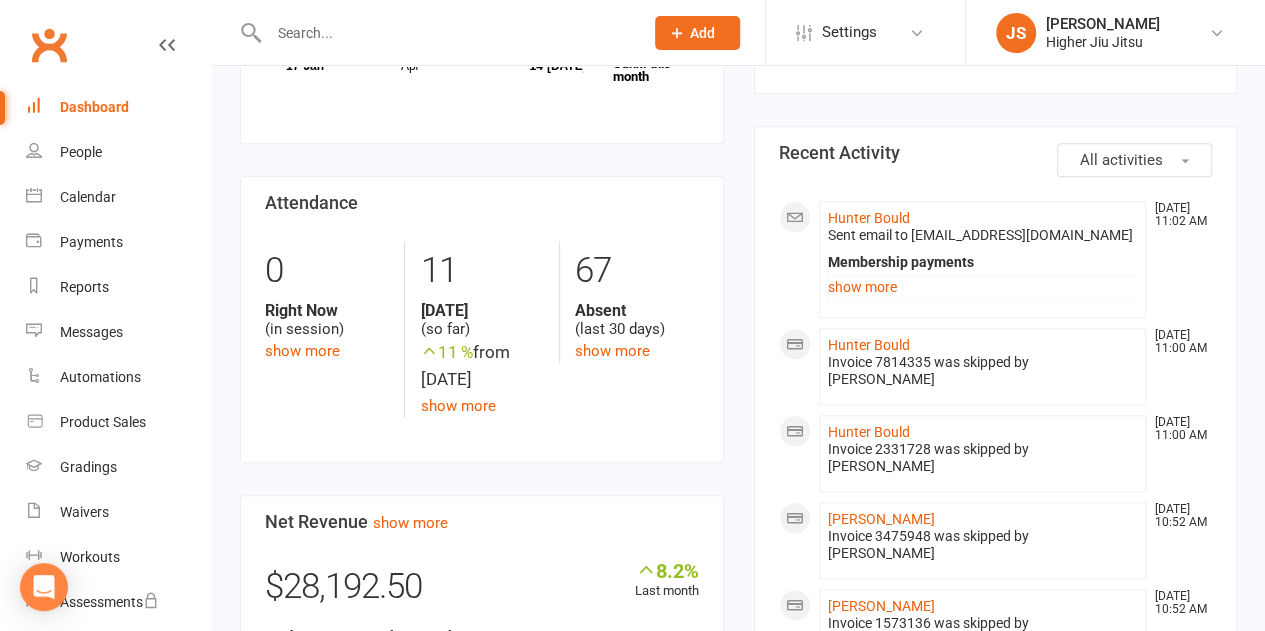 scroll, scrollTop: 1000, scrollLeft: 0, axis: vertical 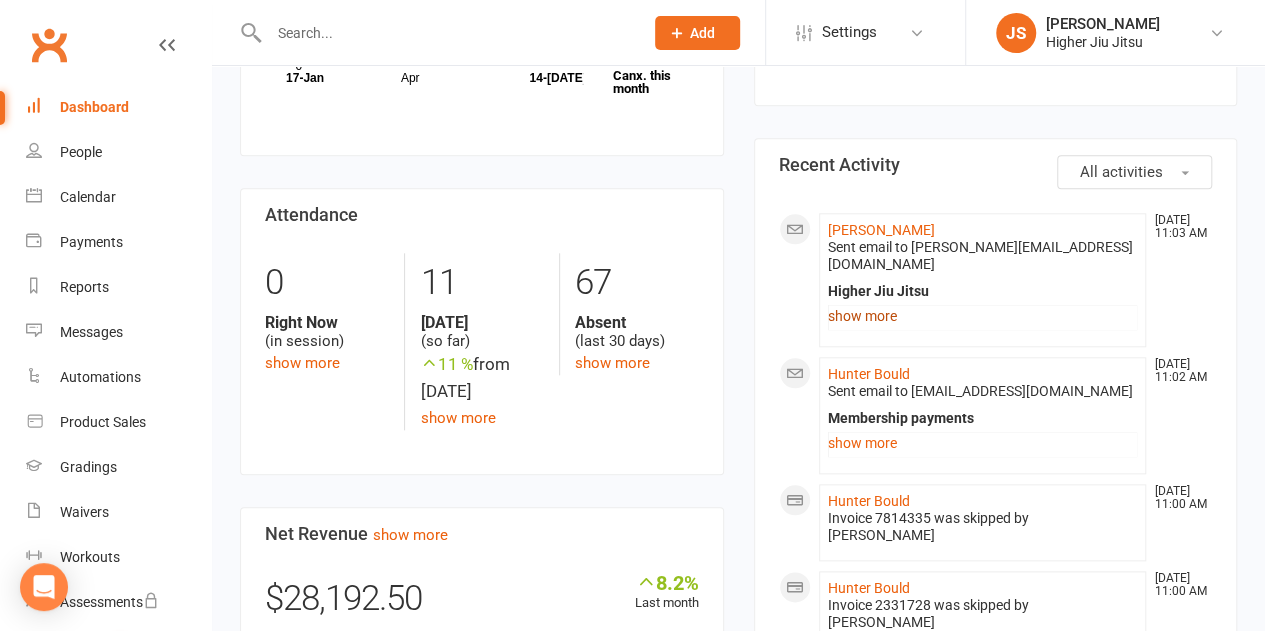 click on "show more" 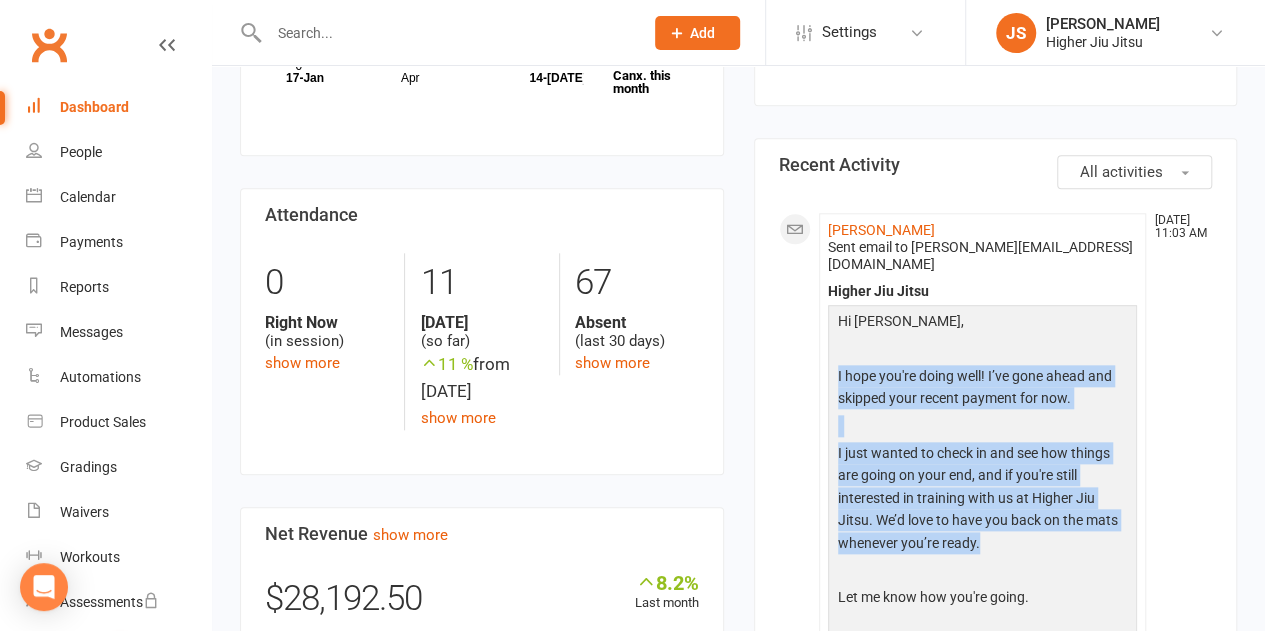 drag, startPoint x: 1010, startPoint y: 531, endPoint x: 970, endPoint y: 321, distance: 213.77559 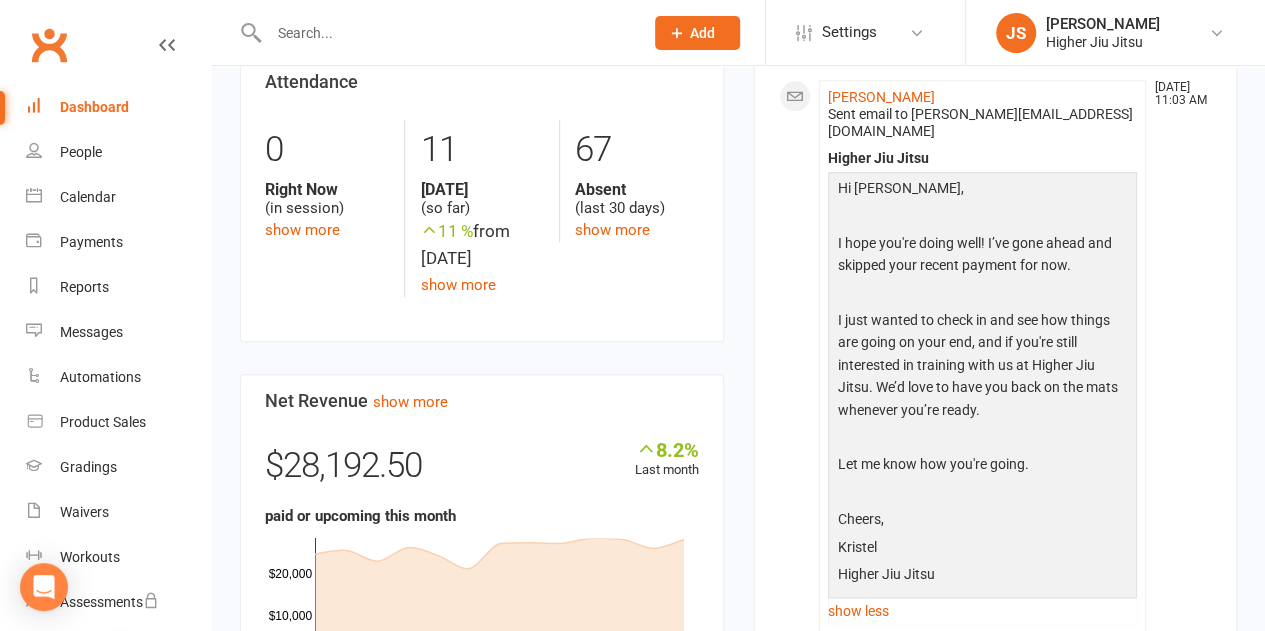 scroll, scrollTop: 1100, scrollLeft: 0, axis: vertical 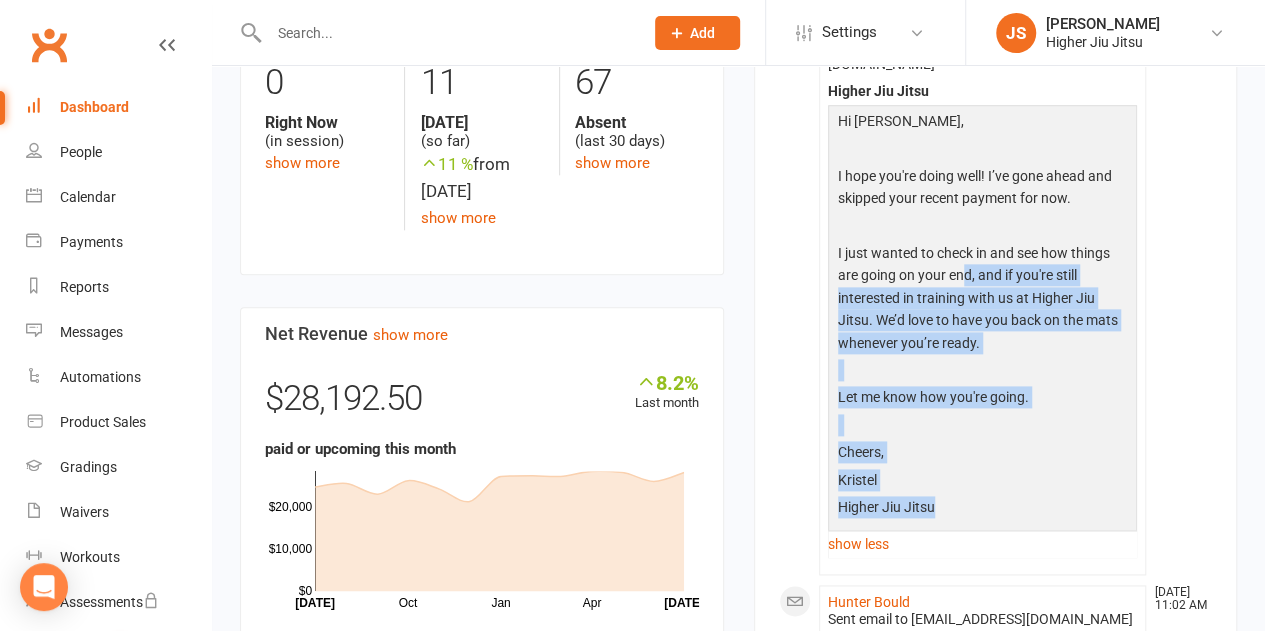 drag, startPoint x: 970, startPoint y: 270, endPoint x: 961, endPoint y: 242, distance: 29.410883 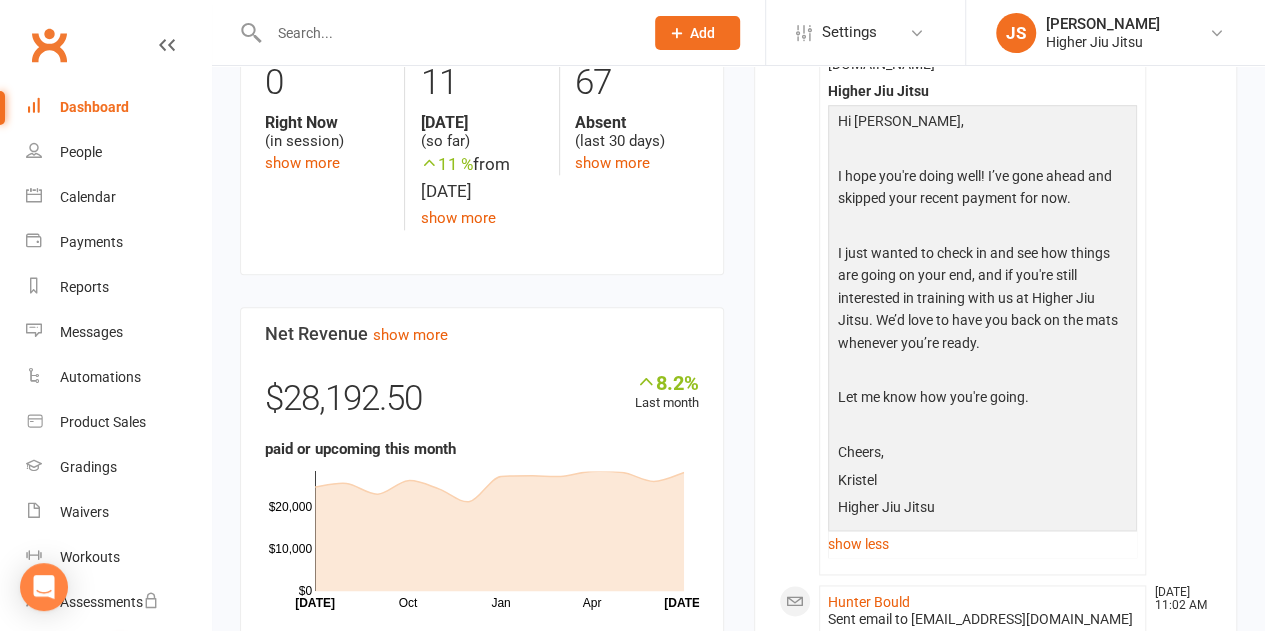 click on "I just wanted to check in and see how things are going on your end, and if you're still interested in training with us at Higher Jiu Jitsu. We’d love to have you back on the mats whenever you’re ready." 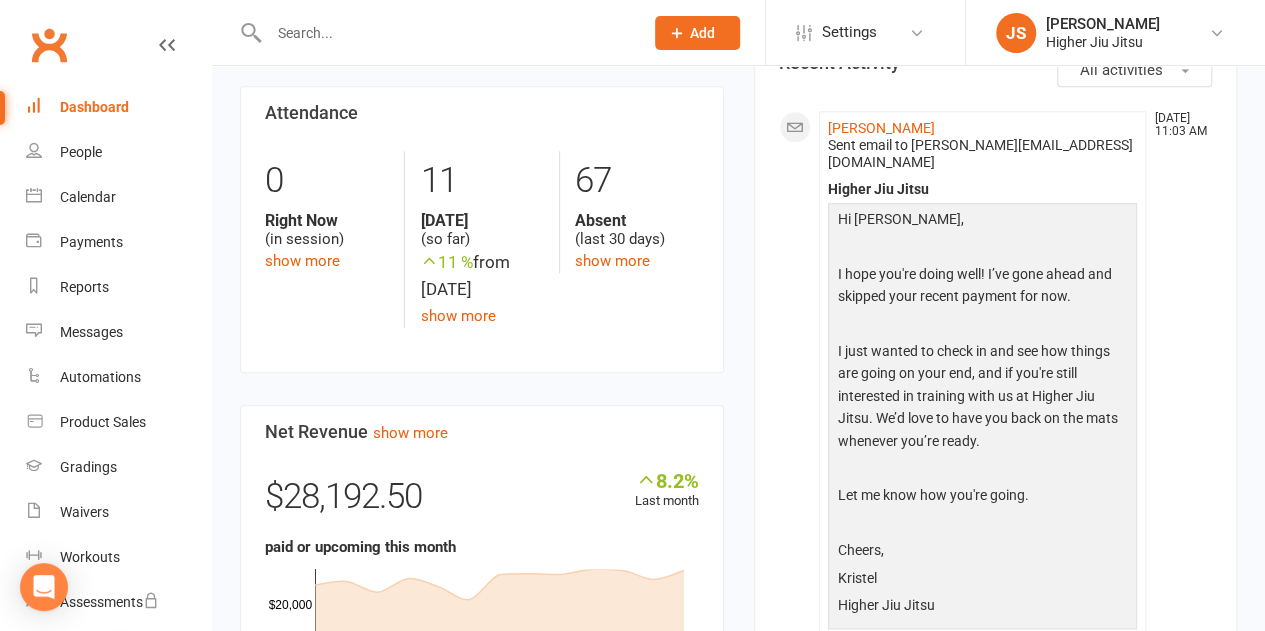 scroll, scrollTop: 1000, scrollLeft: 0, axis: vertical 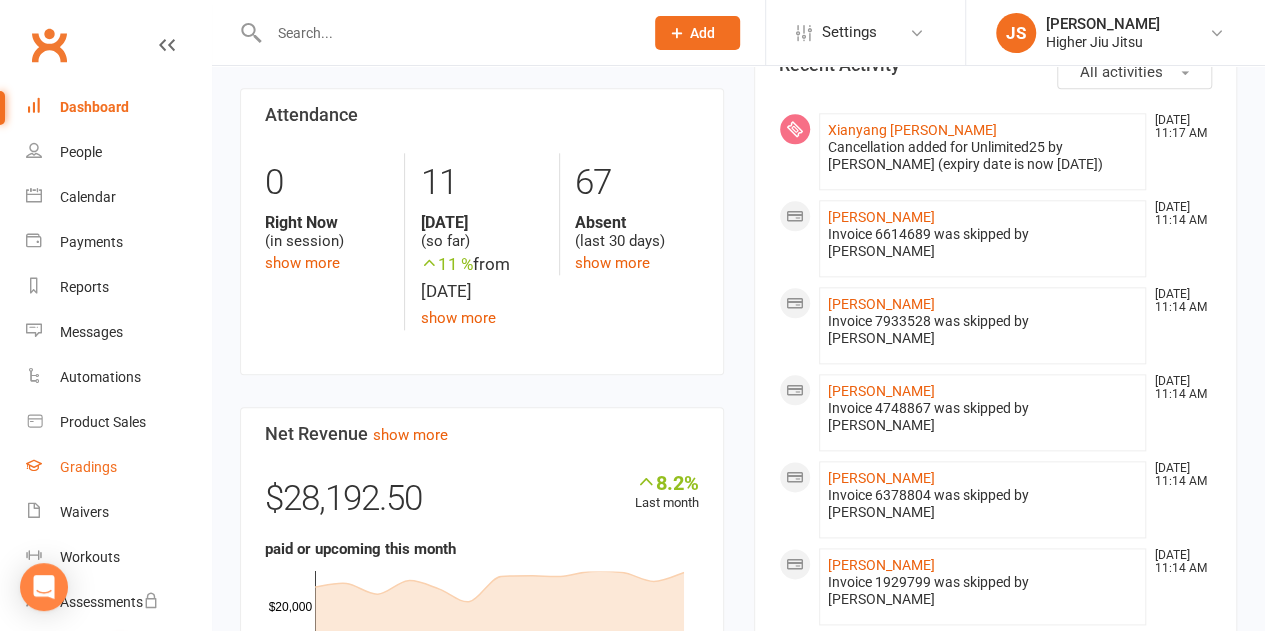 click on "Gradings" at bounding box center (88, 467) 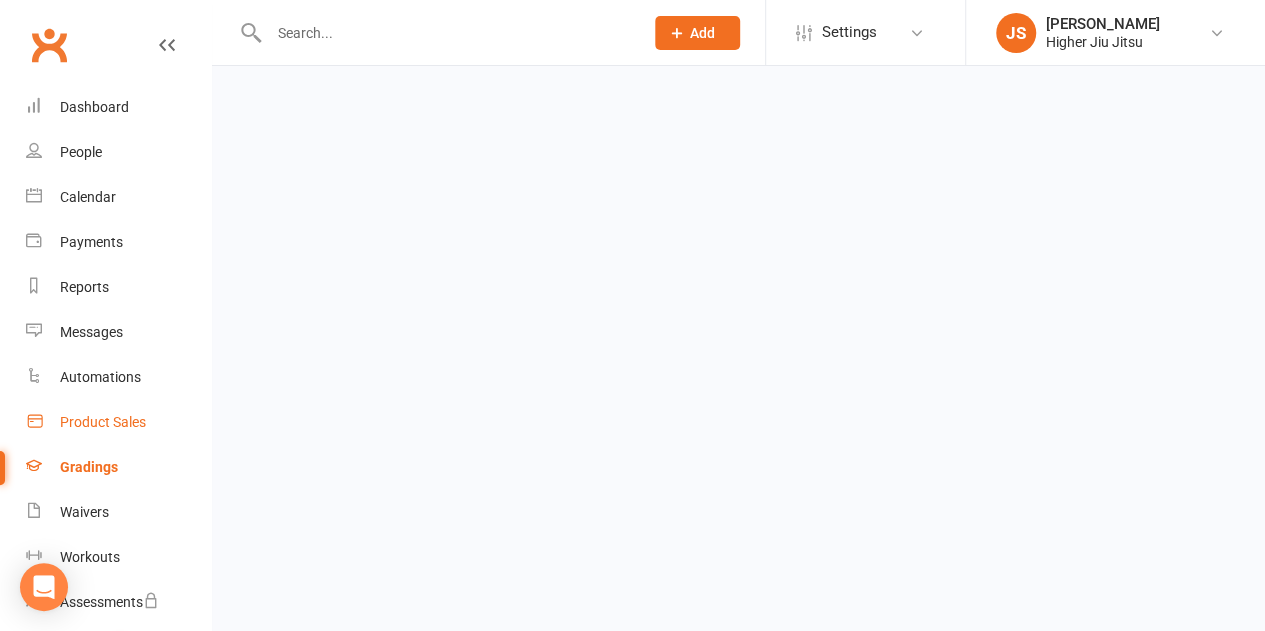 scroll, scrollTop: 0, scrollLeft: 0, axis: both 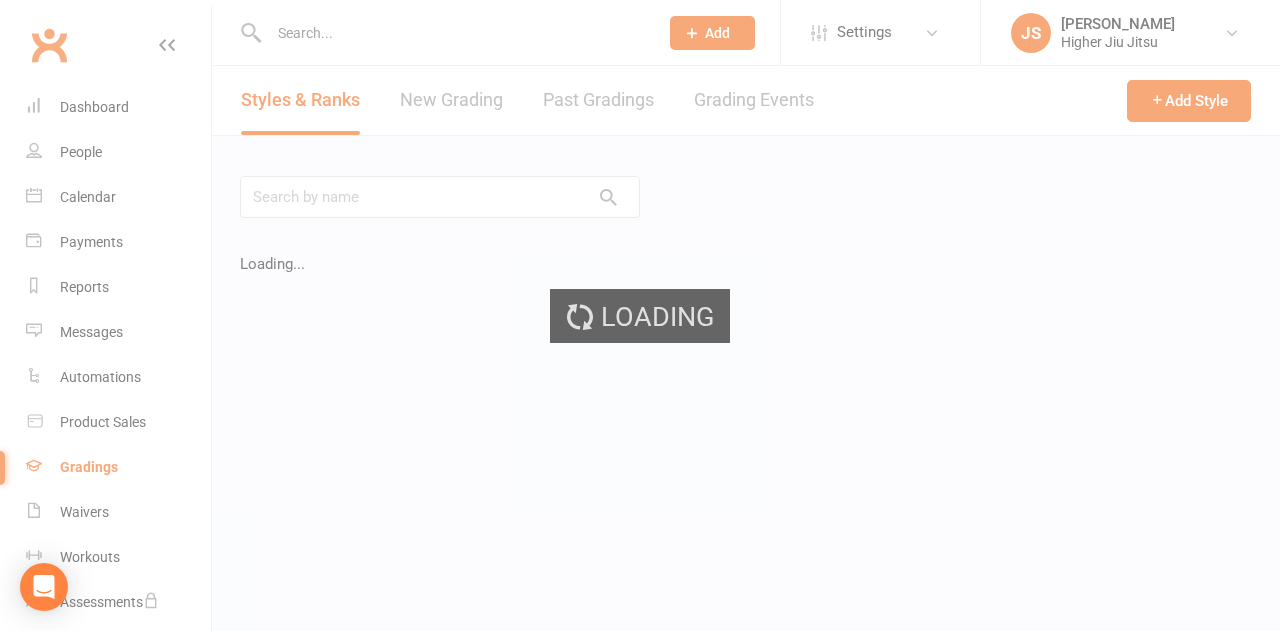 click on "Loading" at bounding box center (640, 315) 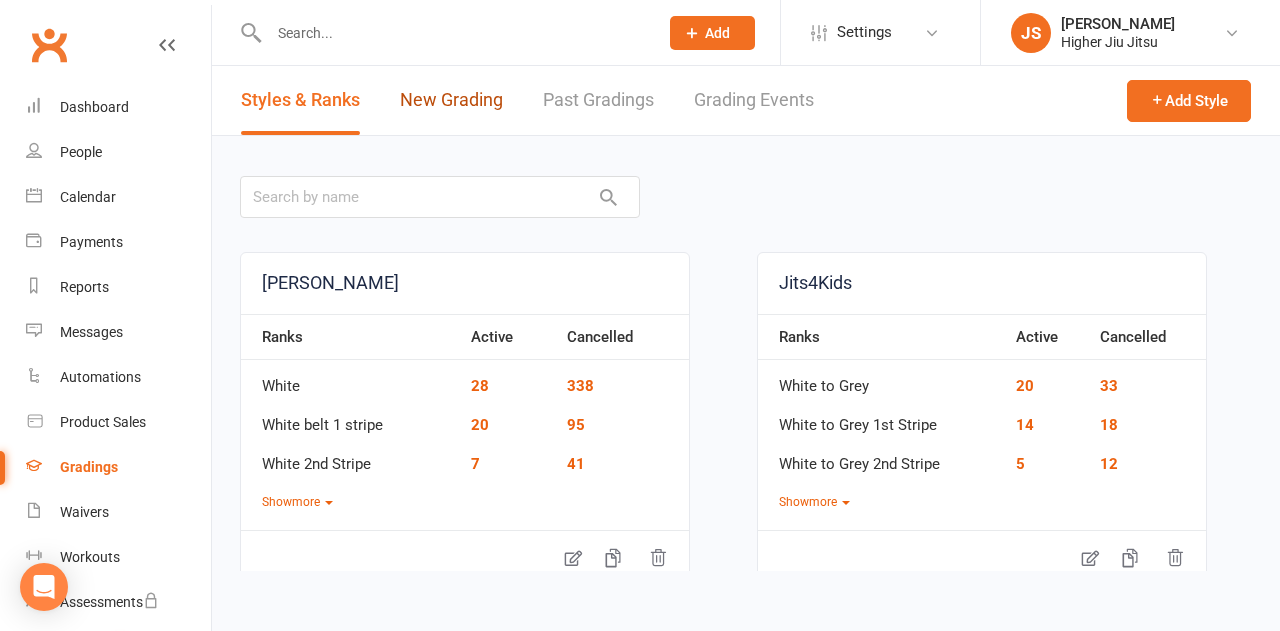 click on "New Grading" at bounding box center [451, 100] 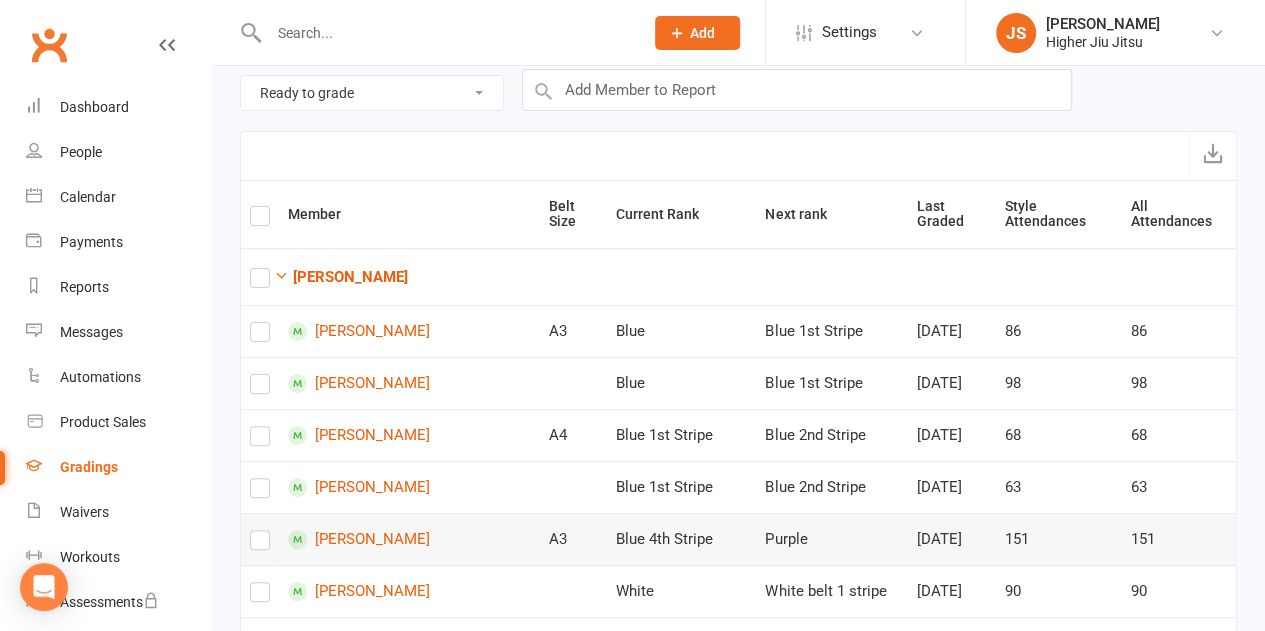 scroll, scrollTop: 0, scrollLeft: 0, axis: both 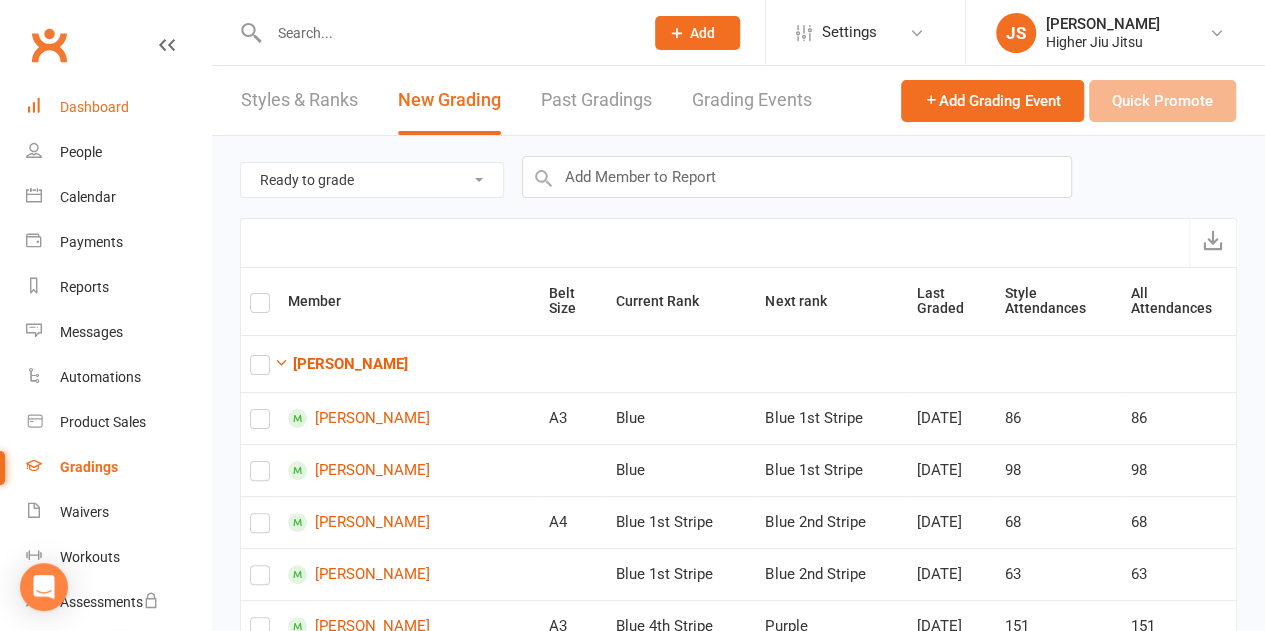 click on "Dashboard" at bounding box center [94, 107] 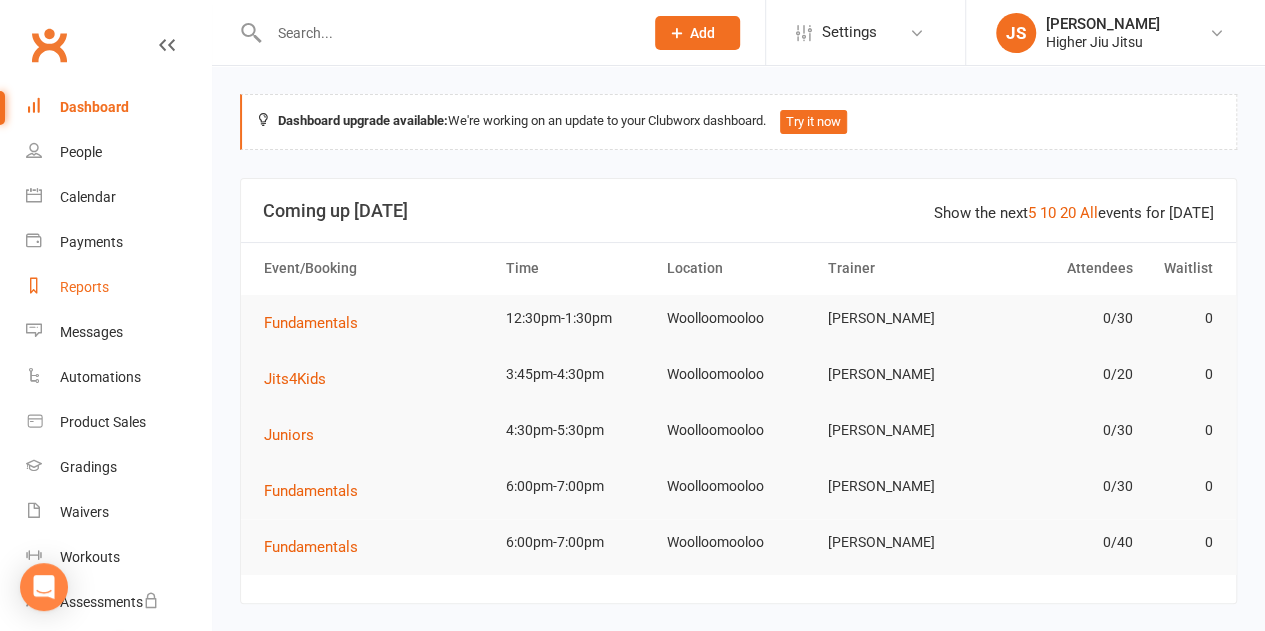 click on "Reports" at bounding box center [118, 287] 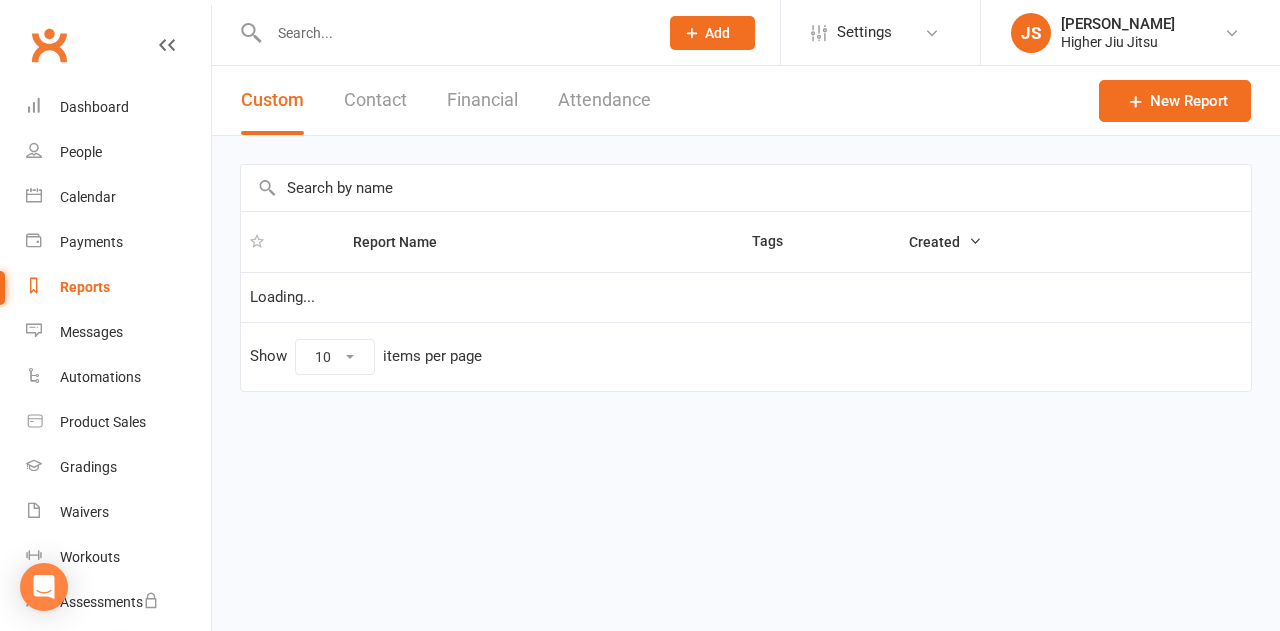 select on "25" 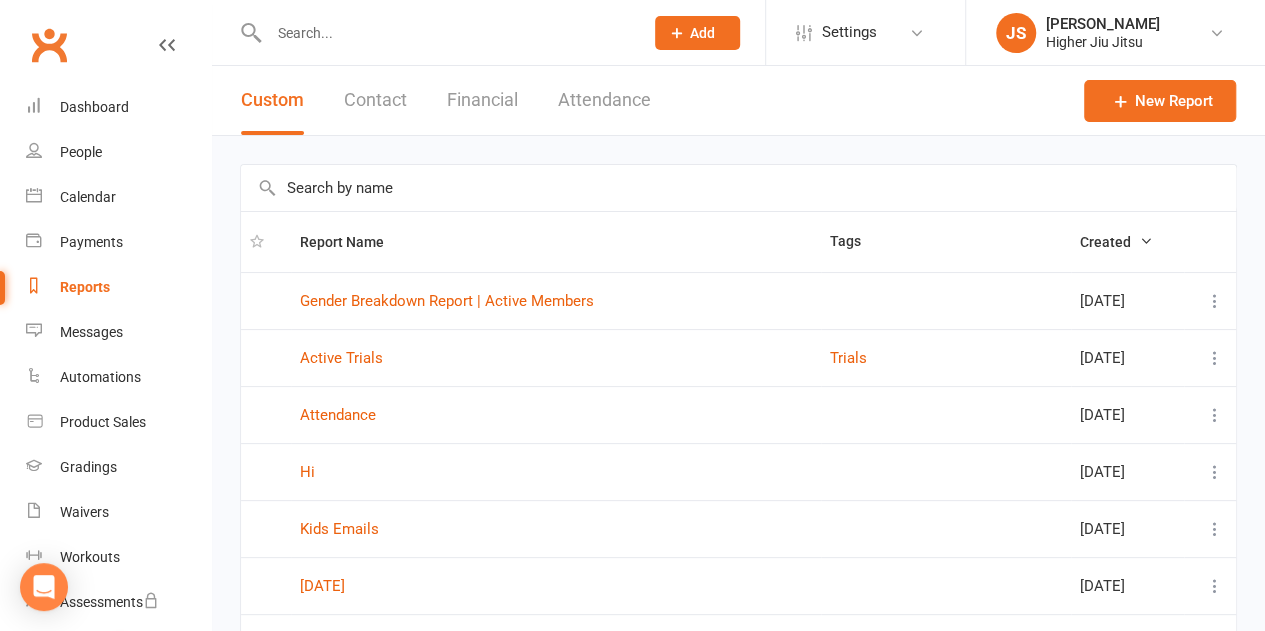 click on "Attendance" at bounding box center (604, 100) 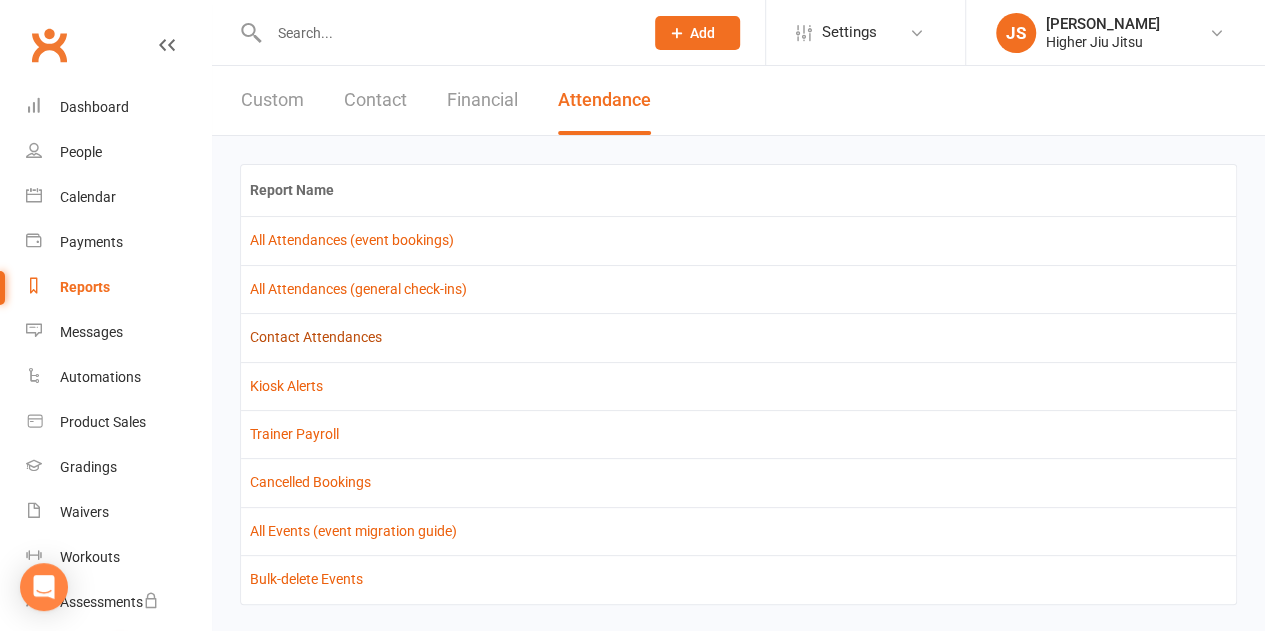 click on "Contact Attendances" at bounding box center [316, 337] 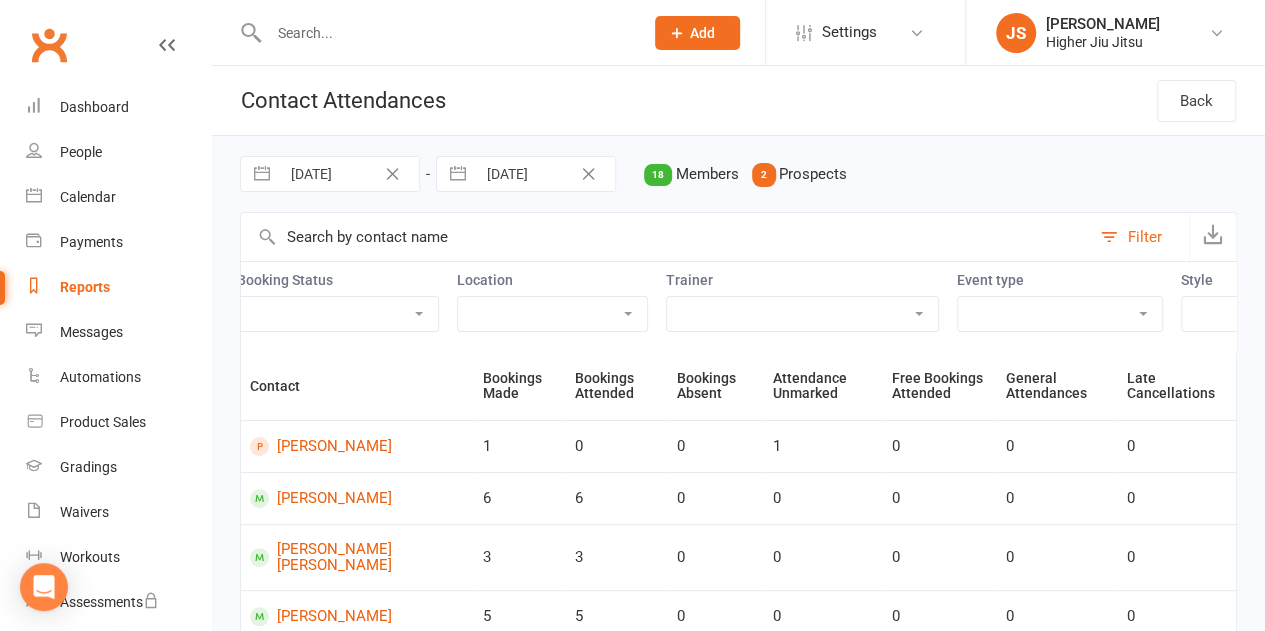 scroll, scrollTop: 0, scrollLeft: 243, axis: horizontal 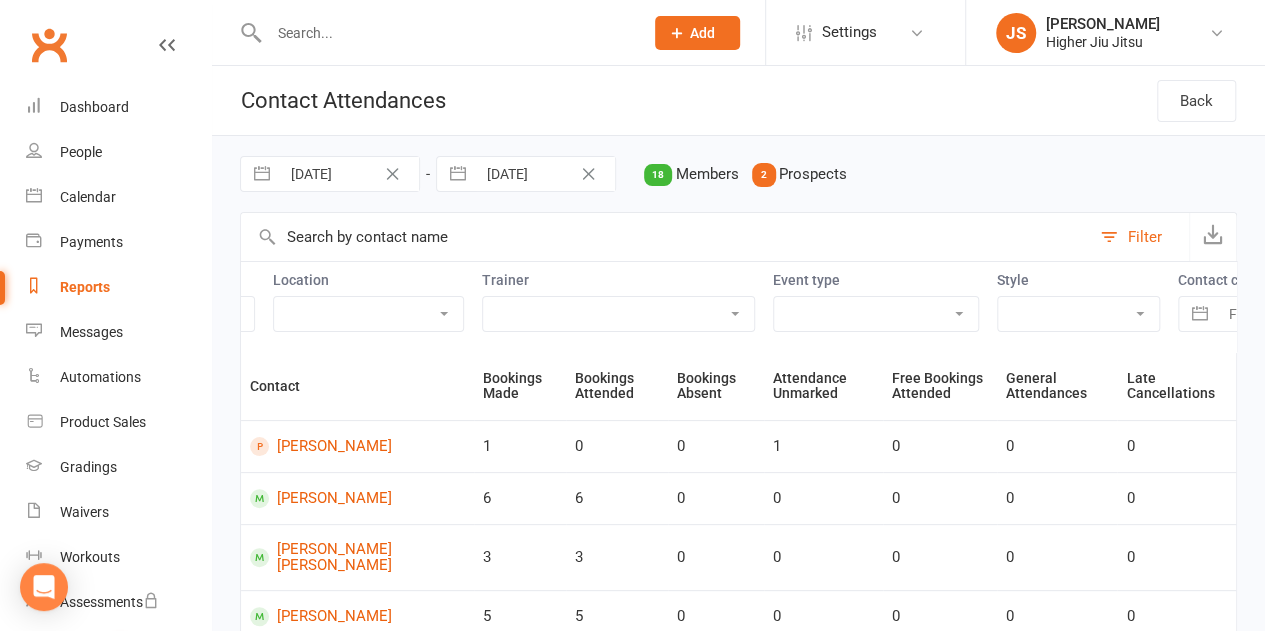 click on "Class Meeting Open Mat Private School Holiday Program Seminar" at bounding box center (876, 314) 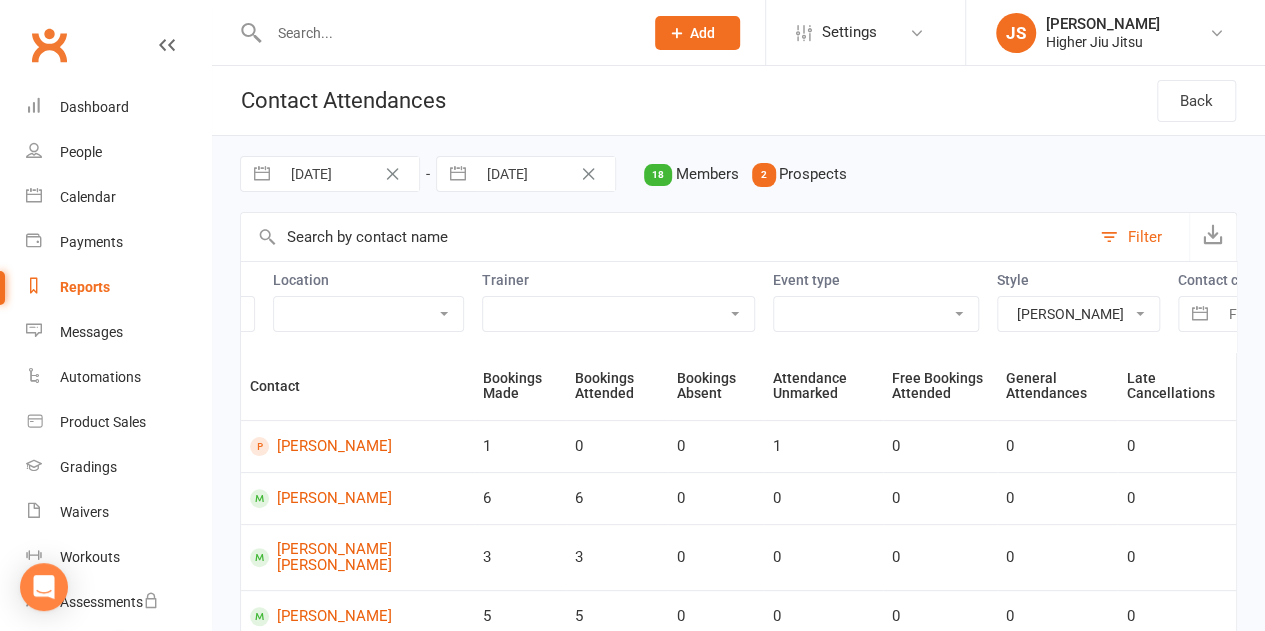 click on "[PERSON_NAME] Jitsu Jits4Kids" at bounding box center [1078, 314] 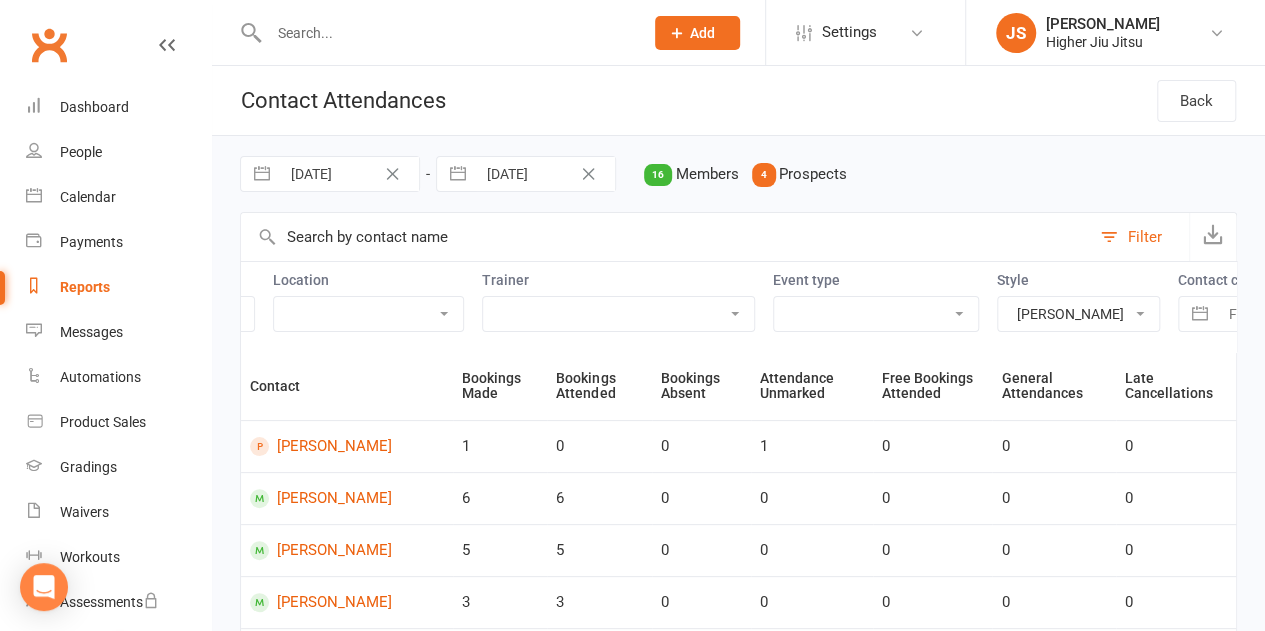 click on "[DATE]" at bounding box center (349, 174) 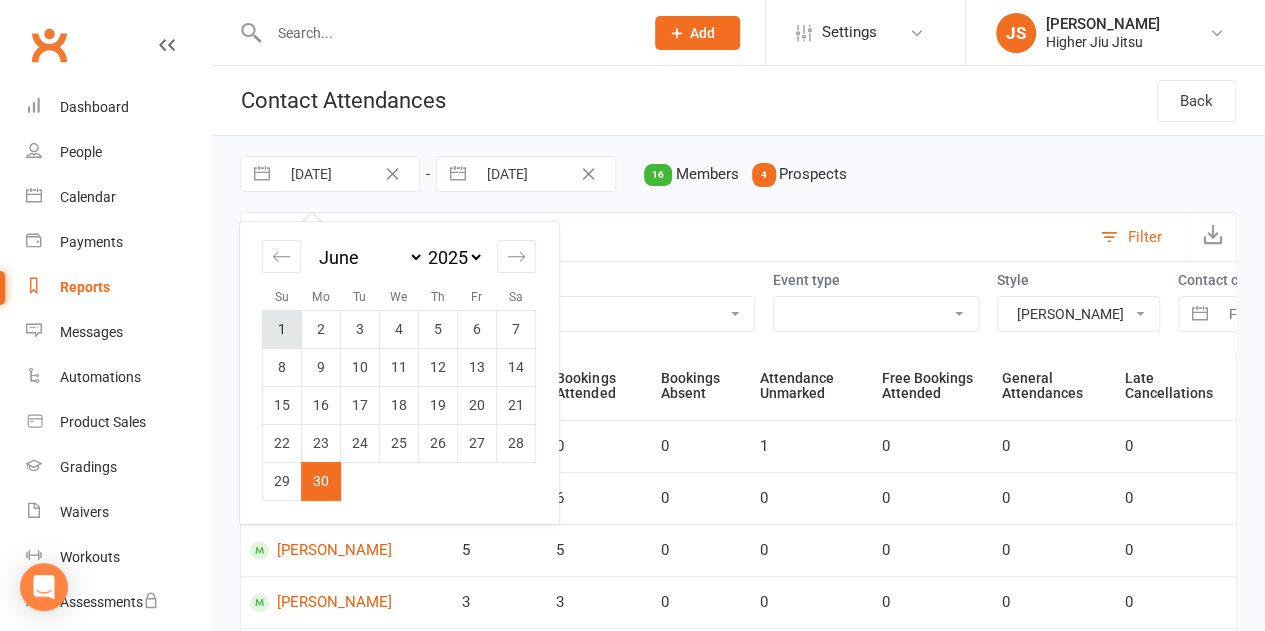 click on "1" at bounding box center [282, 329] 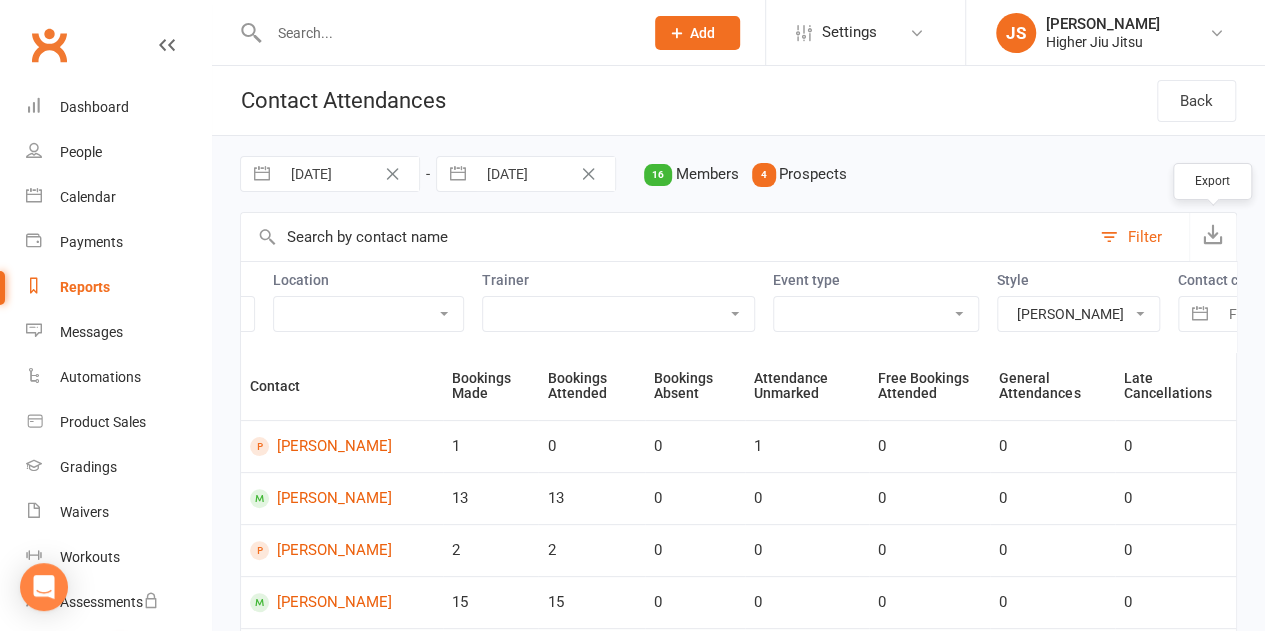 click at bounding box center [1213, 234] 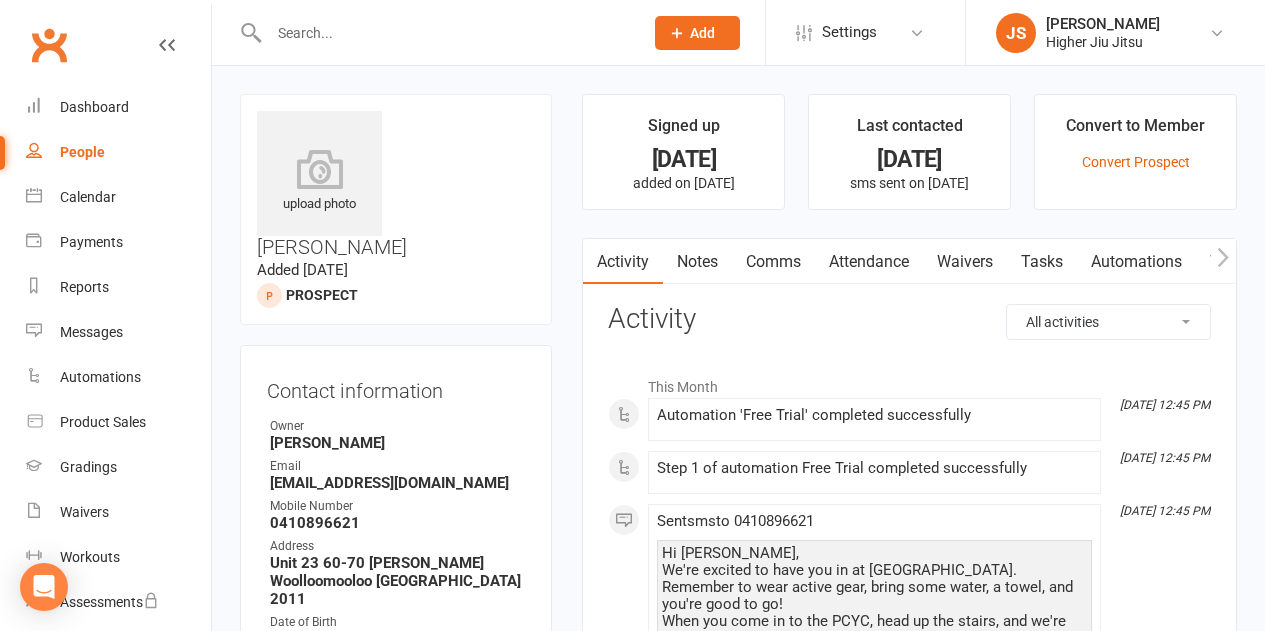 scroll, scrollTop: 0, scrollLeft: 0, axis: both 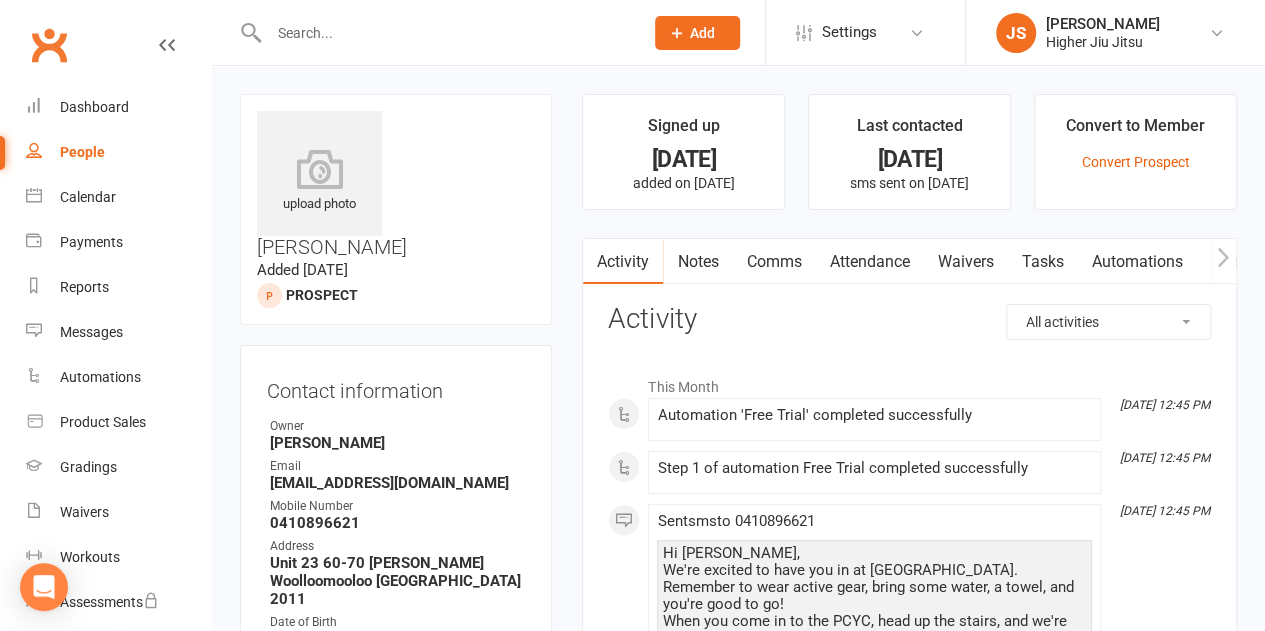 click at bounding box center [446, 33] 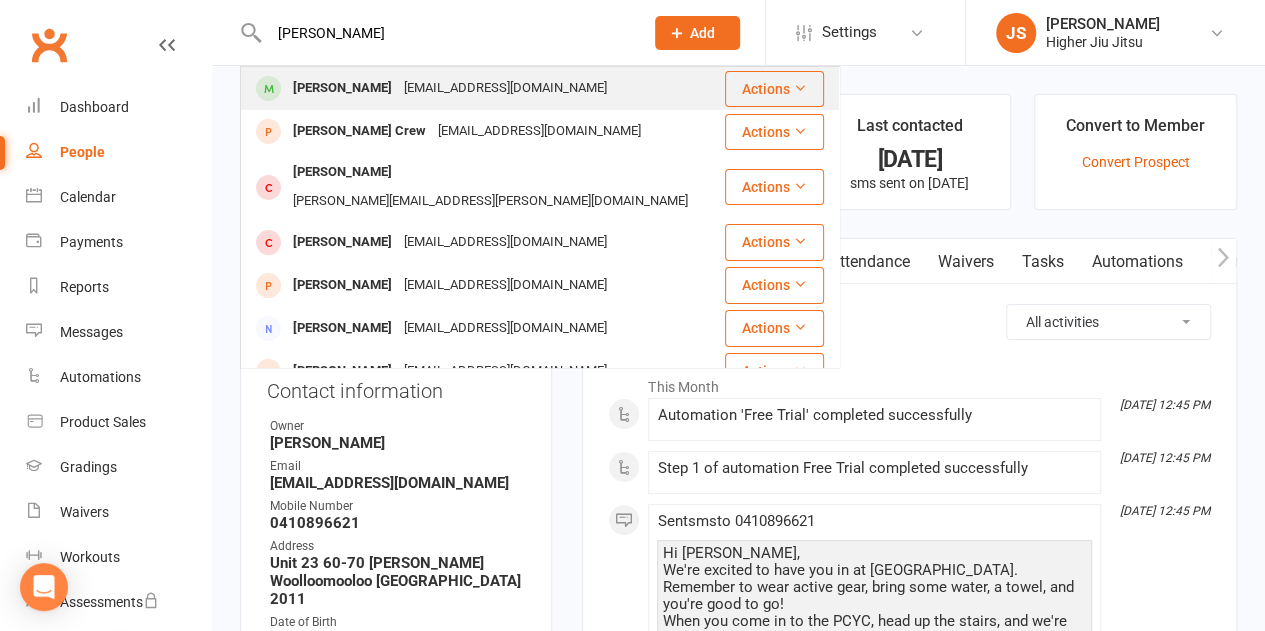 type on "hampson" 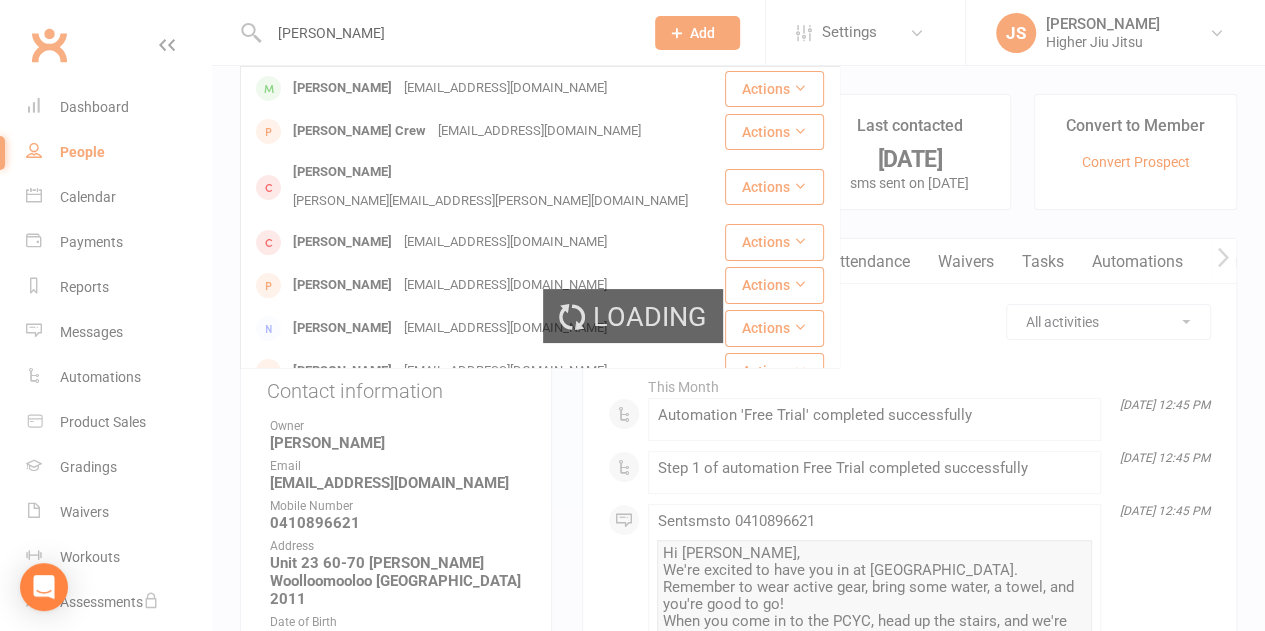 type 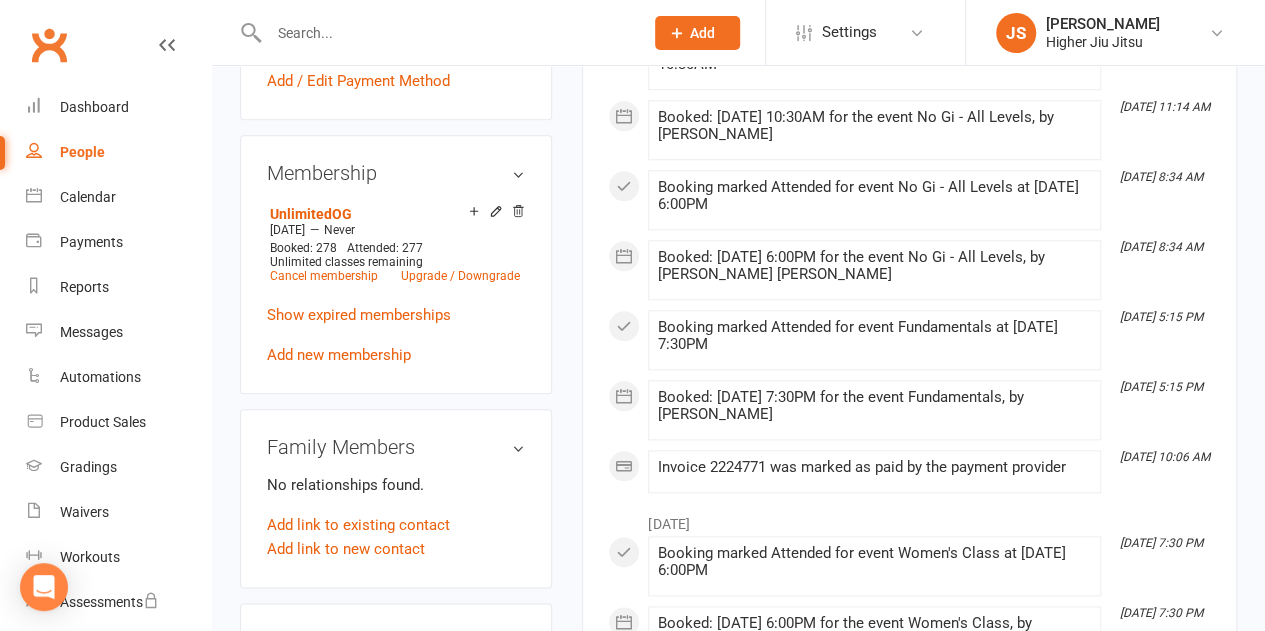 scroll, scrollTop: 900, scrollLeft: 0, axis: vertical 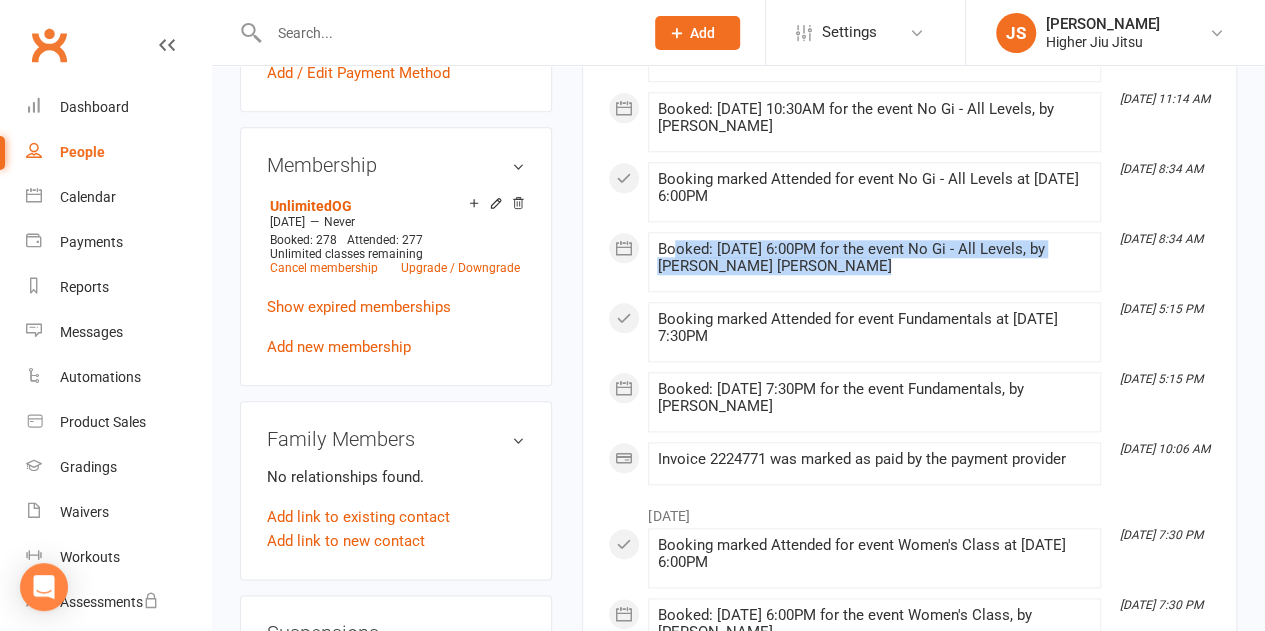 drag, startPoint x: 824, startPoint y: 261, endPoint x: 675, endPoint y: 235, distance: 151.25145 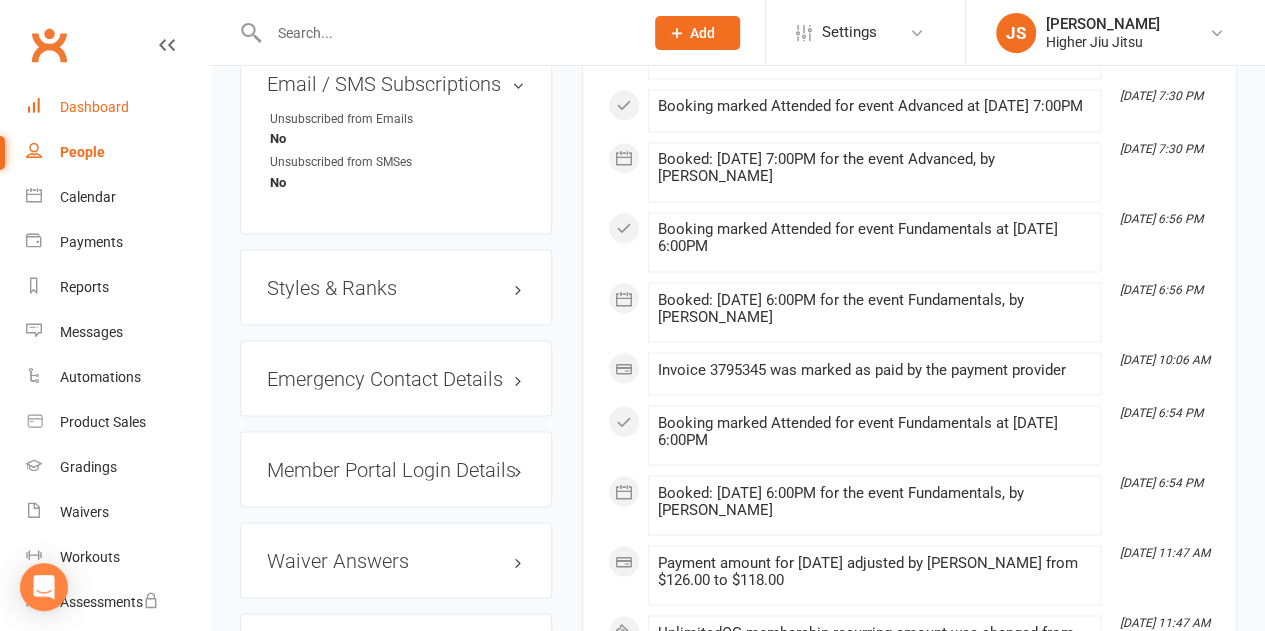 scroll, scrollTop: 1600, scrollLeft: 0, axis: vertical 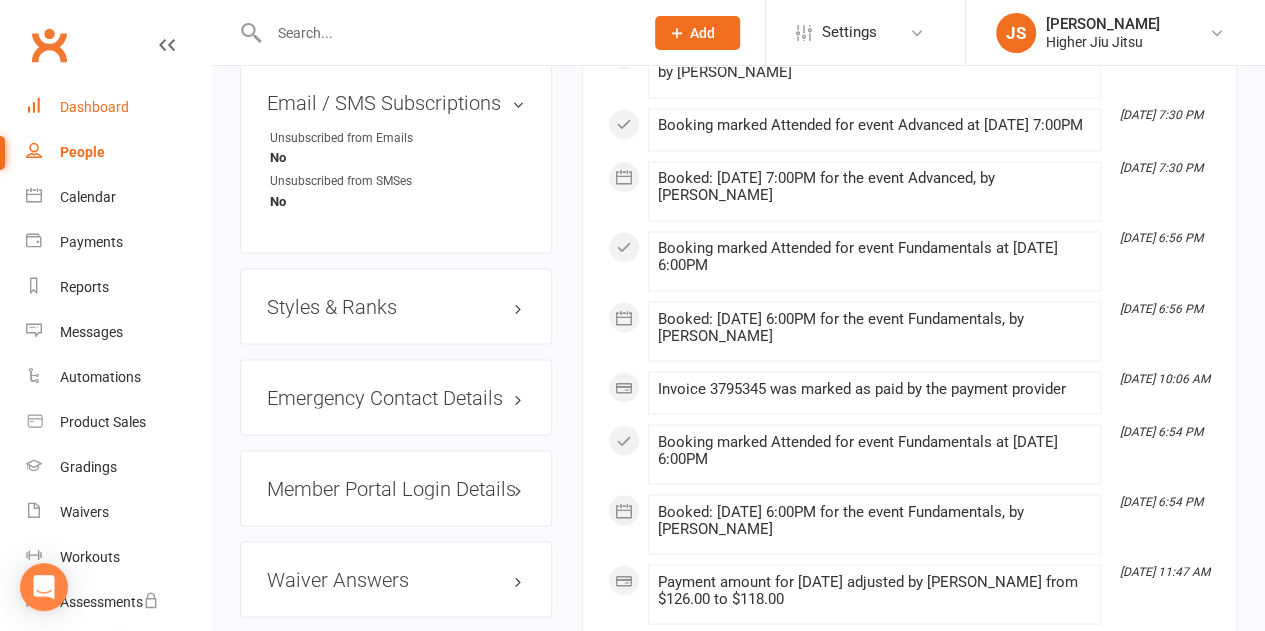 click on "Dashboard" at bounding box center (94, 107) 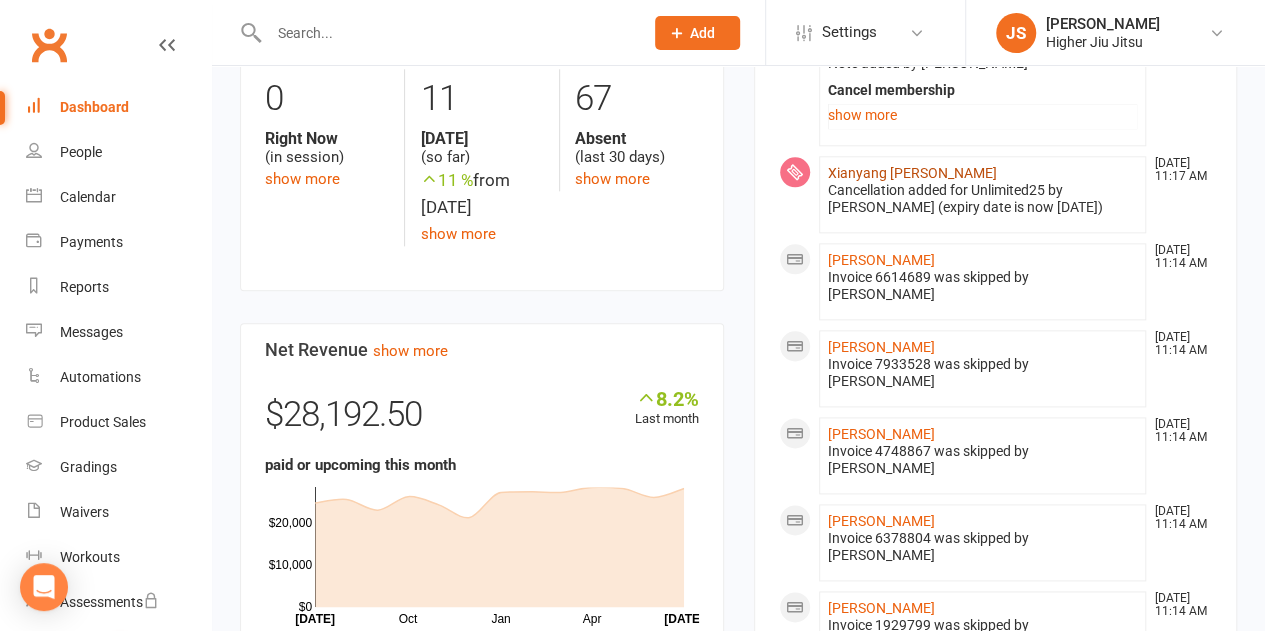 scroll, scrollTop: 1000, scrollLeft: 0, axis: vertical 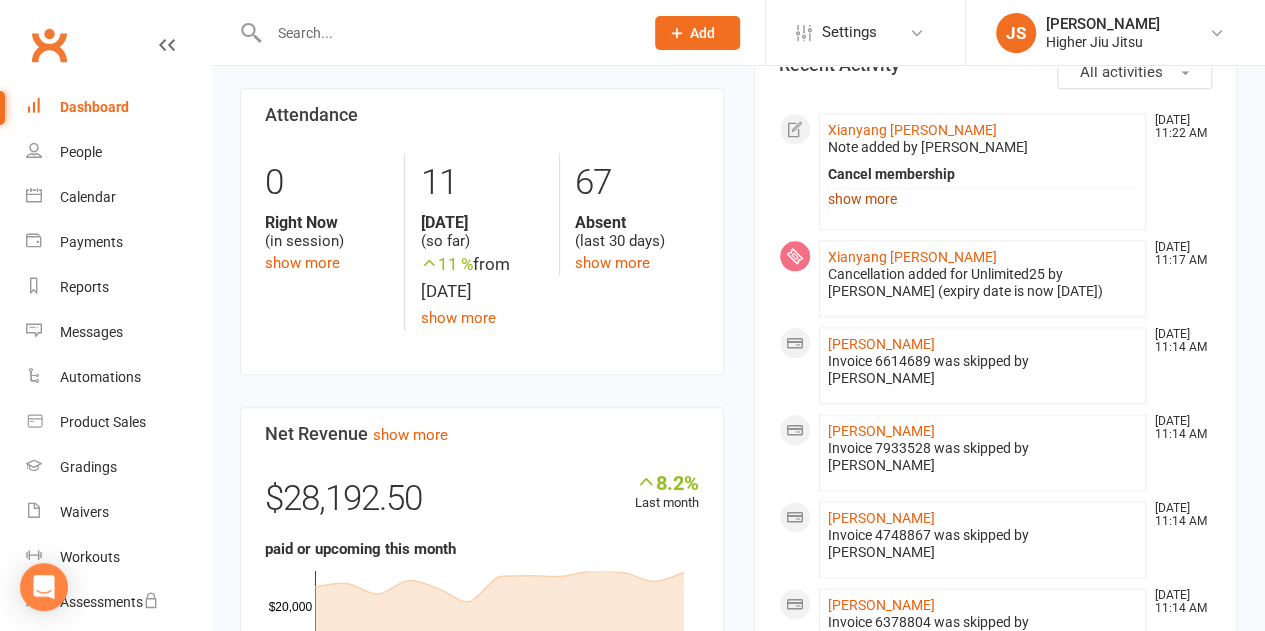 click on "show more" 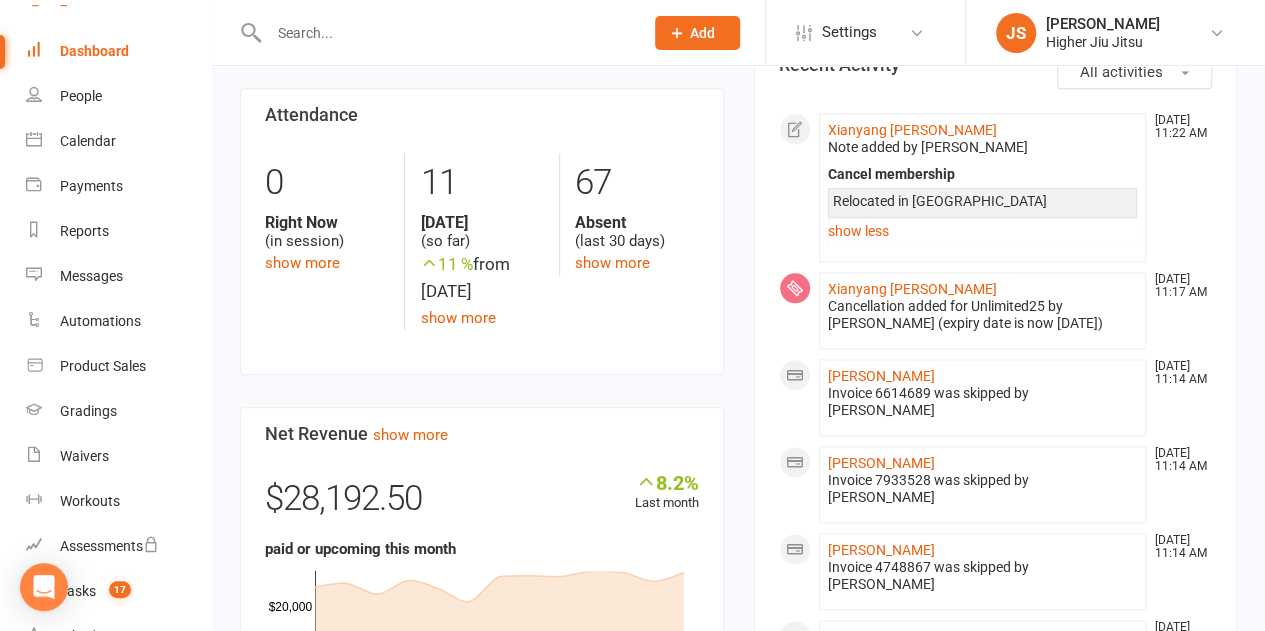 scroll, scrollTop: 100, scrollLeft: 0, axis: vertical 